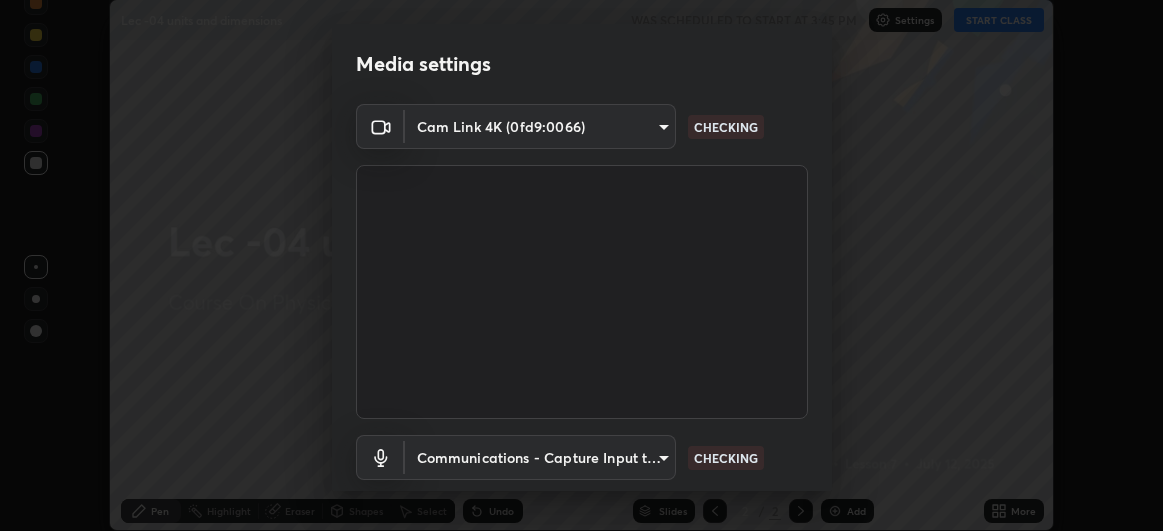 scroll, scrollTop: 0, scrollLeft: 0, axis: both 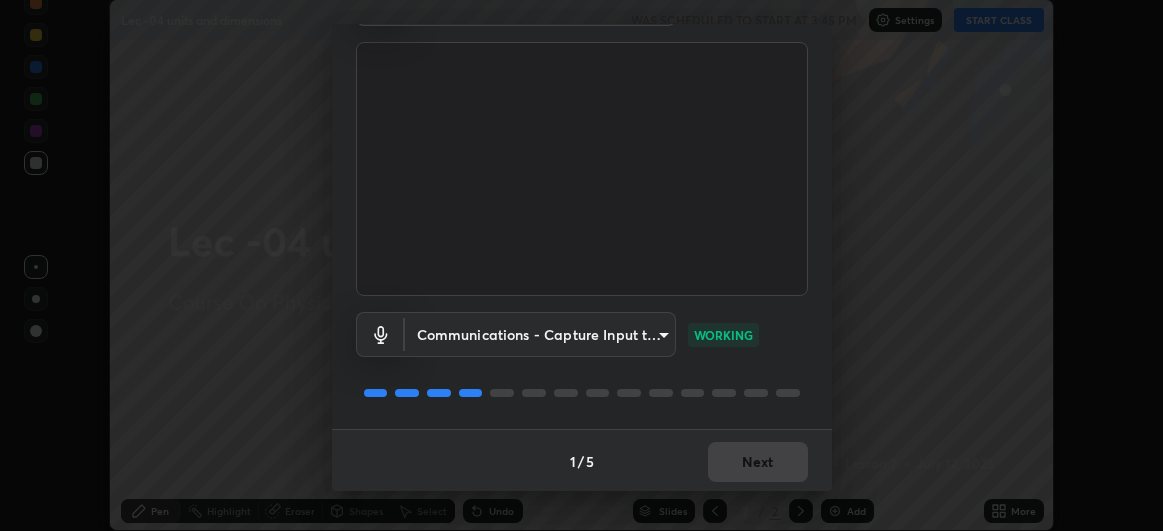 click on "Erase all Lec -04 units and dimensions WAS SCHEDULED TO START AT  3:45 PM Settings START CLASS Setting up your live class Lec -04 units and dimensions • L7 of Course On Physics for JEE Growth 1 2026 [PERSON_NAME] Pen Highlight Eraser Shapes Select Undo Slides 2 / 2 Add More Enable hand raising Enable raise hand to speak to learners. Once enabled, chat will be turned off temporarily. Enable x   No doubts shared Encourage your learners to ask a doubt for better clarity Report an issue Reason for reporting Buffering Chat not working Audio - Video sync issue Educator video quality low ​ Attach an image Report Media settings Cam Link 4K (0fd9:0066) df463704efc8c3d6d82446285d3d8ad2bc58552bb9147a11c789301828a3090f NO FEED Communications - Capture Input terminal (Digital Array MIC) communications WORKING 1 / 5 Next" at bounding box center (581, 265) 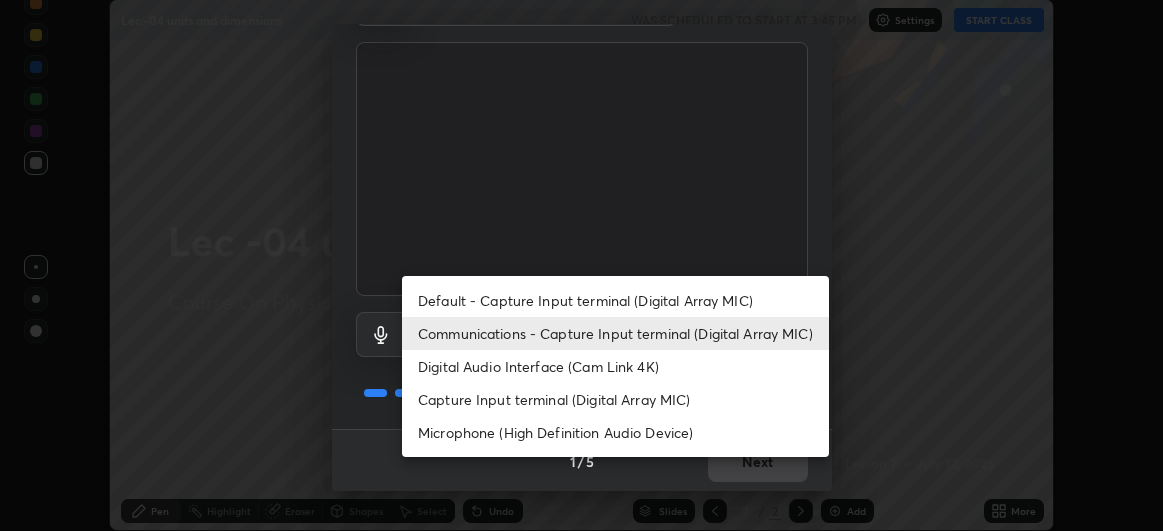 click on "Default - Capture Input terminal (Digital Array MIC)" at bounding box center (615, 300) 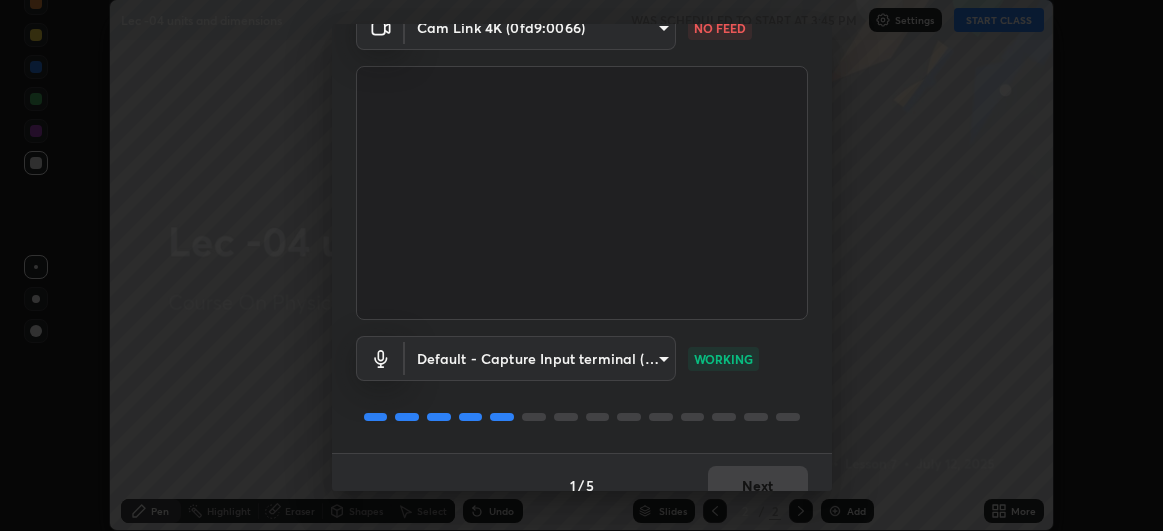 scroll, scrollTop: 98, scrollLeft: 0, axis: vertical 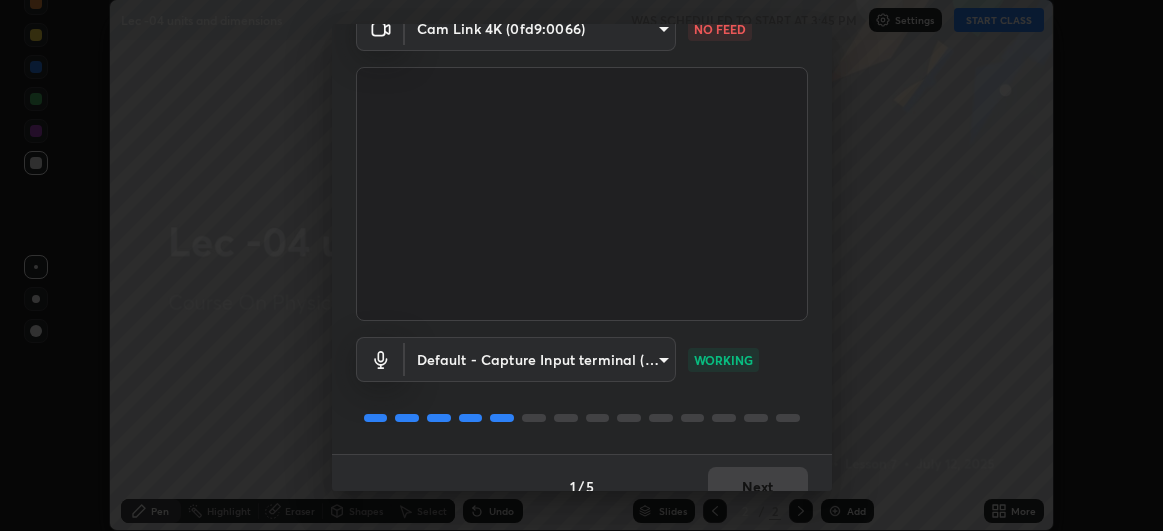 click on "Erase all Lec -04 units and dimensions WAS SCHEDULED TO START AT  3:45 PM Settings START CLASS Setting up your live class Lec -04 units and dimensions • L7 of Course On Physics for JEE Growth 1 2026 [PERSON_NAME] Pen Highlight Eraser Shapes Select Undo Slides 2 / 2 Add More Enable hand raising Enable raise hand to speak to learners. Once enabled, chat will be turned off temporarily. Enable x   No doubts shared Encourage your learners to ask a doubt for better clarity Report an issue Reason for reporting Buffering Chat not working Audio - Video sync issue Educator video quality low ​ Attach an image Report Media settings Cam Link 4K (0fd9:0066) df463704efc8c3d6d82446285d3d8ad2bc58552bb9147a11c789301828a3090f NO FEED Default - Capture Input terminal (Digital Array MIC) default WORKING 1 / 5 Next" at bounding box center [581, 265] 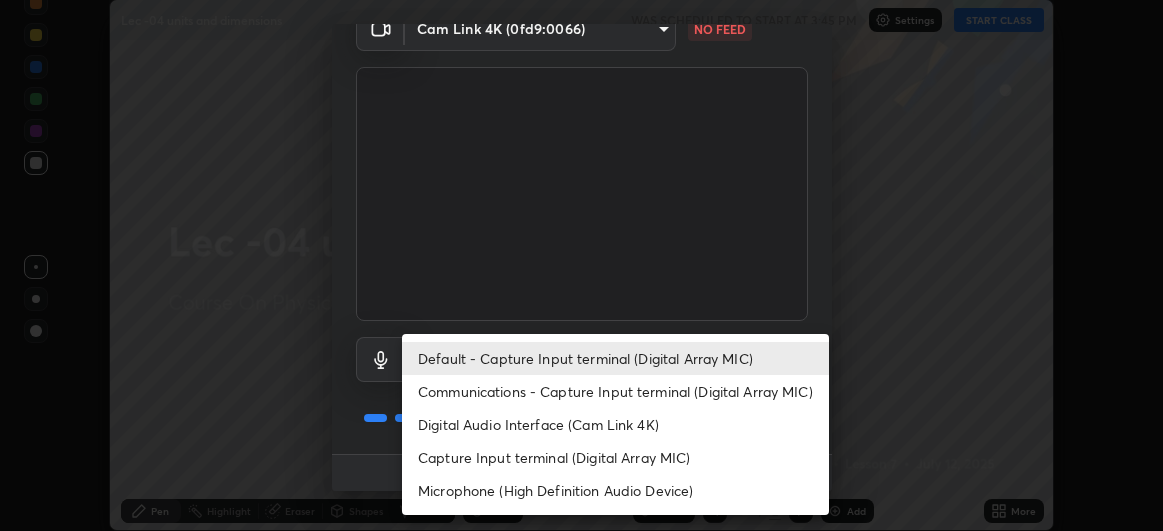 click on "Communications - Capture Input terminal (Digital Array MIC)" at bounding box center (615, 391) 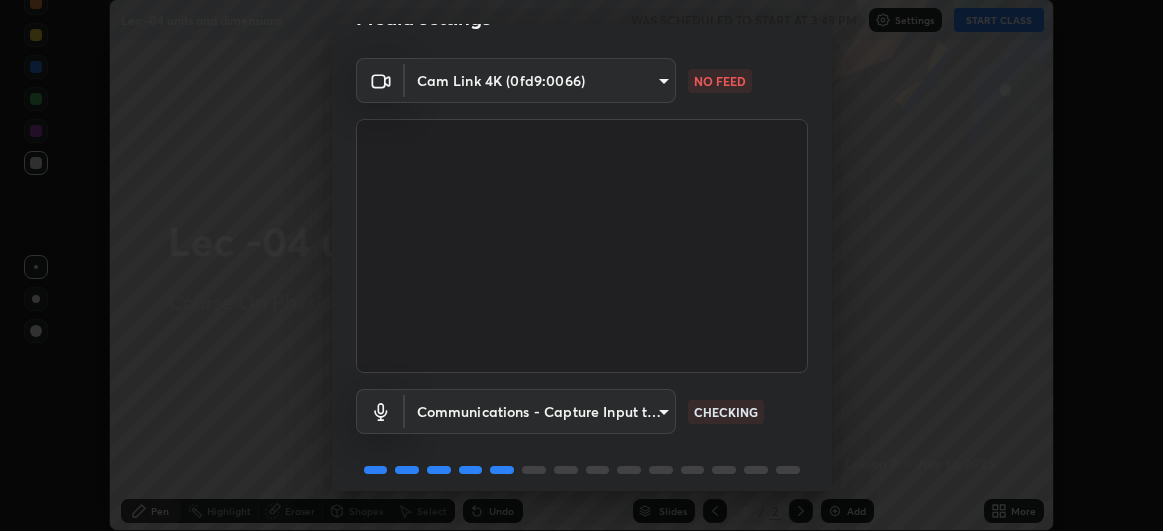 scroll, scrollTop: 40, scrollLeft: 0, axis: vertical 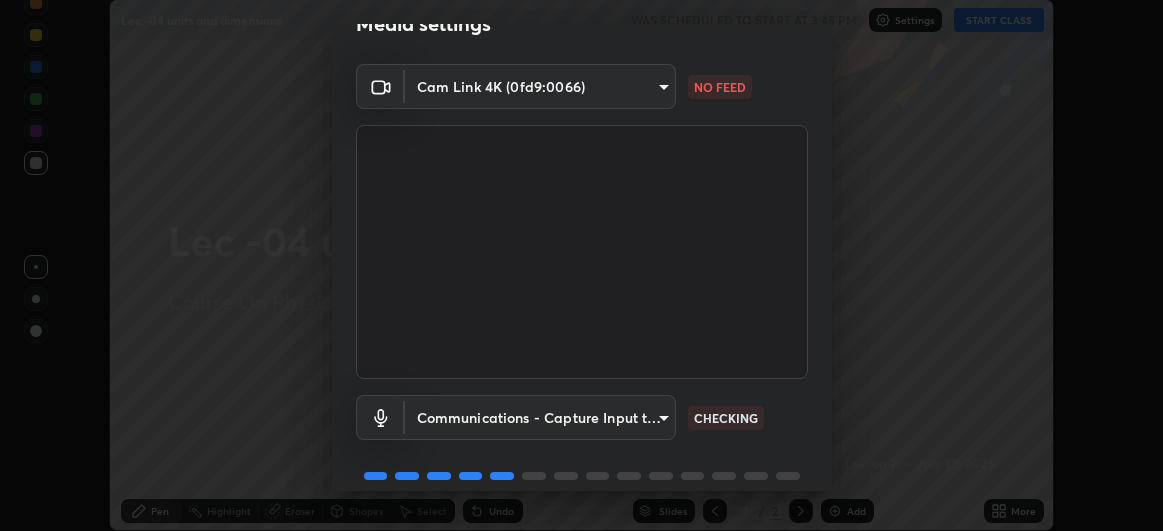 click on "Erase all Lec -04 units and dimensions WAS SCHEDULED TO START AT  3:45 PM Settings START CLASS Setting up your live class Lec -04 units and dimensions • L7 of Course On Physics for JEE Growth 1 2026 [PERSON_NAME] Pen Highlight Eraser Shapes Select Undo Slides 2 / 2 Add More Enable hand raising Enable raise hand to speak to learners. Once enabled, chat will be turned off temporarily. Enable x   No doubts shared Encourage your learners to ask a doubt for better clarity Report an issue Reason for reporting Buffering Chat not working Audio - Video sync issue Educator video quality low ​ Attach an image Report Media settings Cam Link 4K (0fd9:0066) df463704efc8c3d6d82446285d3d8ad2bc58552bb9147a11c789301828a3090f NO FEED Communications - Capture Input terminal (Digital Array MIC) communications CHECKING 1 / 5 Next" at bounding box center (581, 265) 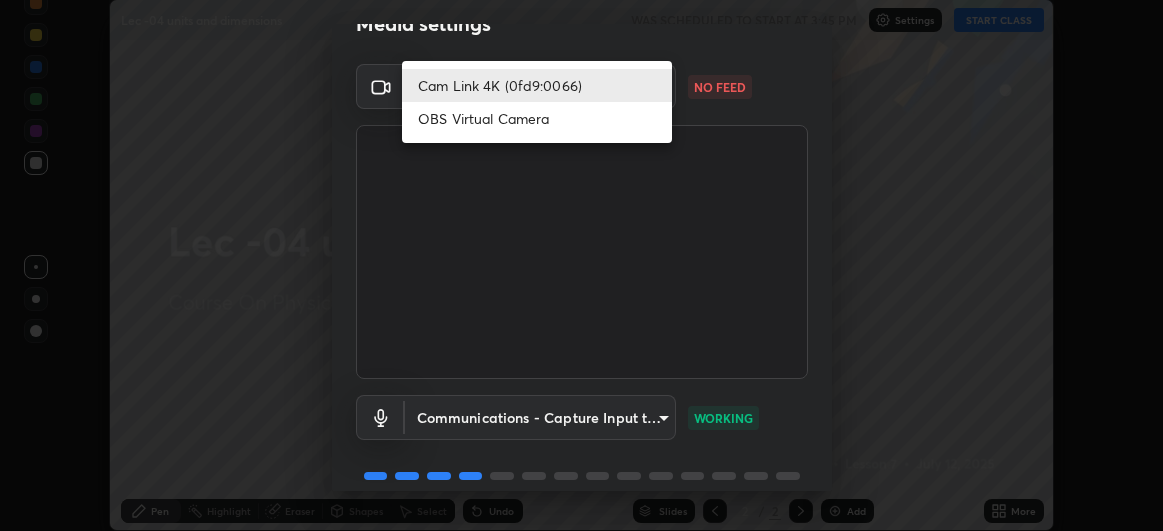 click on "Cam Link 4K (0fd9:0066)" at bounding box center (537, 85) 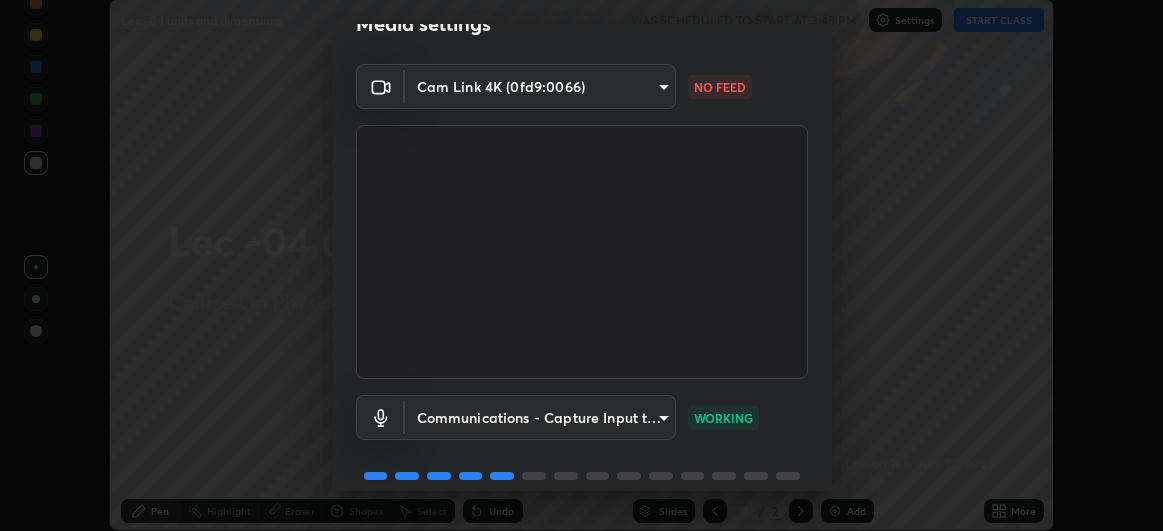 click on "Erase all Lec -04 units and dimensions WAS SCHEDULED TO START AT  3:45 PM Settings START CLASS Setting up your live class Lec -04 units and dimensions • L7 of Course On Physics for JEE Growth 1 2026 [PERSON_NAME] Pen Highlight Eraser Shapes Select Undo Slides 2 / 2 Add More Enable hand raising Enable raise hand to speak to learners. Once enabled, chat will be turned off temporarily. Enable x   No doubts shared Encourage your learners to ask a doubt for better clarity Report an issue Reason for reporting Buffering Chat not working Audio - Video sync issue Educator video quality low ​ Attach an image Report Media settings Cam Link 4K (0fd9:0066) df463704efc8c3d6d82446285d3d8ad2bc58552bb9147a11c789301828a3090f NO FEED Communications - Capture Input terminal (Digital Array MIC) communications WORKING 1 / 5 Next" at bounding box center [581, 265] 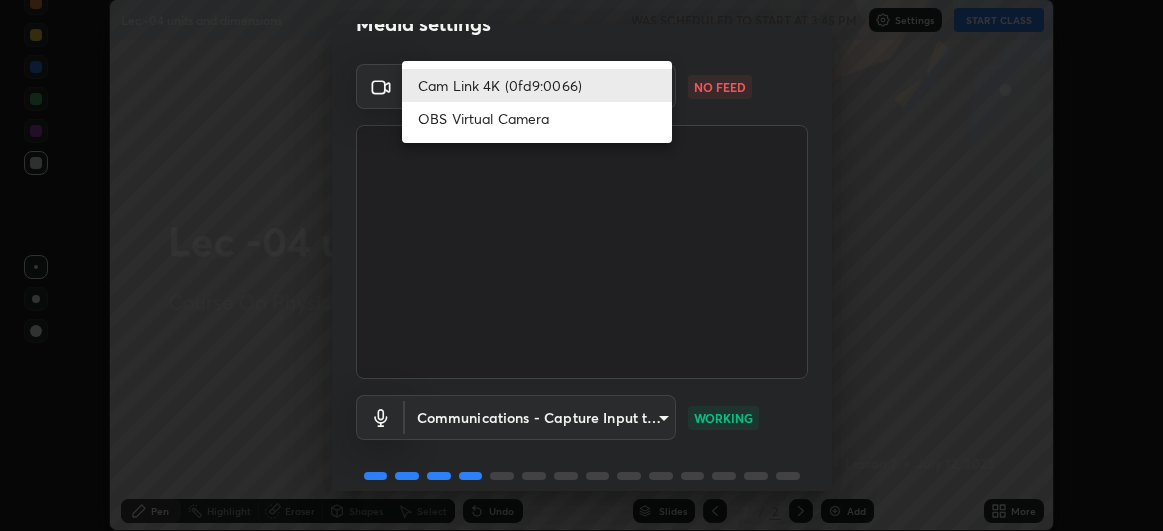 click on "OBS Virtual Camera" at bounding box center [537, 118] 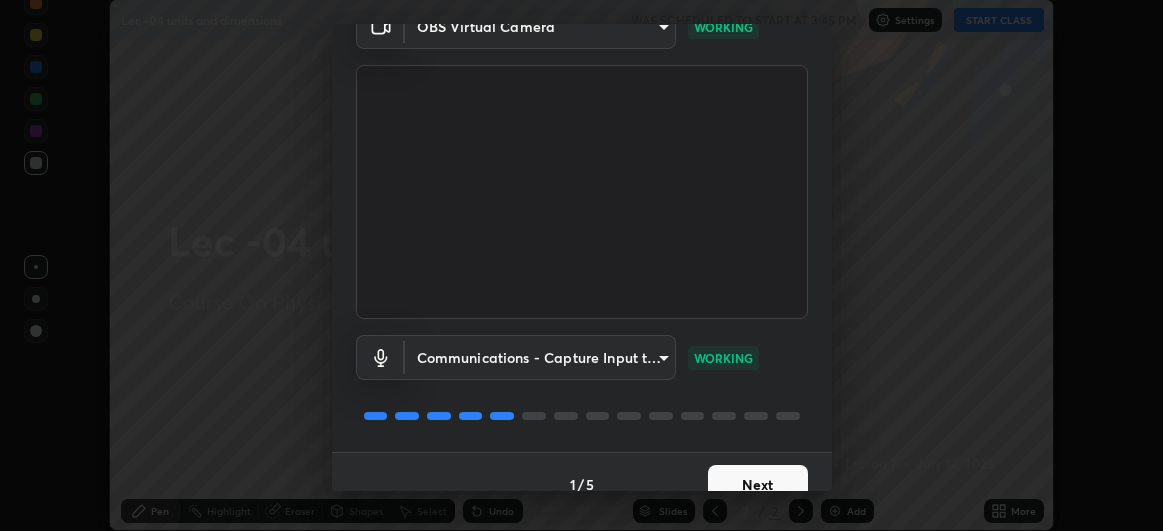 scroll, scrollTop: 123, scrollLeft: 0, axis: vertical 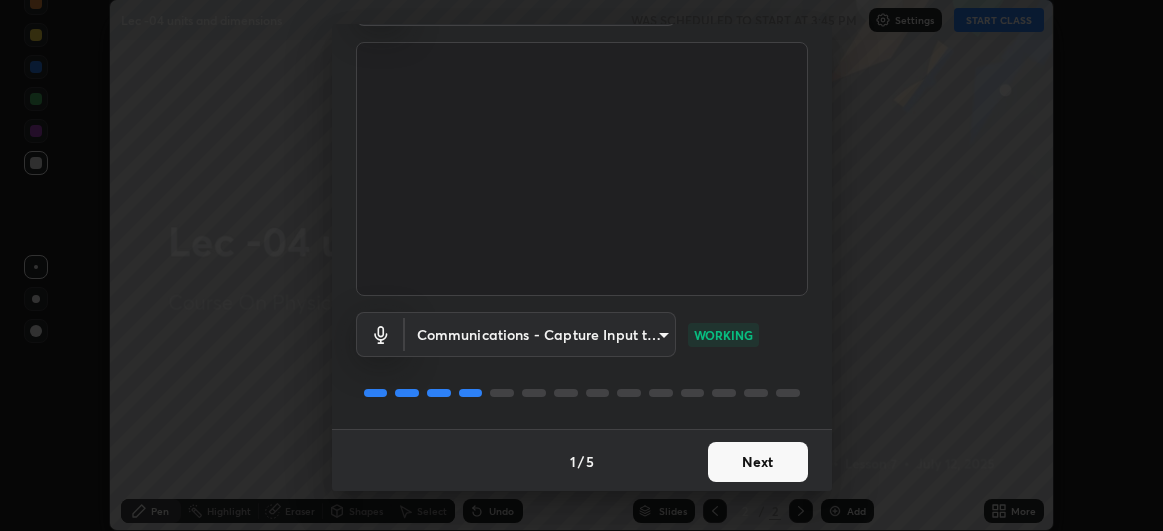 click on "Next" at bounding box center (758, 462) 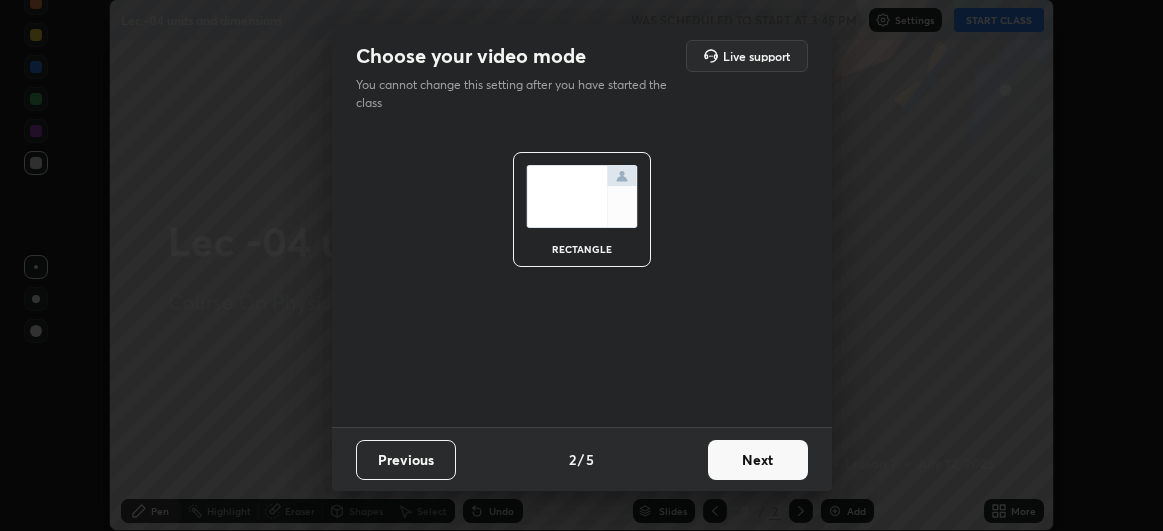 scroll, scrollTop: 0, scrollLeft: 0, axis: both 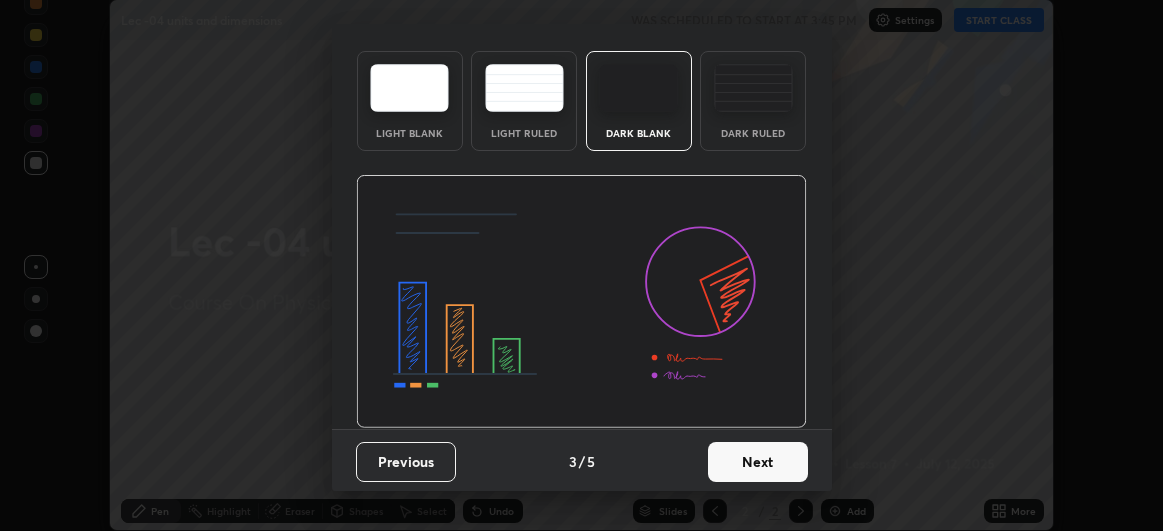 click on "Next" at bounding box center (758, 462) 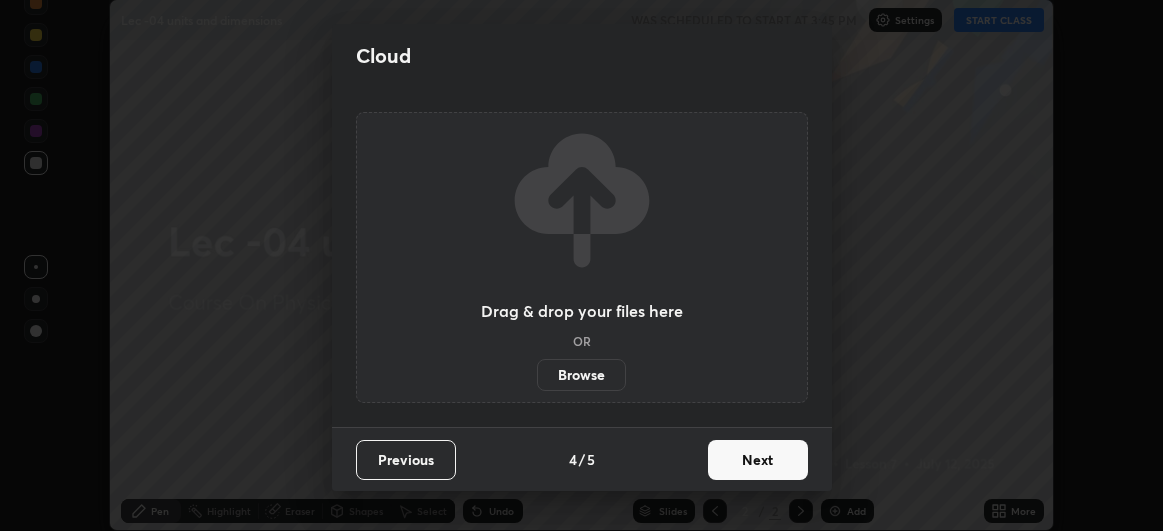 scroll, scrollTop: 0, scrollLeft: 0, axis: both 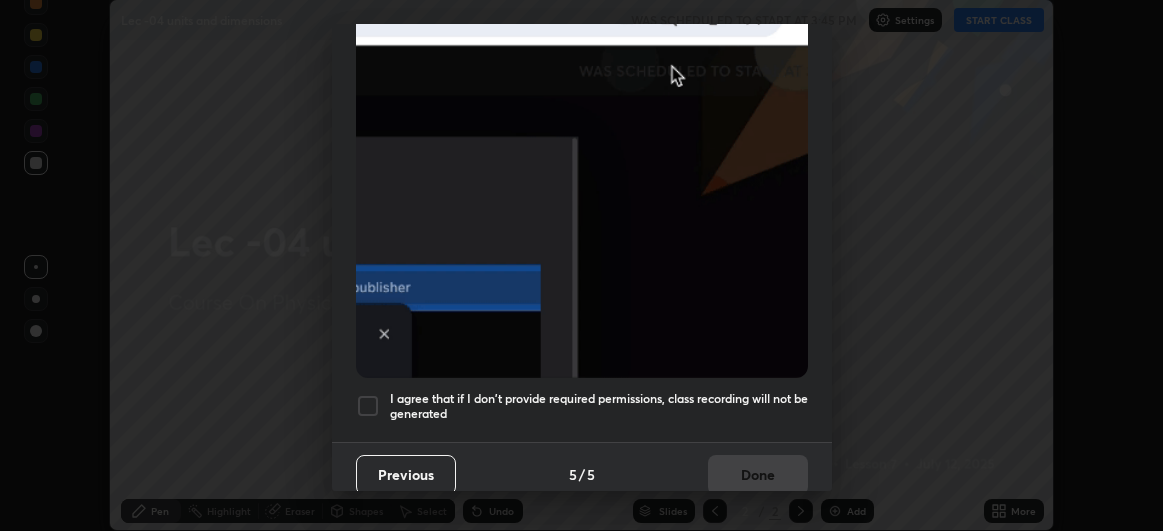 click at bounding box center [368, 406] 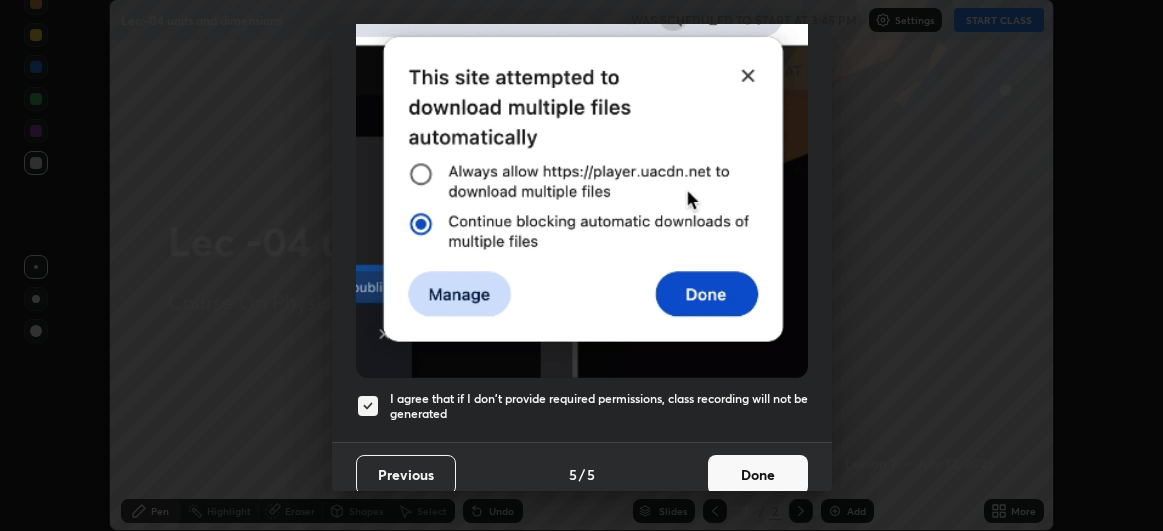 click on "Done" at bounding box center (758, 475) 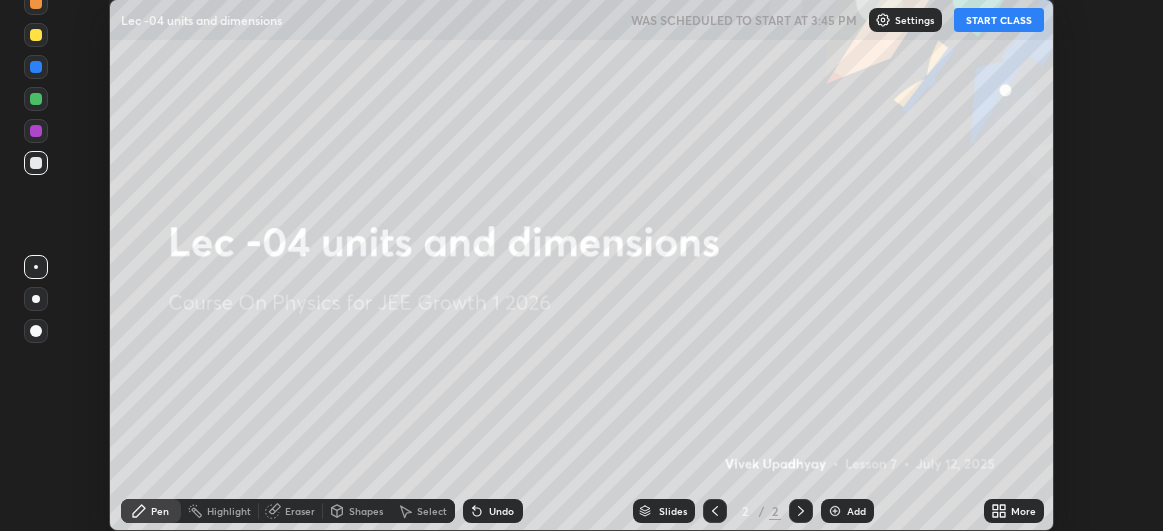 click on "START CLASS" at bounding box center (999, 20) 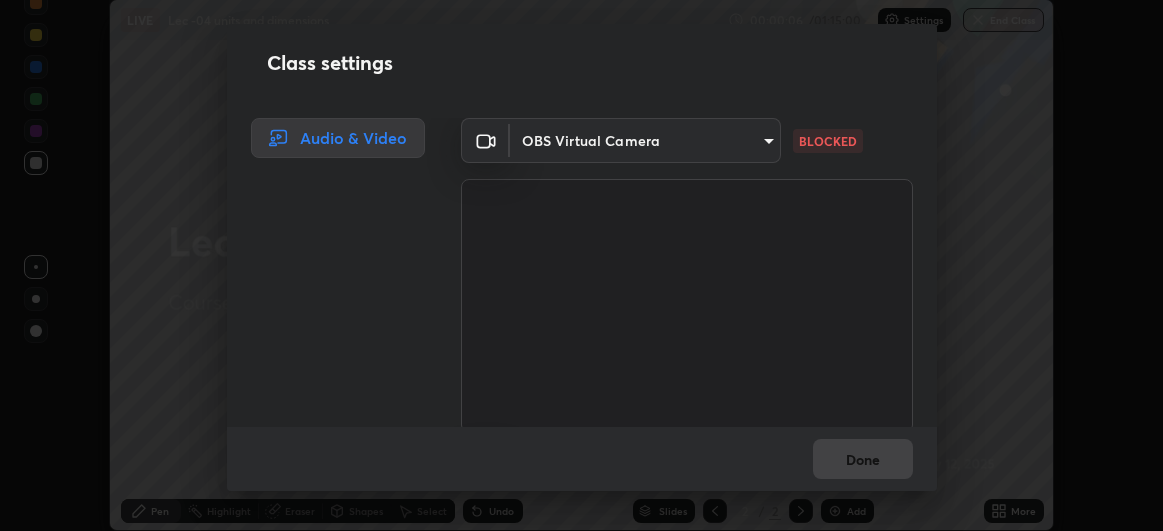 click on "Erase all LIVE Lec -04 units and dimensions 00:00:06 /  01:15:00 Settings End Class Setting up your live class Lec -04 units and dimensions • L7 of Course On Physics for JEE Growth 1 2026 [PERSON_NAME] Pen Highlight Eraser Shapes Select Undo Slides 2 / 2 Add More Enable hand raising Enable raise hand to speak to learners. Once enabled, chat will be turned off temporarily. Enable x   No doubts shared Encourage your learners to ask a doubt for better clarity Report an issue Reason for reporting Buffering Chat not working Audio - Video sync issue Educator video quality low ​ Attach an image Report Class settings Audio & Video OBS Virtual Camera dec4d085ce2ff6c193566703e014ce67d42031883da31f51daf90011b6c9ad35 BLOCKED Communications - Capture Input terminal (Digital Array MIC) communications CHECKING Done" at bounding box center (581, 265) 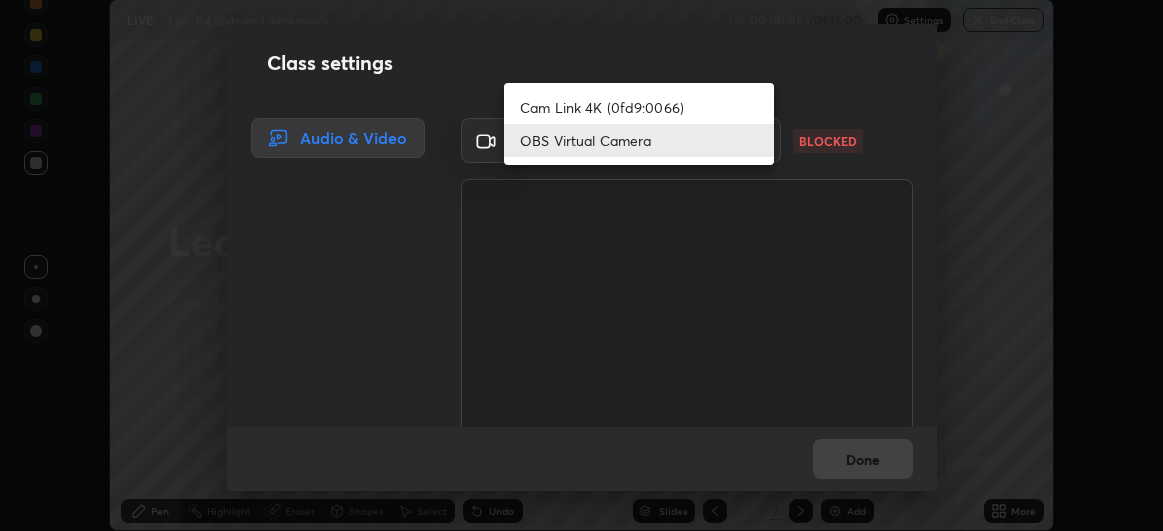 click on "Cam Link 4K (0fd9:0066)" at bounding box center (639, 107) 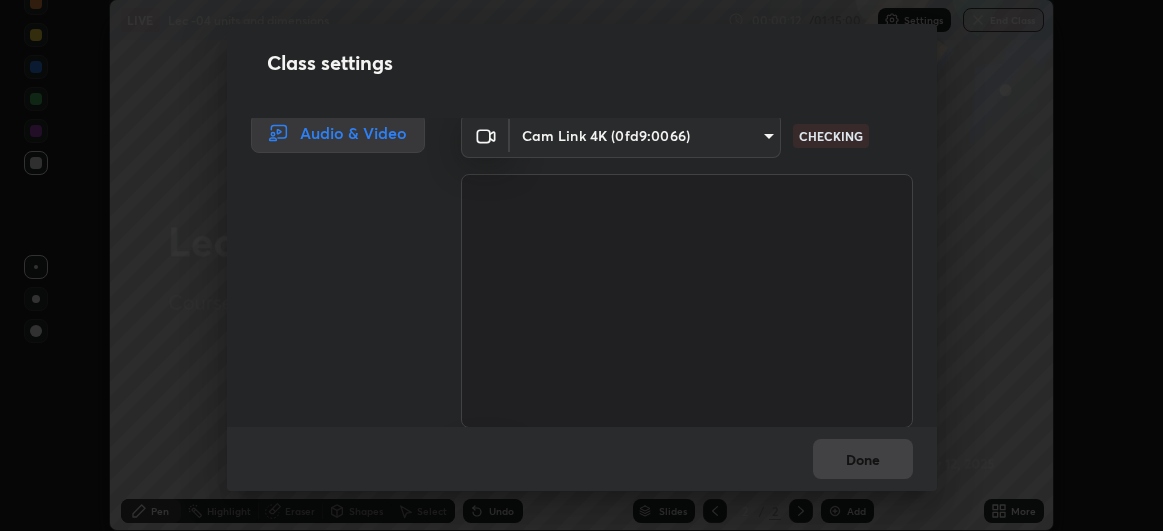 scroll, scrollTop: 0, scrollLeft: 0, axis: both 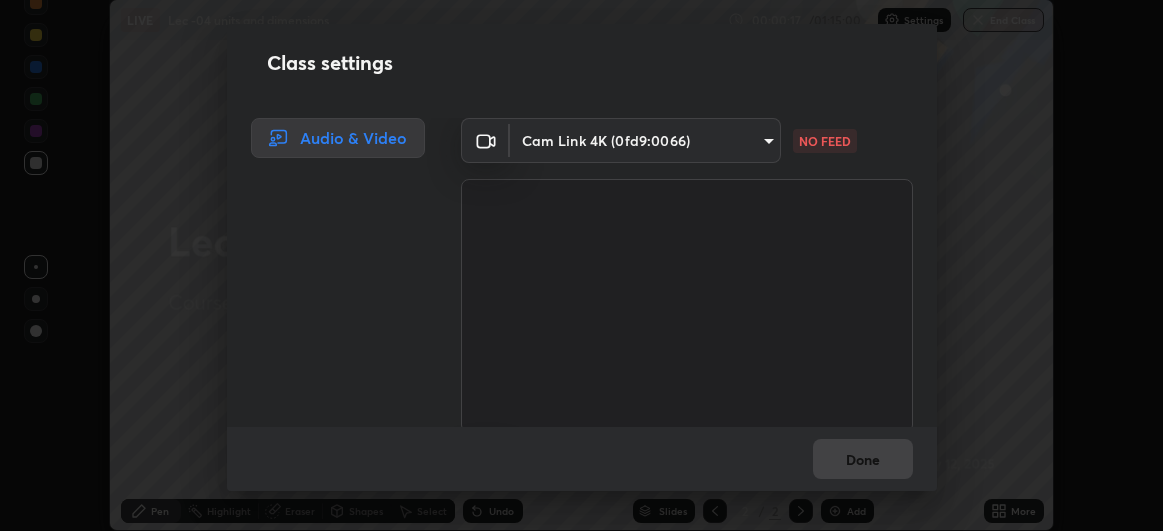 click on "Erase all LIVE Lec -04 units and dimensions 00:00:17 /  01:15:00 Settings End Class Setting up your live class Lec -04 units and dimensions • L7 of Course On Physics for JEE Growth 1 2026 [PERSON_NAME] Pen Highlight Eraser Shapes Select Undo Slides 2 / 2 Add More Enable hand raising Enable raise hand to speak to learners. Once enabled, chat will be turned off temporarily. Enable x   No doubts shared Encourage your learners to ask a doubt for better clarity Report an issue Reason for reporting Buffering Chat not working Audio - Video sync issue Educator video quality low ​ Attach an image Report Class settings Audio & Video Cam Link 4K (0fd9:0066) df463704efc8c3d6d82446285d3d8ad2bc58552bb9147a11c789301828a3090f NO FEED Communications - Capture Input terminal (Digital Array MIC) communications WORKING Done" at bounding box center (581, 265) 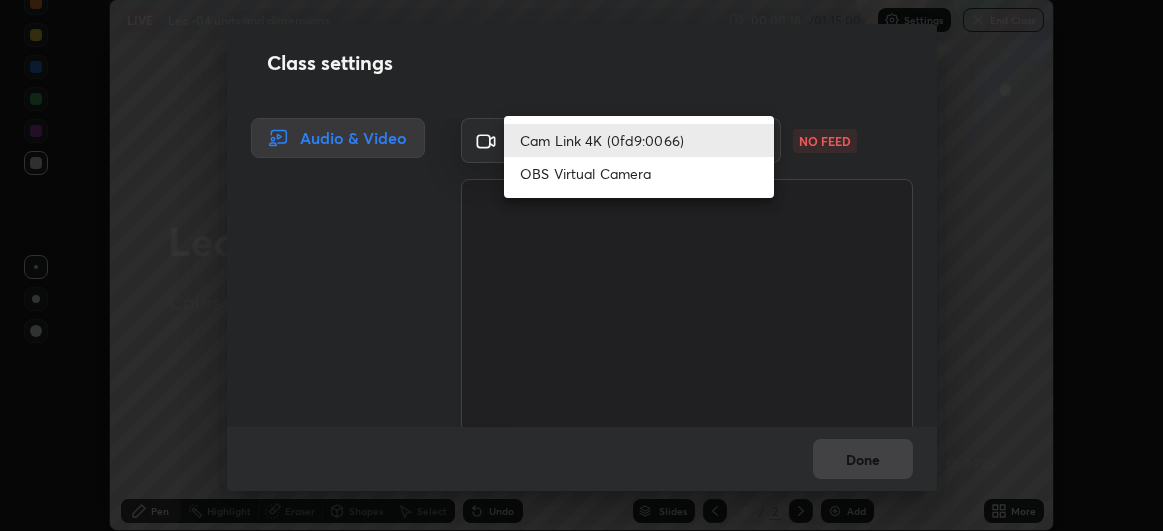 click on "OBS Virtual Camera" at bounding box center (639, 173) 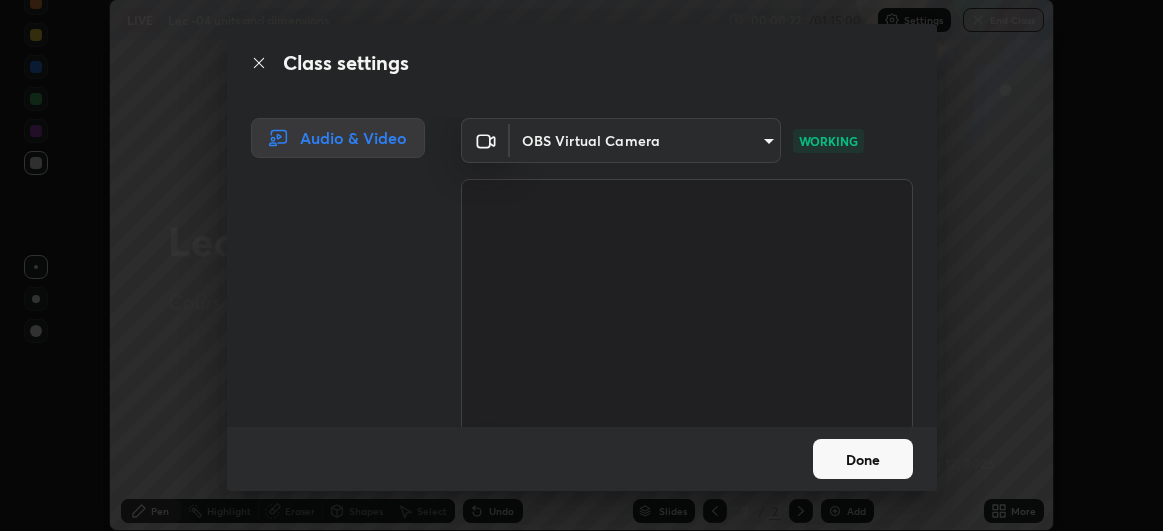click on "Done" at bounding box center [863, 459] 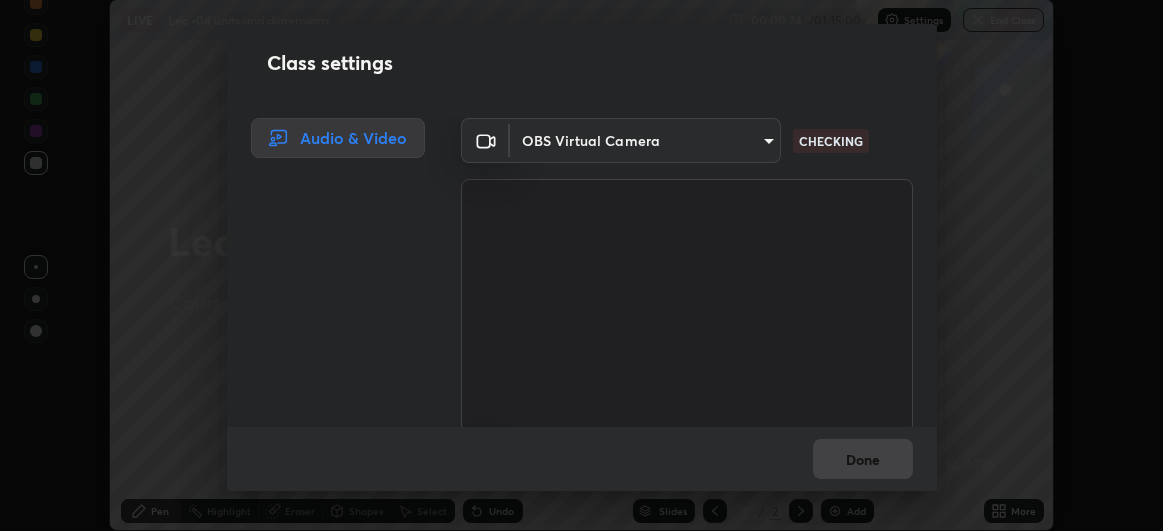 click on "Erase all LIVE Lec -04 units and dimensions 00:00:24 /  01:15:00 Settings End Class Setting up your live class Lec -04 units and dimensions • L7 of Course On Physics for JEE Growth 1 2026 [PERSON_NAME] Pen Highlight Eraser Shapes Select Undo Slides 2 / 2 Add More Enable hand raising Enable raise hand to speak to learners. Once enabled, chat will be turned off temporarily. Enable x   No doubts shared Encourage your learners to ask a doubt for better clarity Report an issue Reason for reporting Buffering Chat not working Audio - Video sync issue Educator video quality low ​ Attach an image Report Class settings Audio & Video OBS Virtual Camera dec4d085ce2ff6c193566703e014ce67d42031883da31f51daf90011b6c9ad35 CHECKING Communications - Capture Input terminal (Digital Array MIC) communications CHECKING Done" at bounding box center (581, 265) 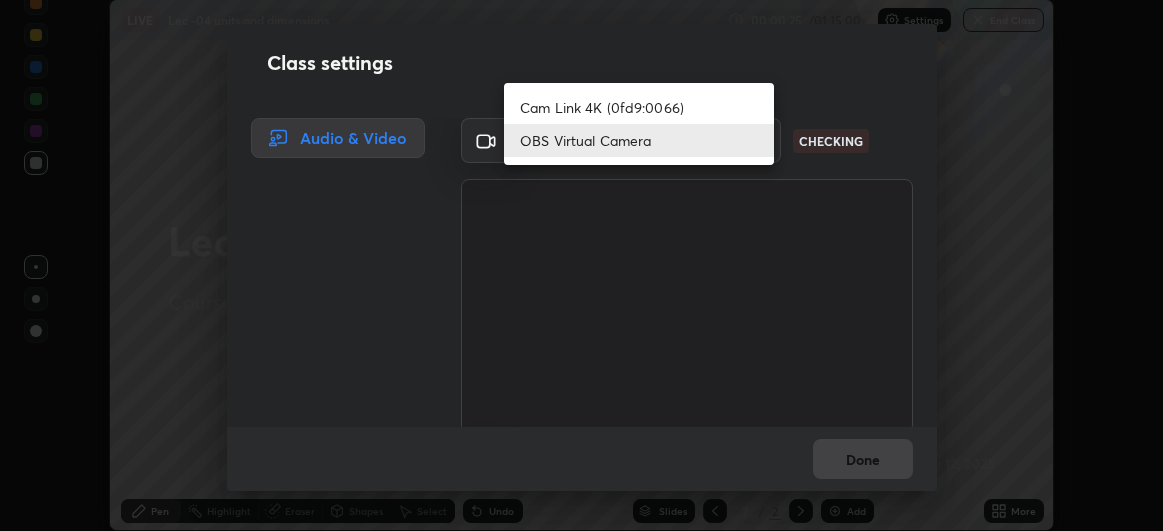 click on "Cam Link 4K (0fd9:0066)" at bounding box center [639, 107] 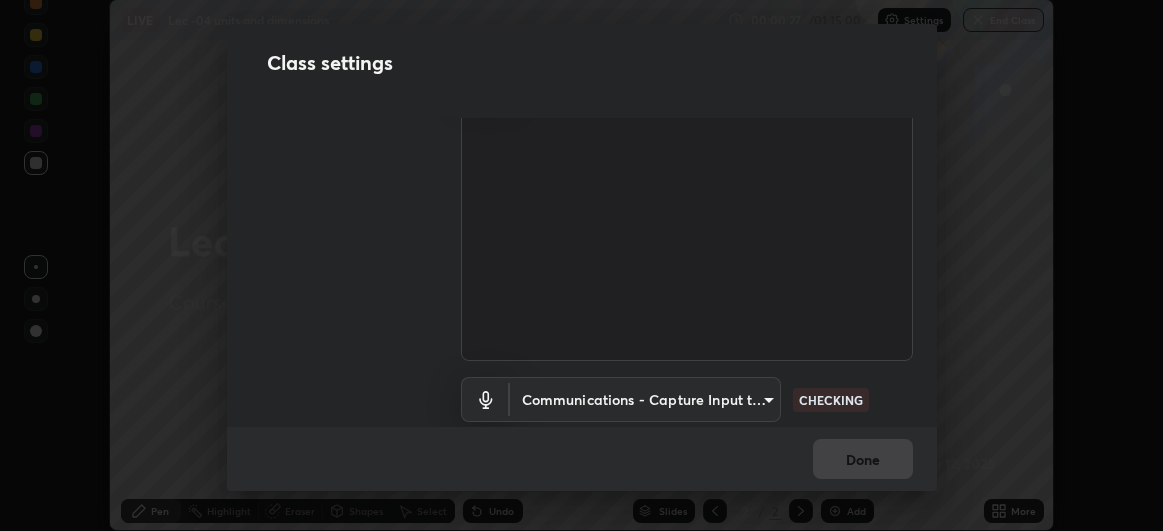 scroll, scrollTop: 125, scrollLeft: 0, axis: vertical 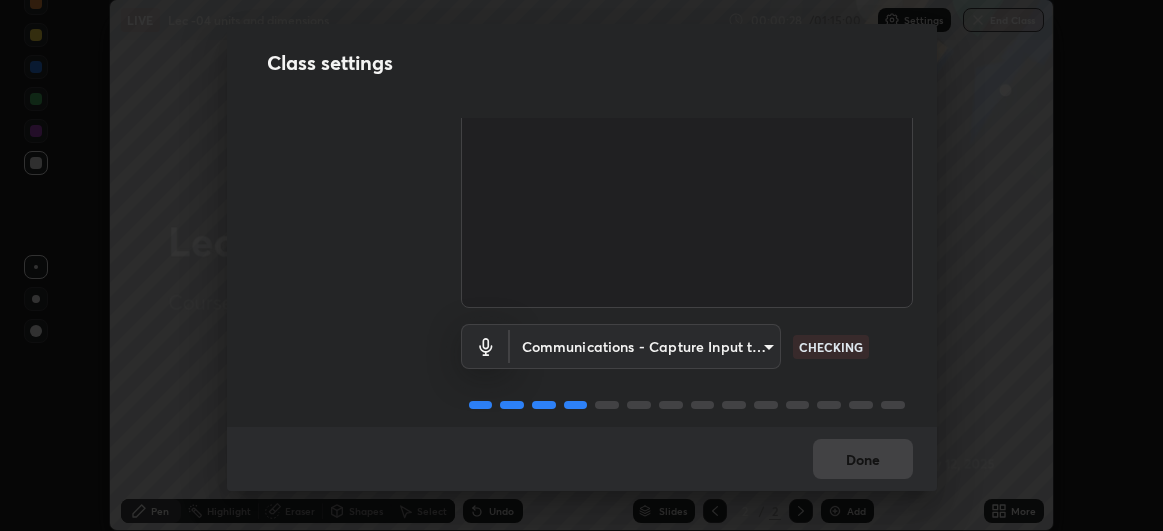 click on "Erase all LIVE Lec -04 units and dimensions 00:00:28 /  01:15:00 Settings End Class Setting up your live class Lec -04 units and dimensions • L7 of Course On Physics for JEE Growth 1 2026 [PERSON_NAME] Pen Highlight Eraser Shapes Select Undo Slides 2 / 2 Add More Enable hand raising Enable raise hand to speak to learners. Once enabled, chat will be turned off temporarily. Enable x   No doubts shared Encourage your learners to ask a doubt for better clarity Report an issue Reason for reporting Buffering Chat not working Audio - Video sync issue Educator video quality low ​ Attach an image Report Class settings Audio & Video Cam Link 4K (0fd9:0066) df463704efc8c3d6d82446285d3d8ad2bc58552bb9147a11c789301828a3090f CHECKING Communications - Capture Input terminal (Digital Array MIC) communications CHECKING Done" at bounding box center (581, 265) 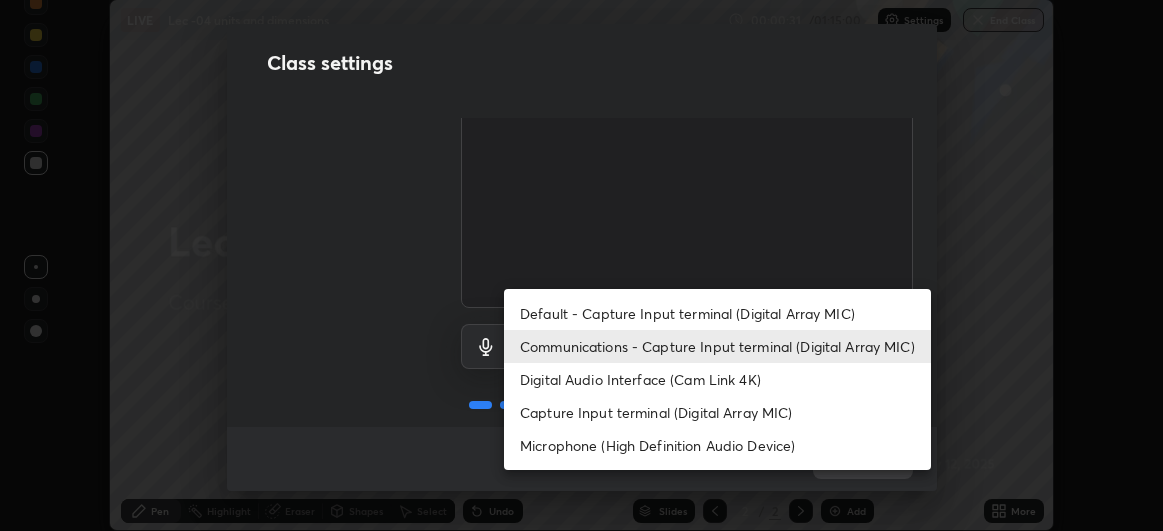 click on "Default - Capture Input terminal (Digital Array MIC)" at bounding box center (717, 313) 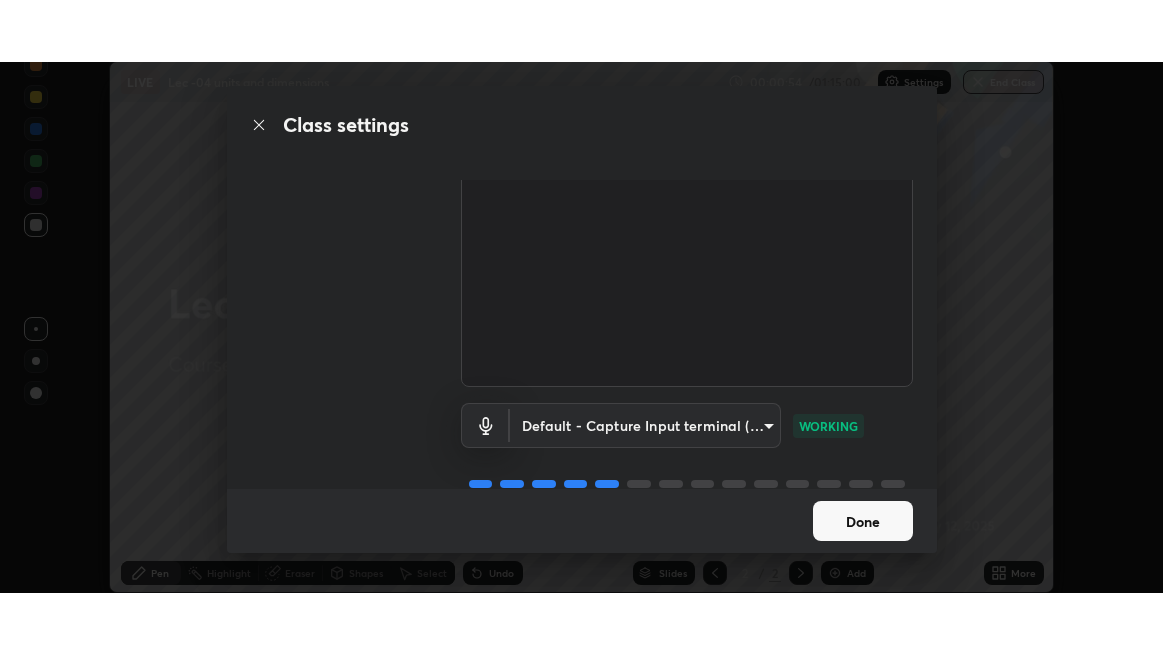 scroll, scrollTop: 0, scrollLeft: 0, axis: both 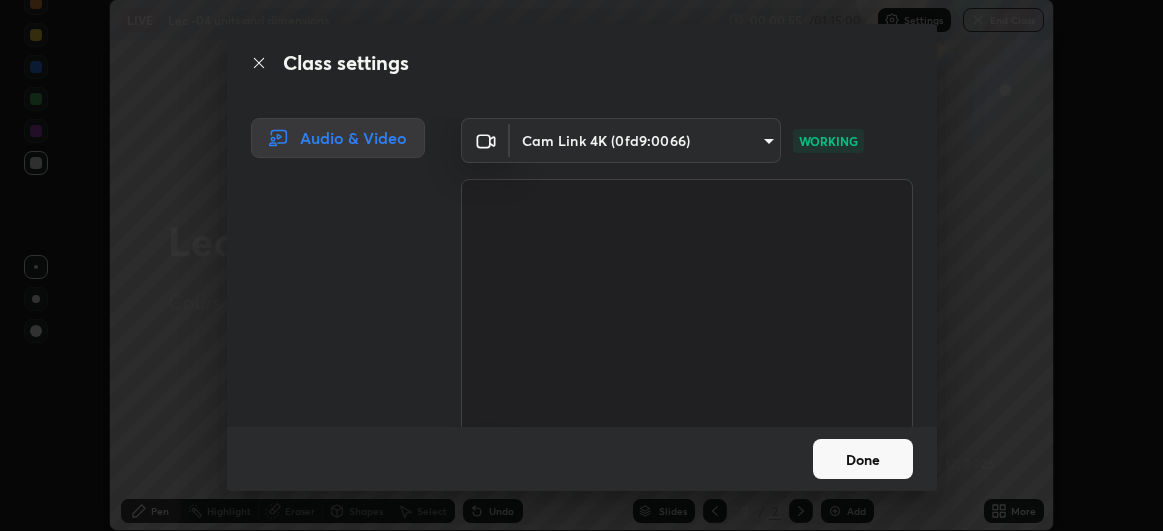 click on "Done" at bounding box center (863, 459) 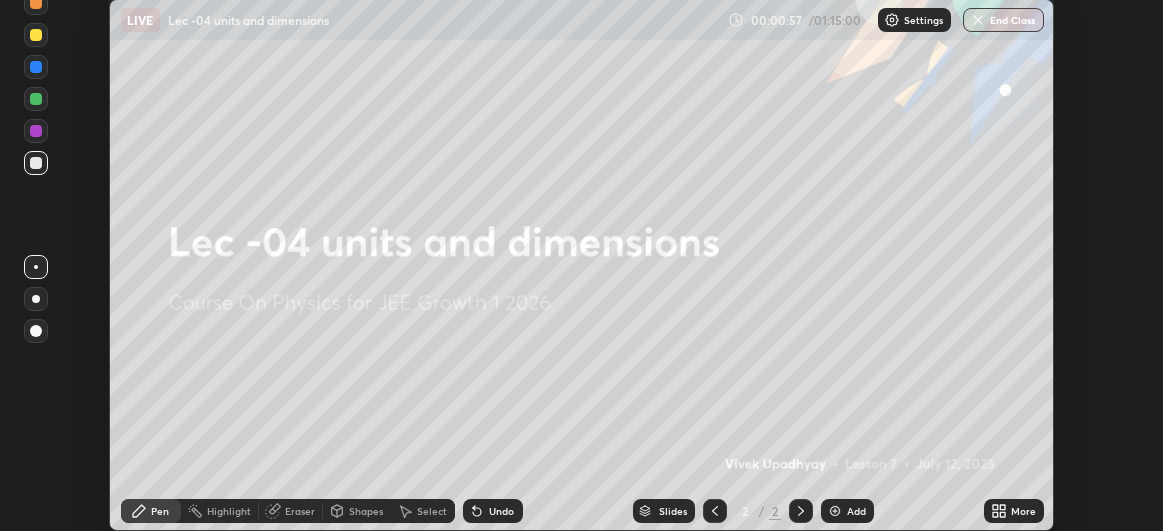 click 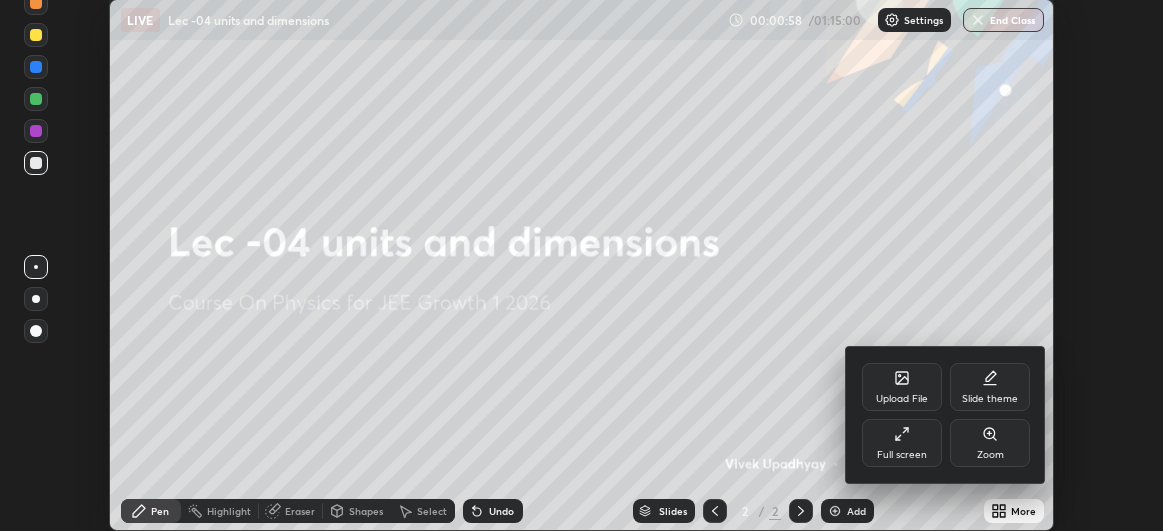 click on "Full screen" at bounding box center [902, 455] 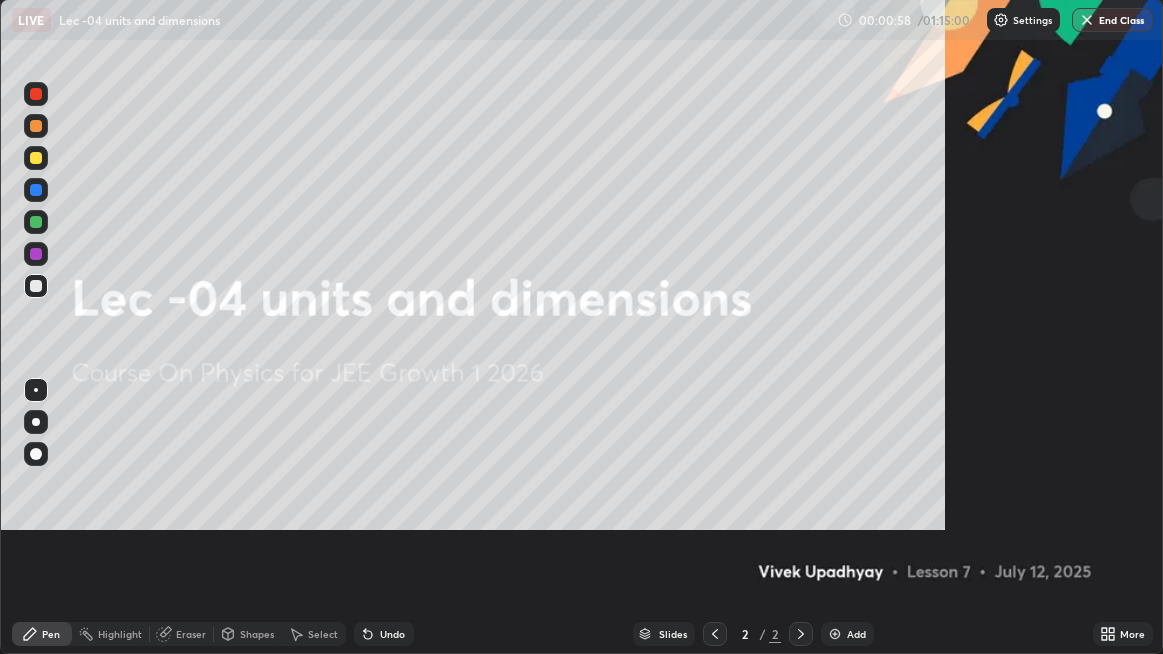 scroll, scrollTop: 99345, scrollLeft: 98836, axis: both 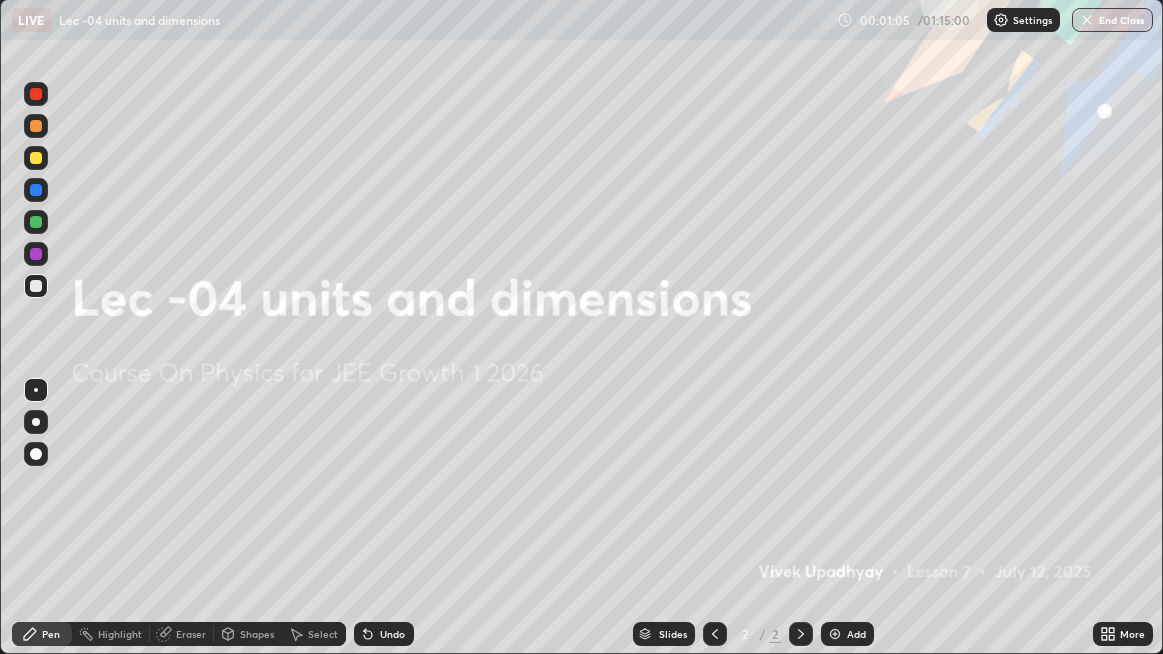 click on "Add" at bounding box center [847, 634] 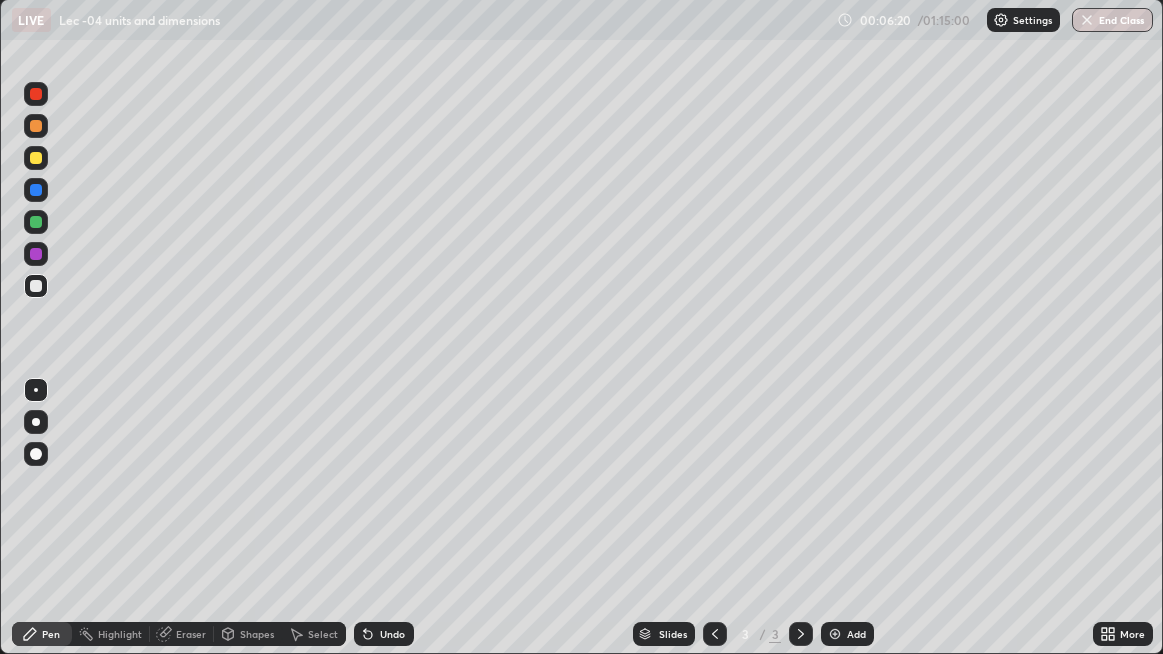 click on "Eraser" at bounding box center [191, 634] 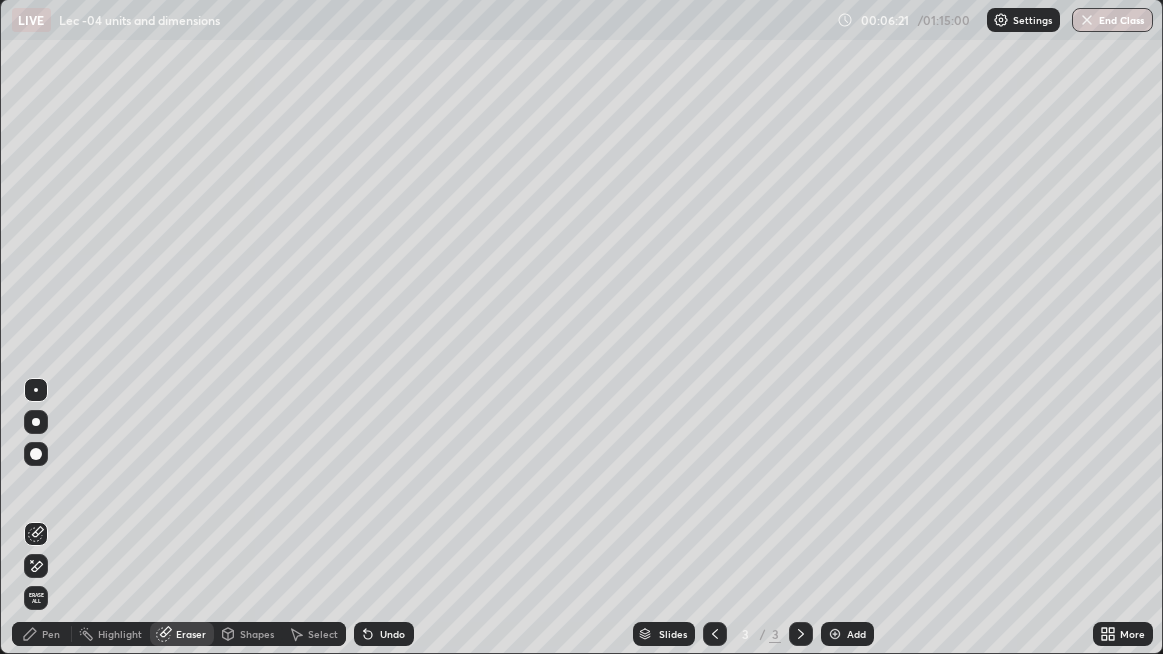 click 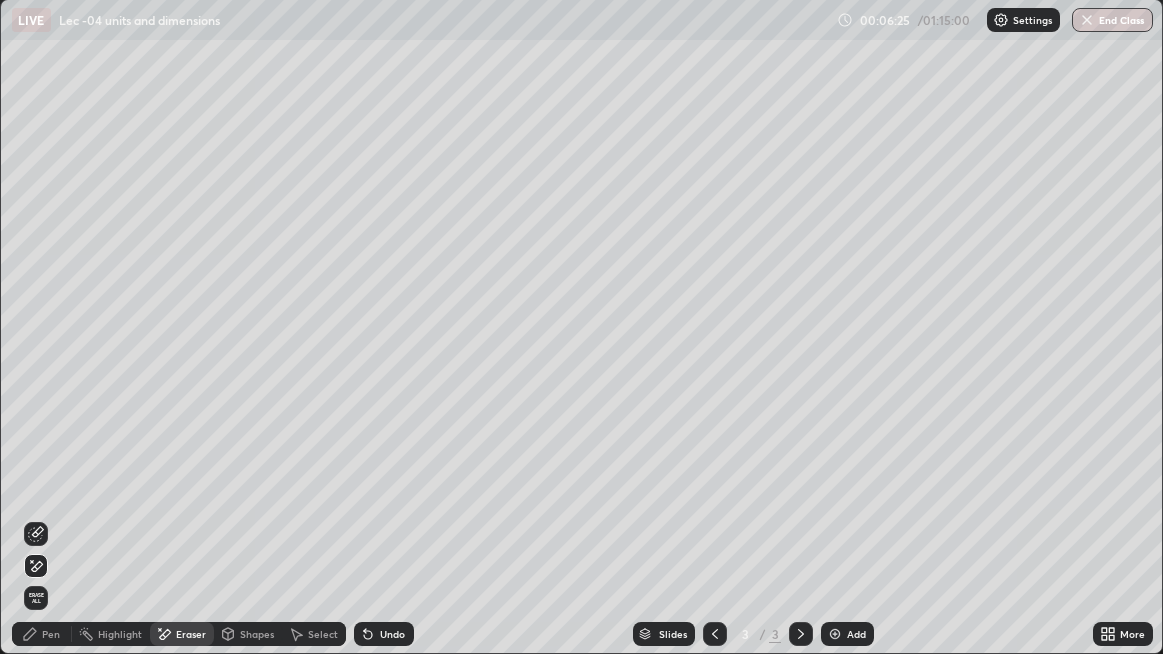 click on "Pen" at bounding box center [42, 634] 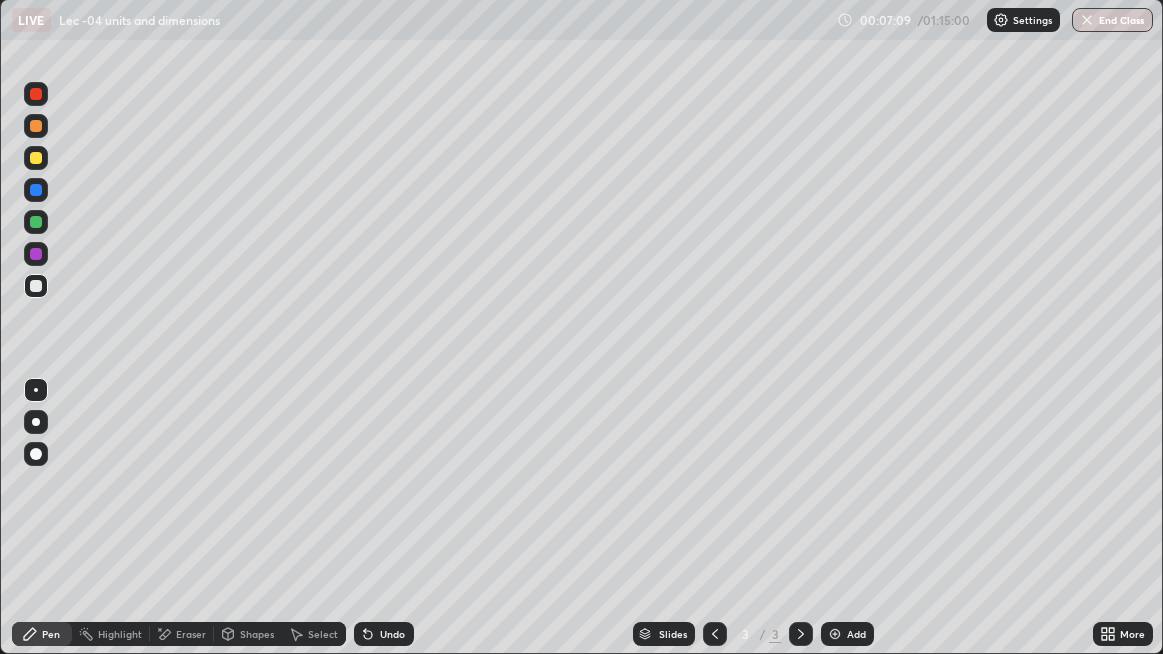click at bounding box center [36, 158] 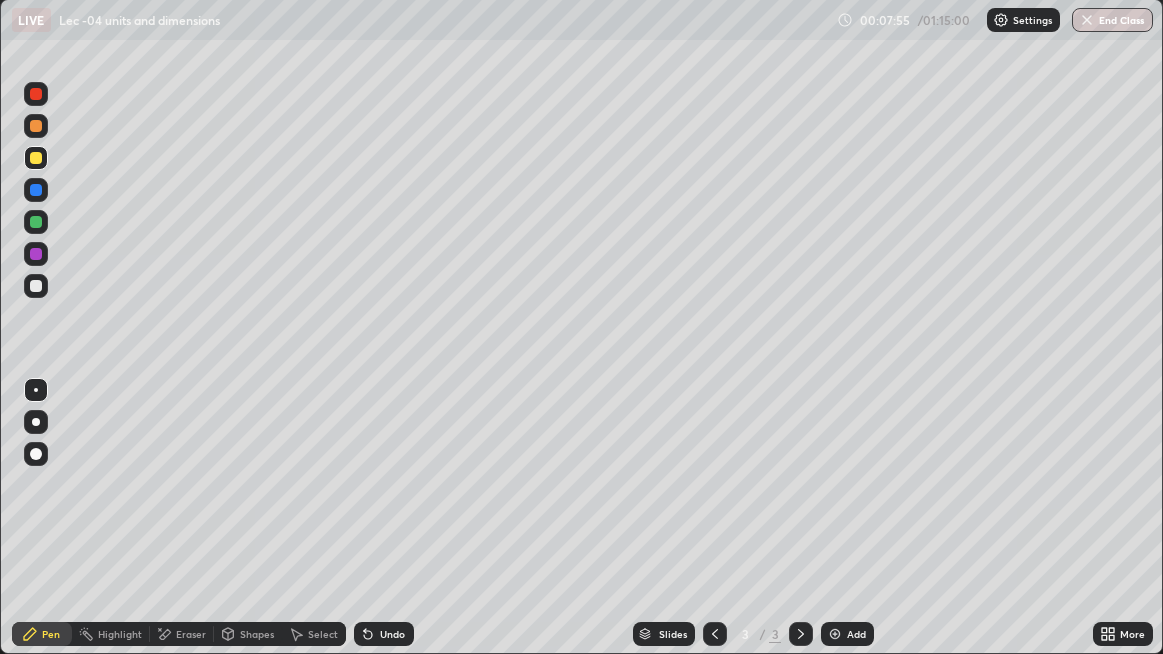 click on "Undo" at bounding box center [392, 634] 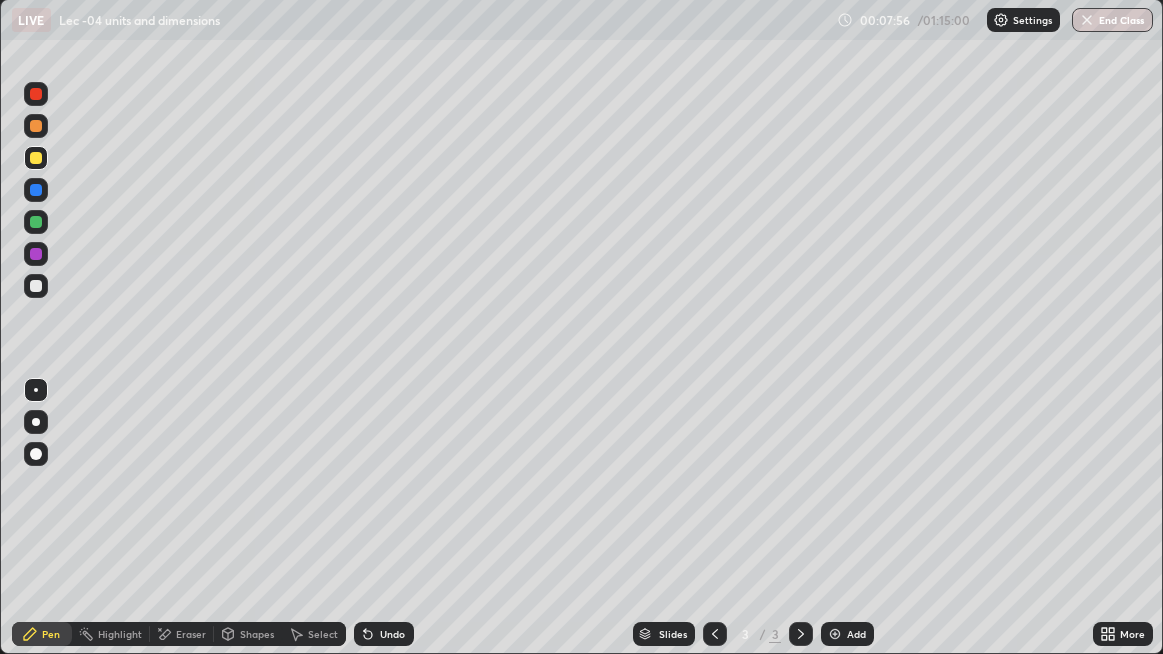 click at bounding box center (36, 286) 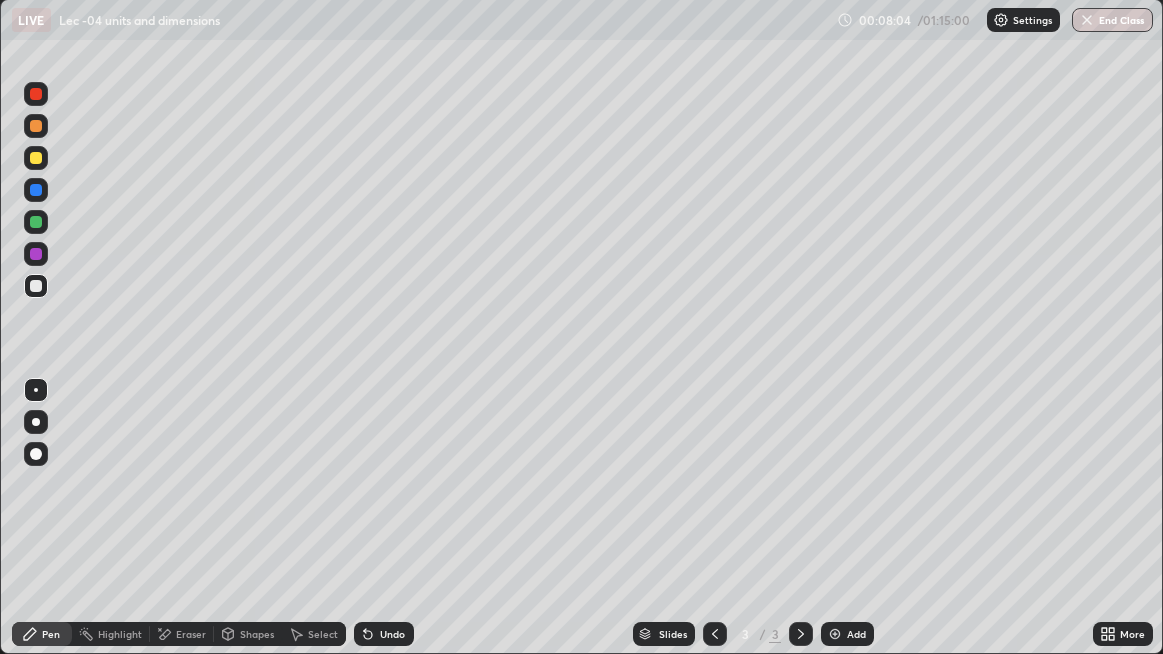 click at bounding box center (36, 158) 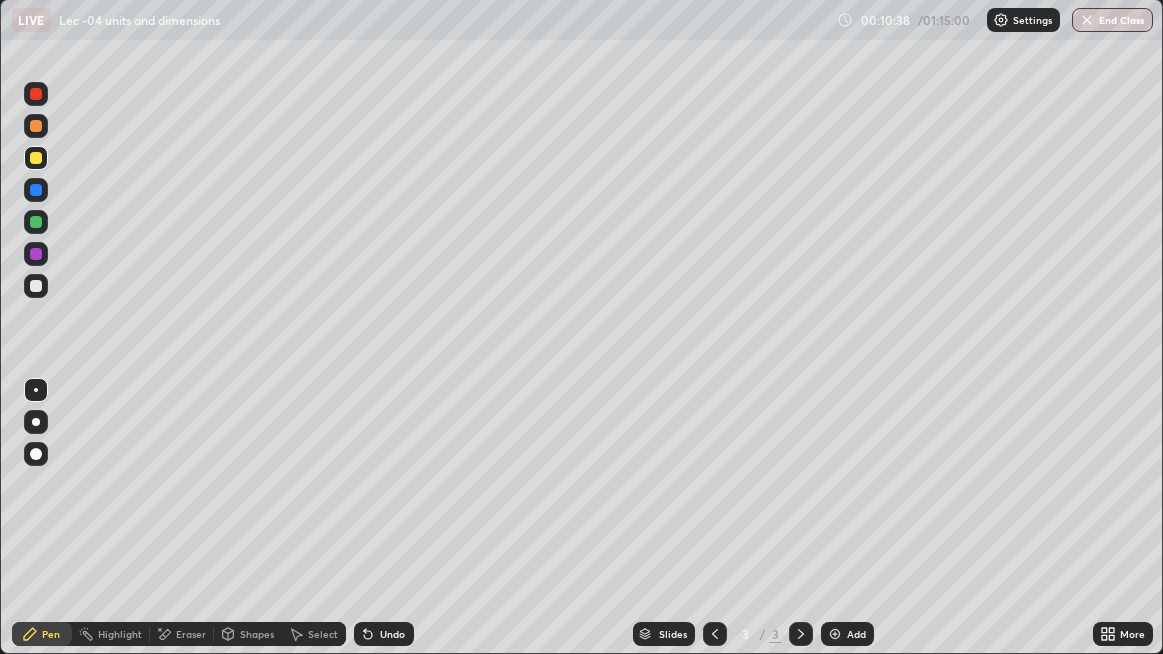 click on "Eraser" at bounding box center (182, 634) 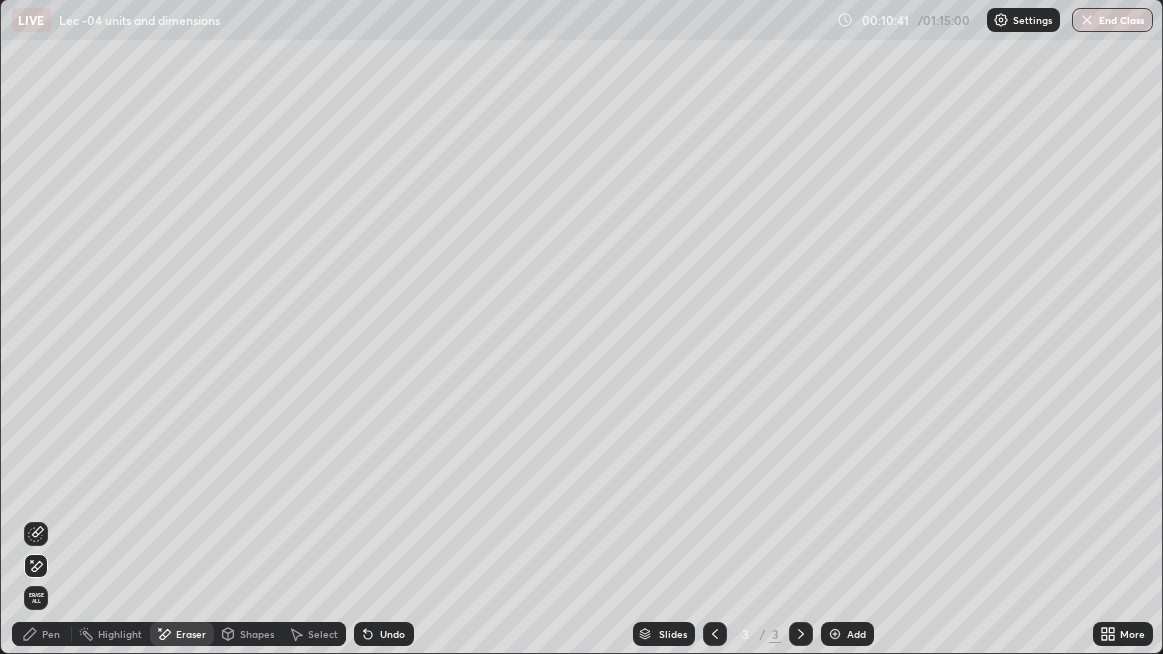 click 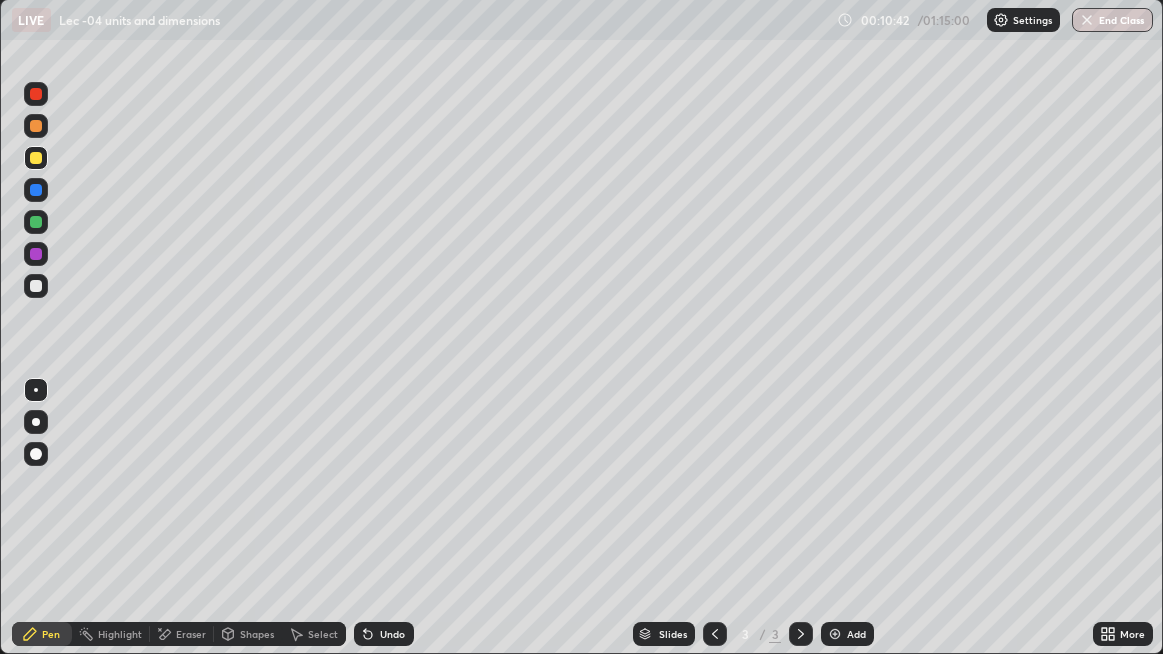 click at bounding box center [36, 286] 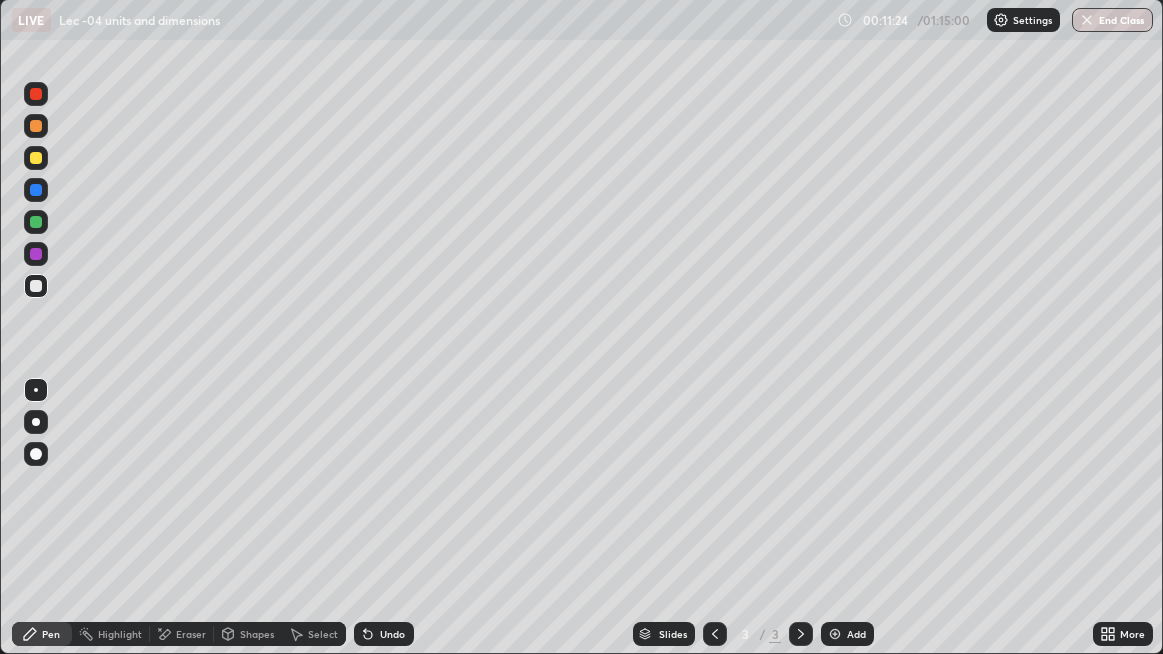 click at bounding box center [36, 94] 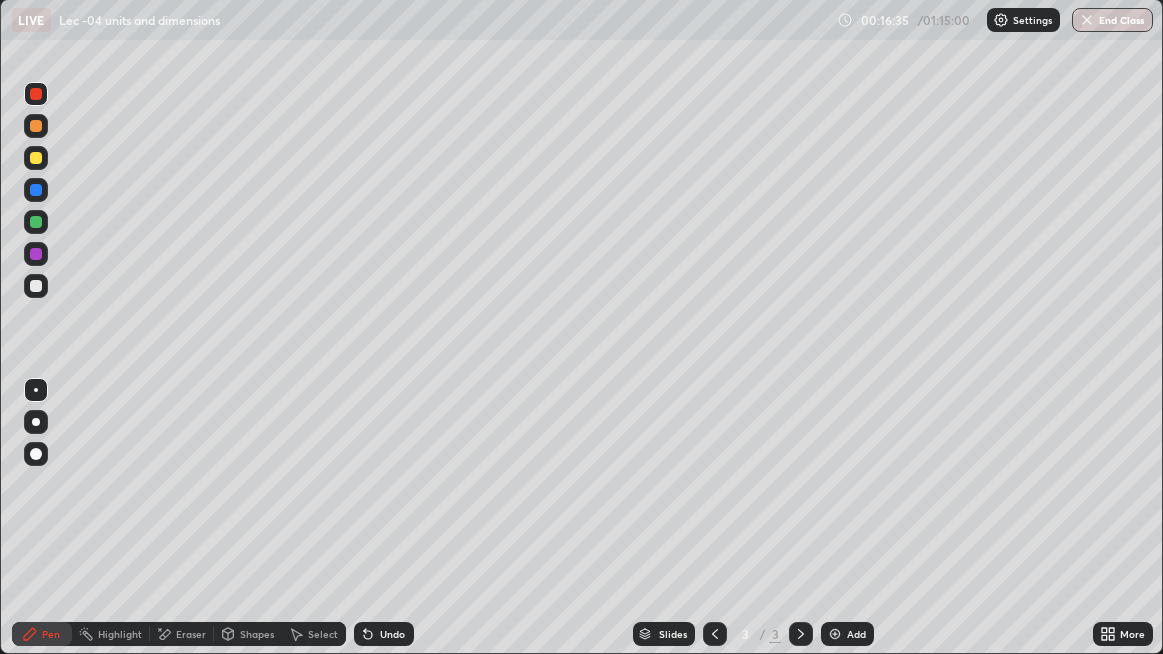 click at bounding box center [835, 634] 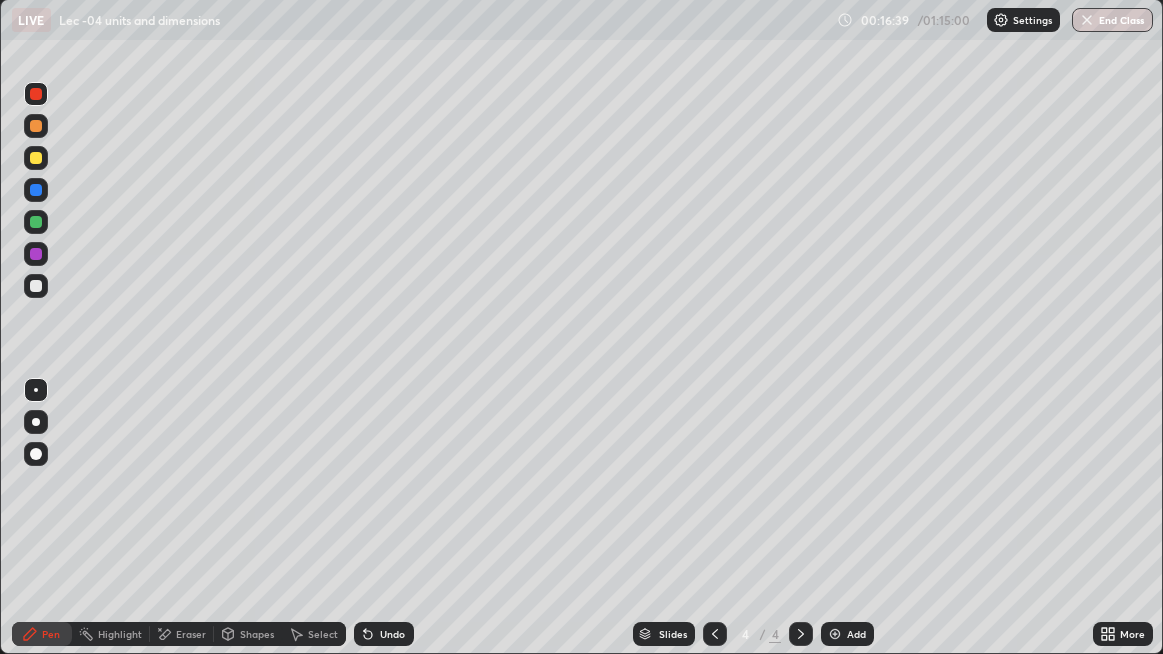 click at bounding box center (36, 286) 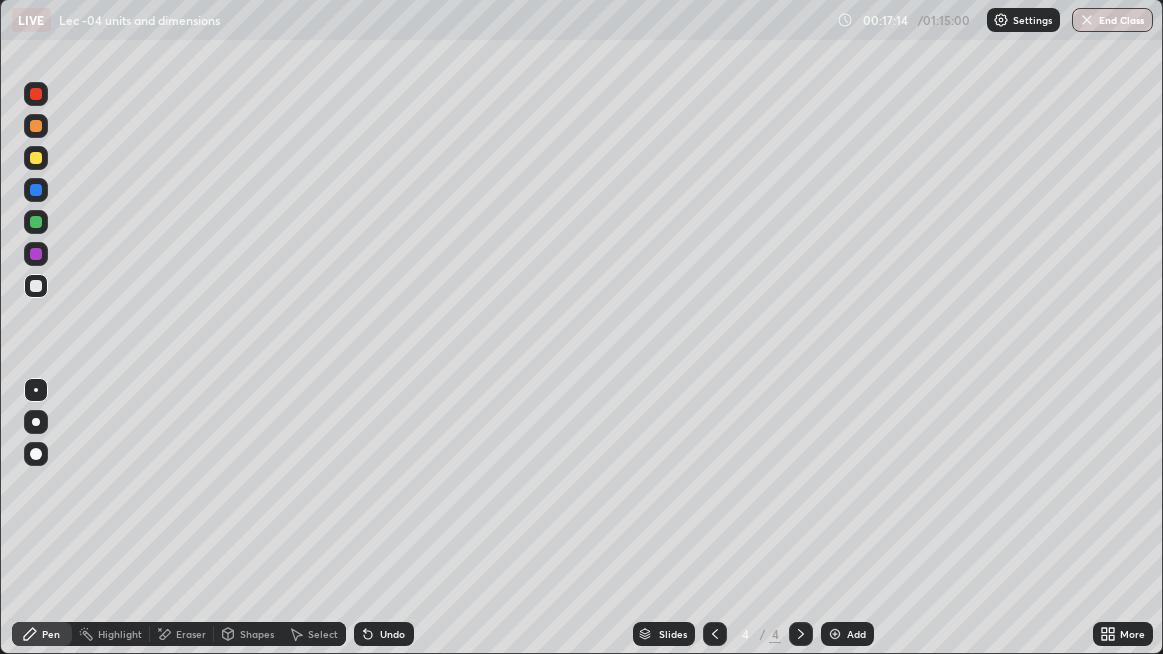 click at bounding box center (36, 158) 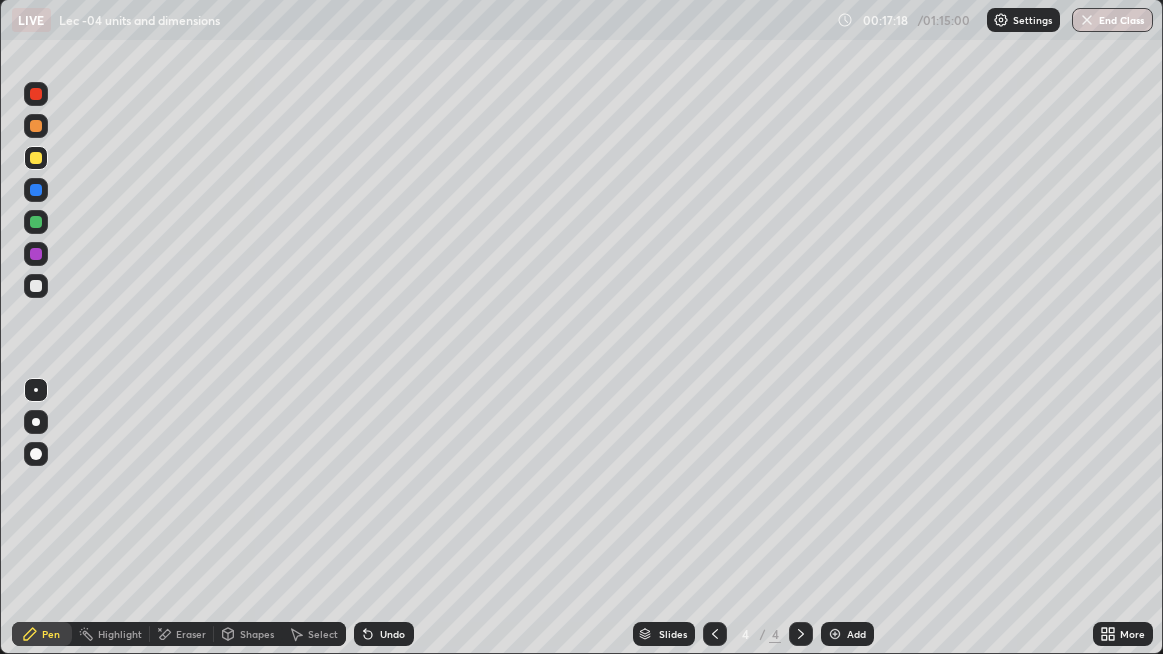click at bounding box center [36, 94] 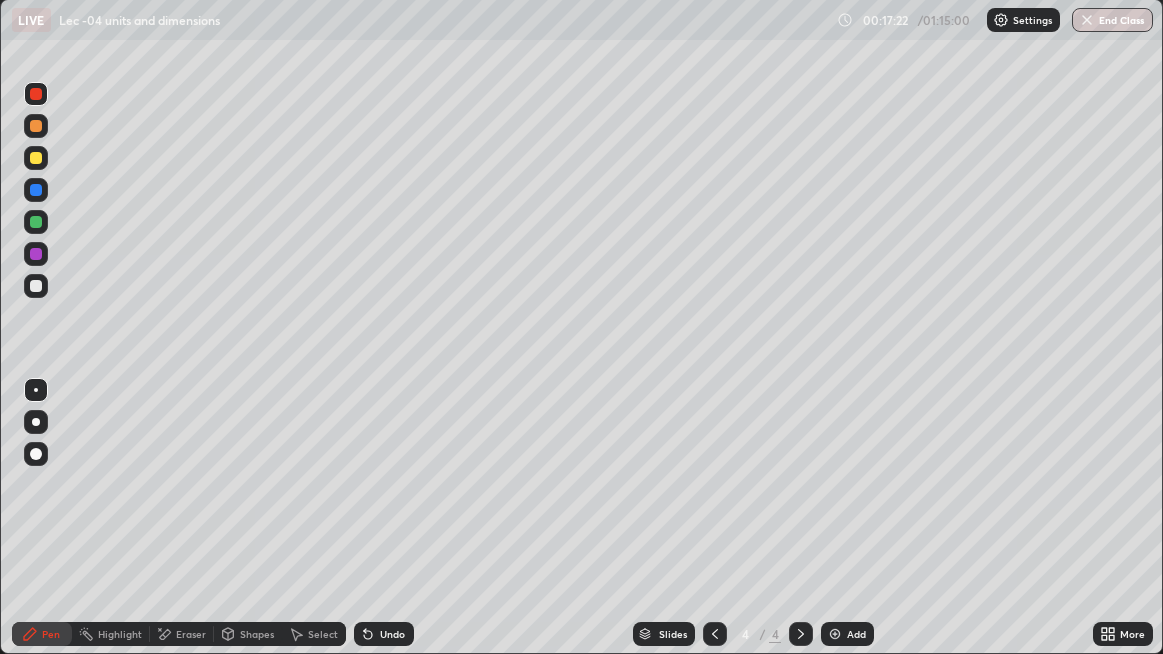 click at bounding box center [36, 286] 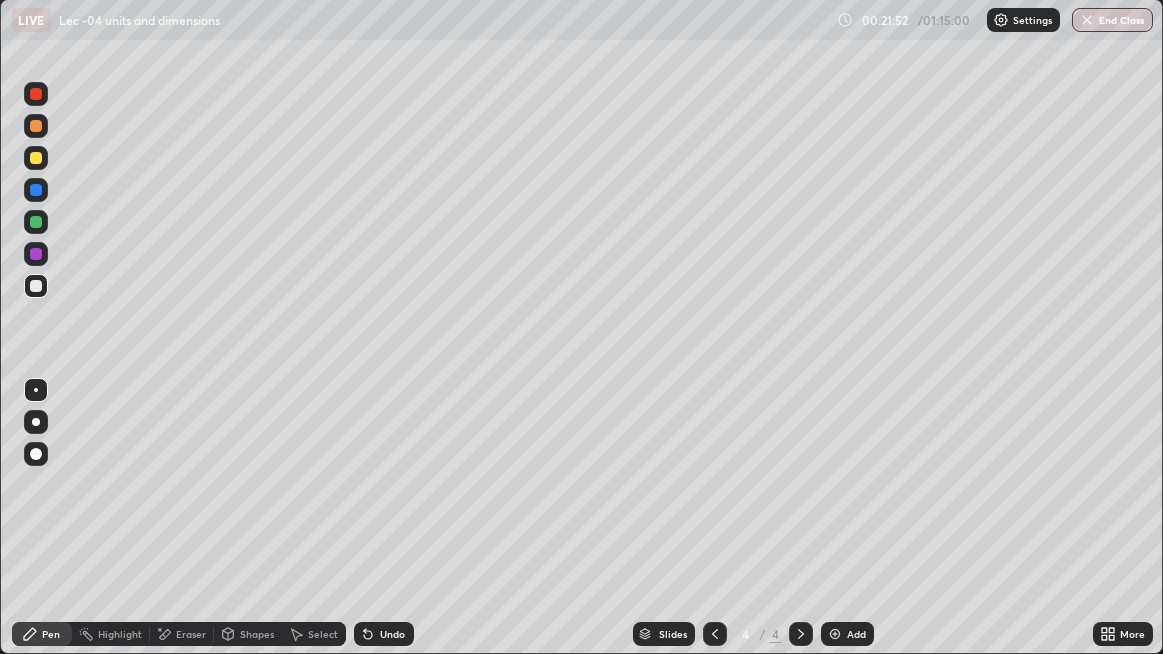 click at bounding box center [36, 126] 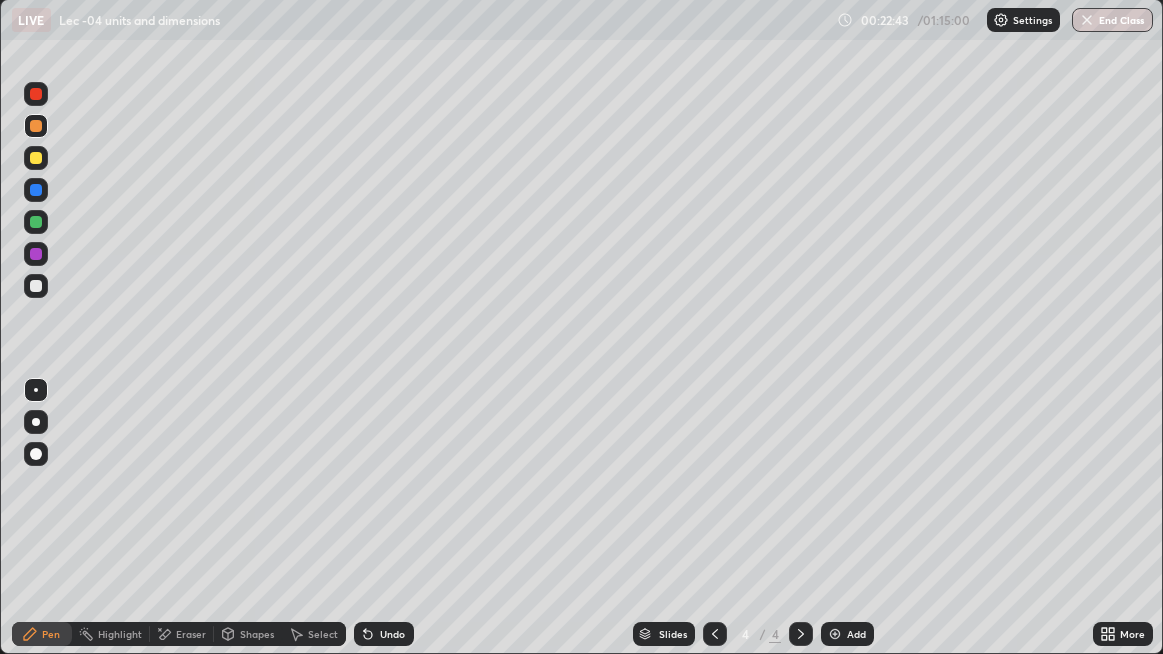 click on "Eraser" at bounding box center [191, 634] 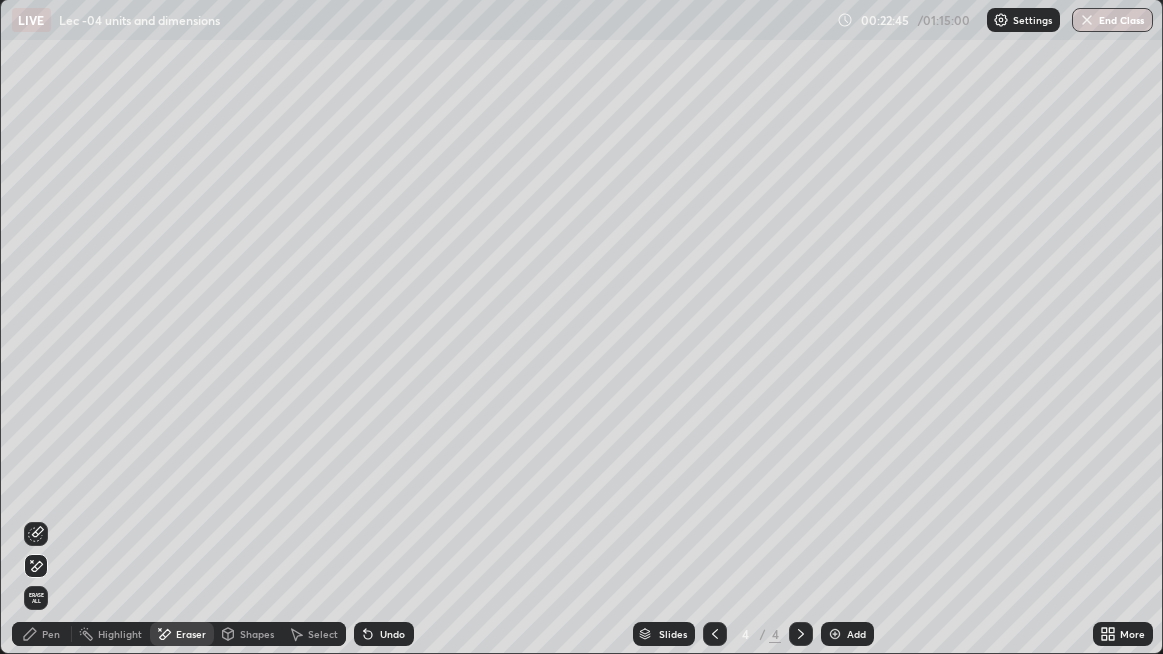 click on "Pen" at bounding box center (51, 634) 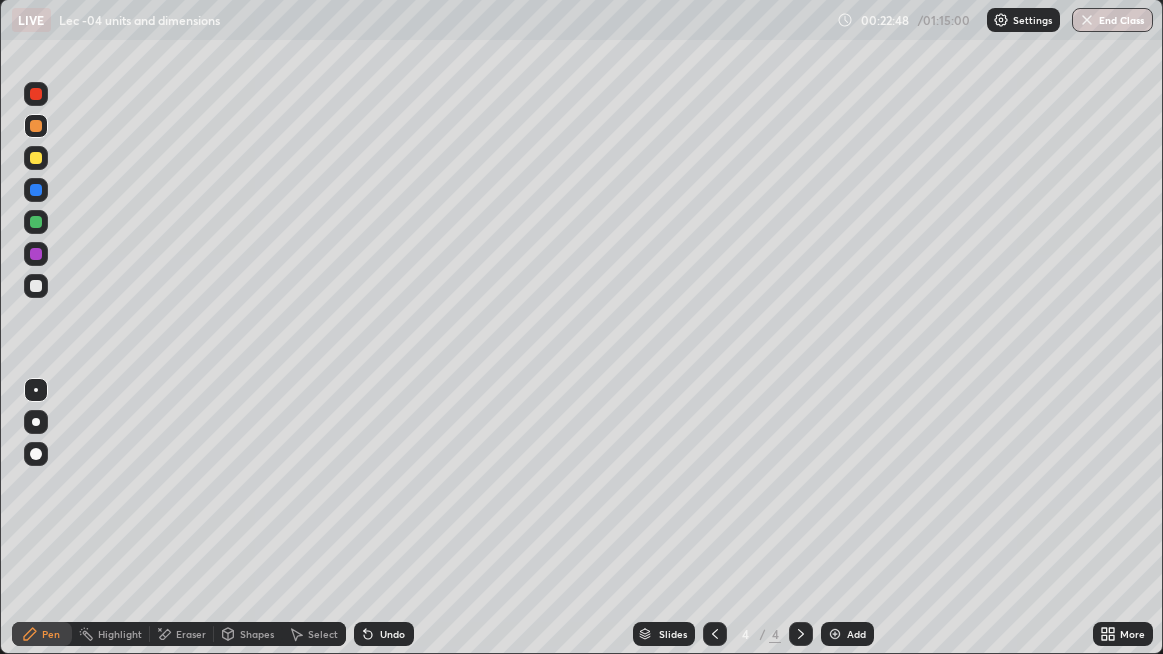 click at bounding box center [36, 286] 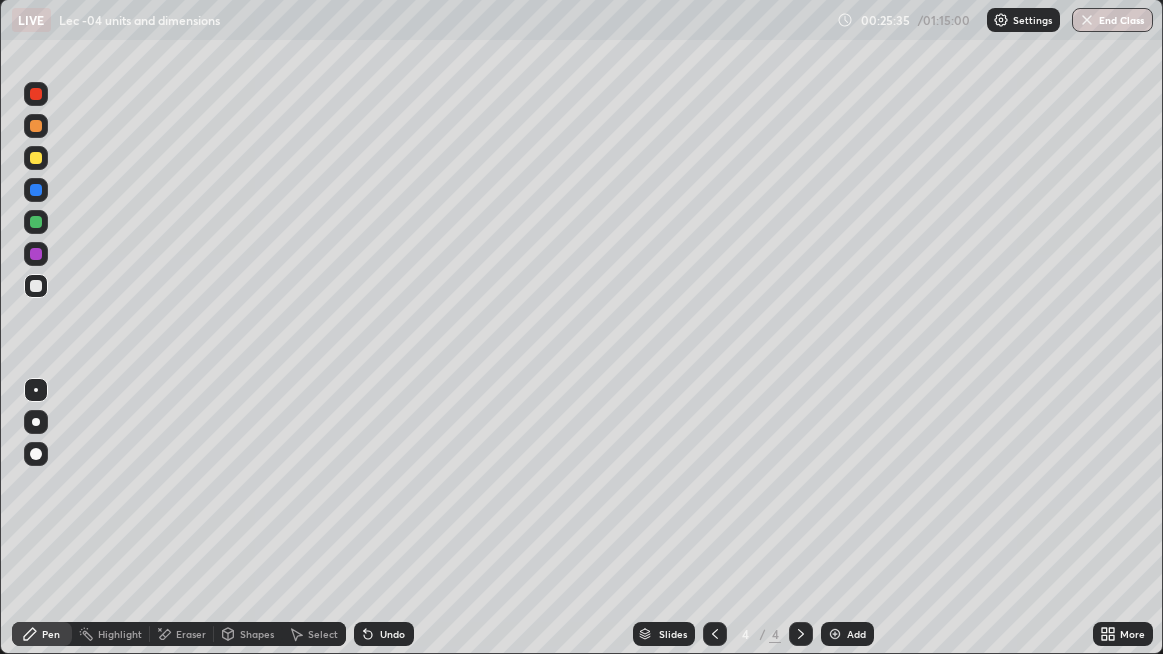 click on "Eraser" at bounding box center (182, 634) 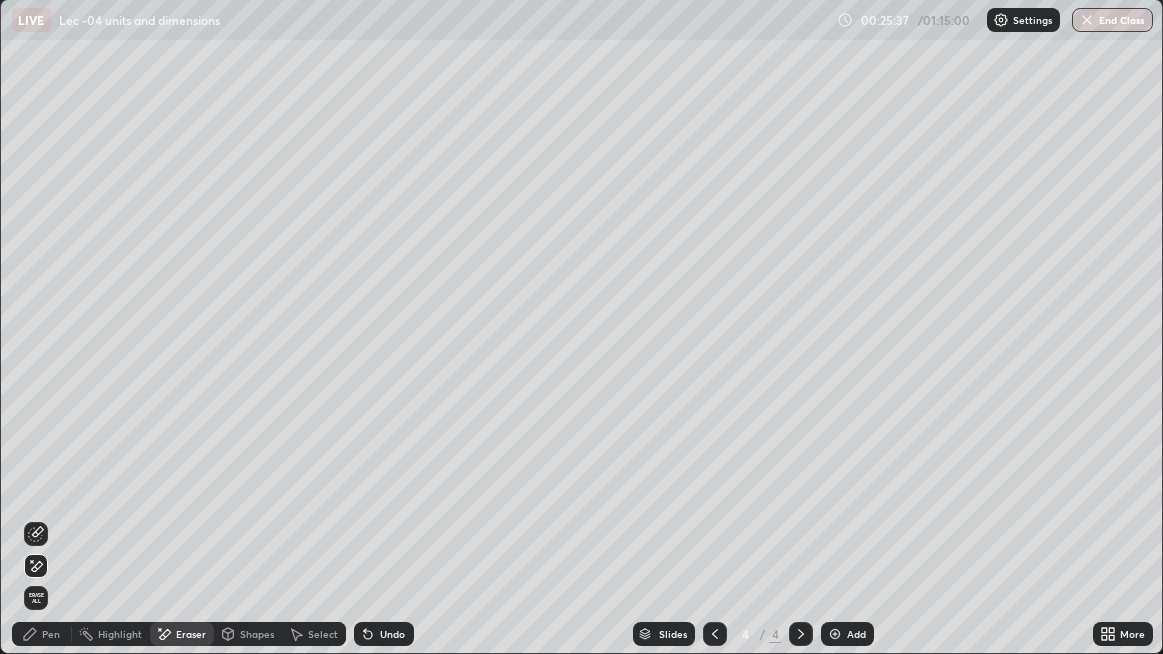 click on "Pen" at bounding box center [51, 634] 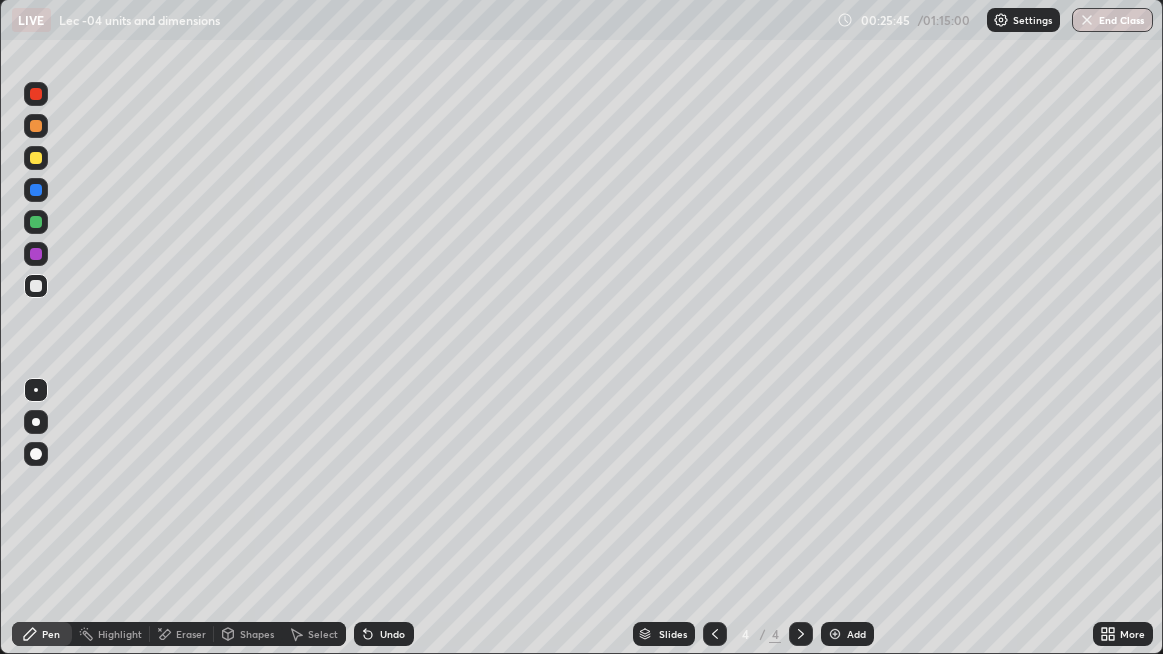 click at bounding box center [36, 158] 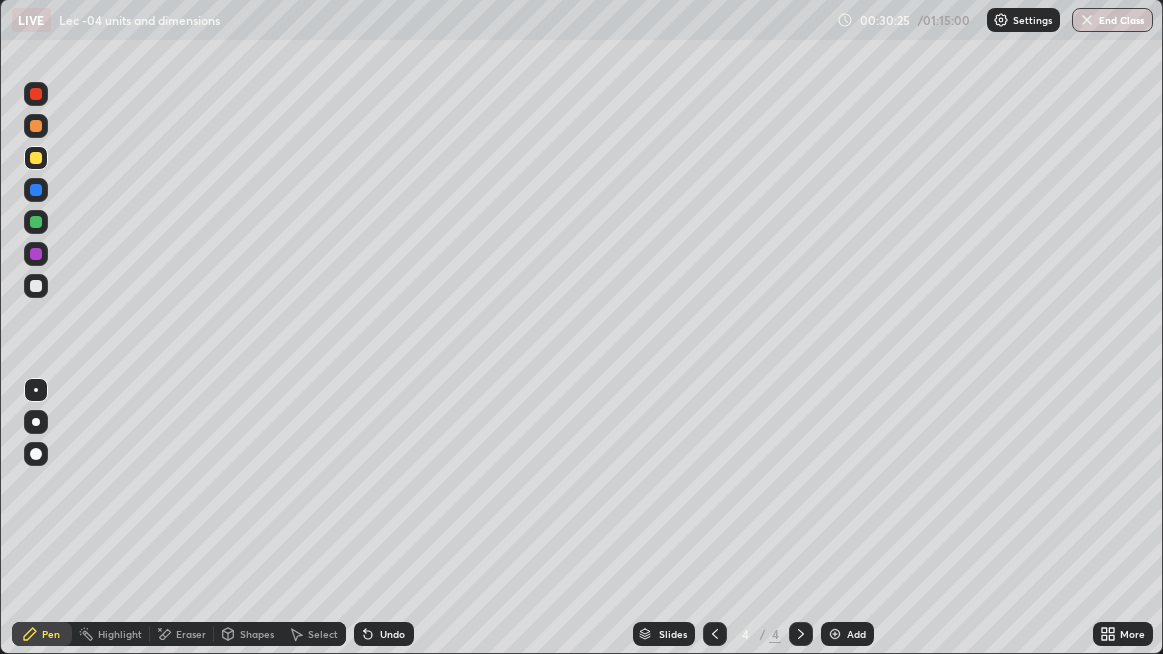 click at bounding box center (835, 634) 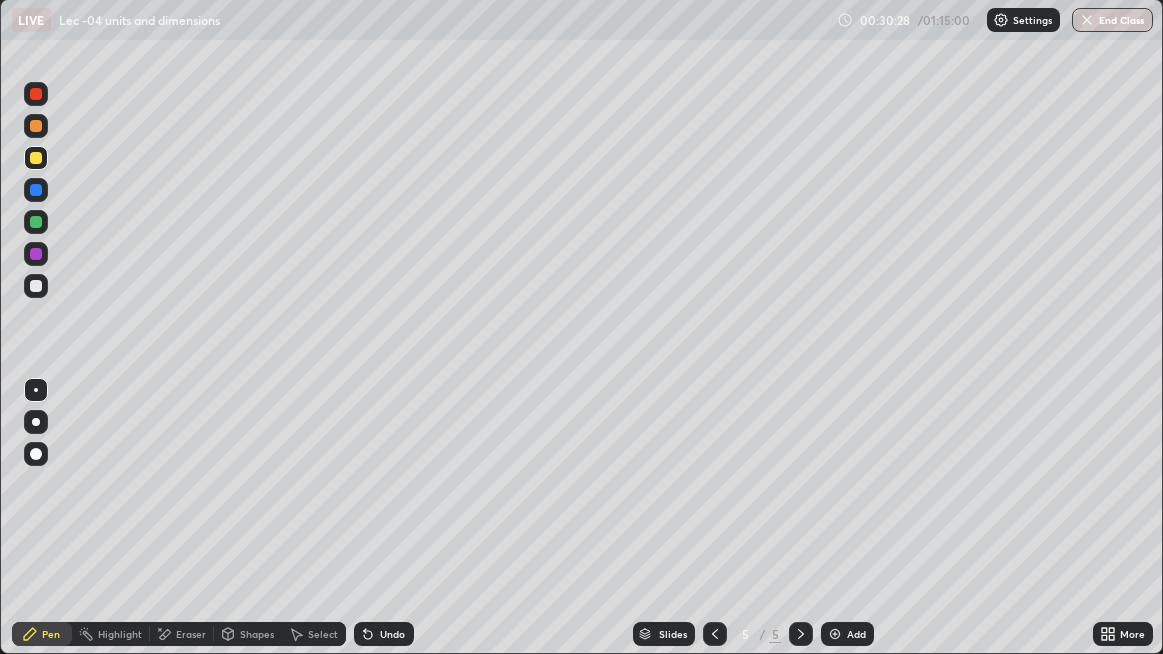 click at bounding box center [36, 286] 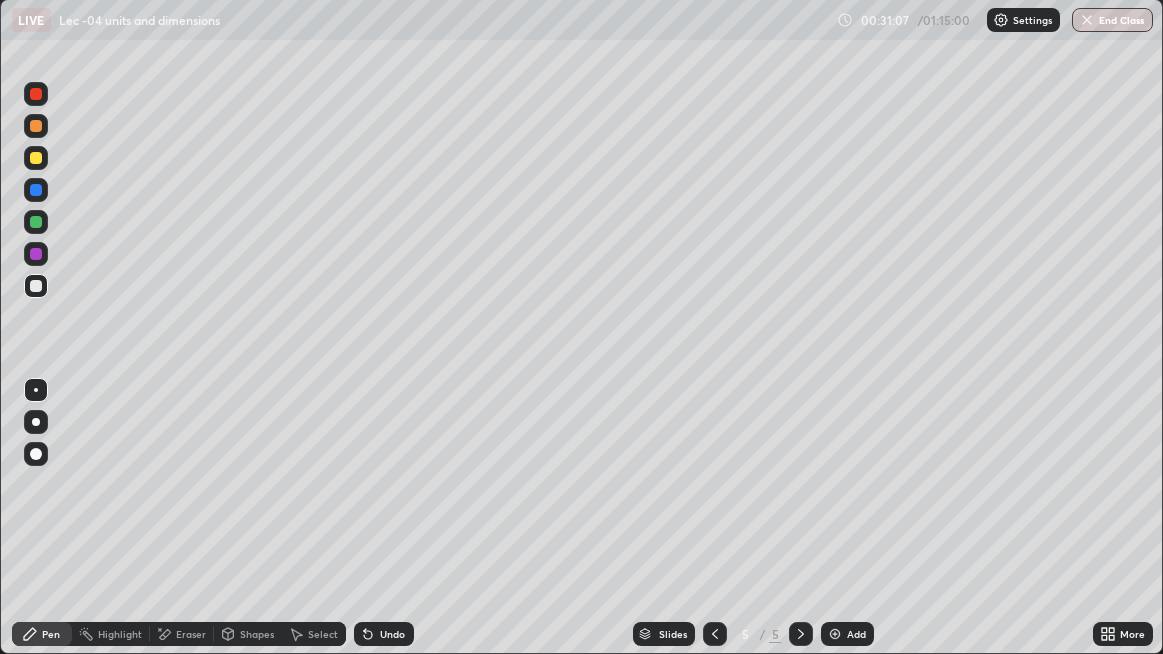 click 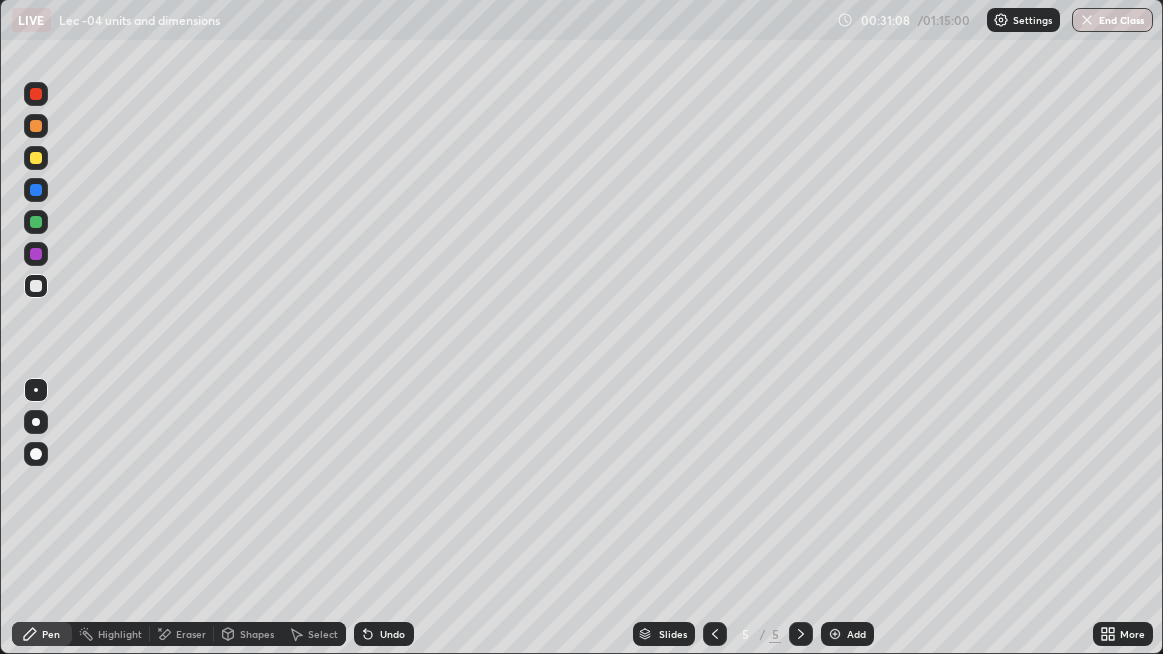 click on "Undo" at bounding box center [392, 634] 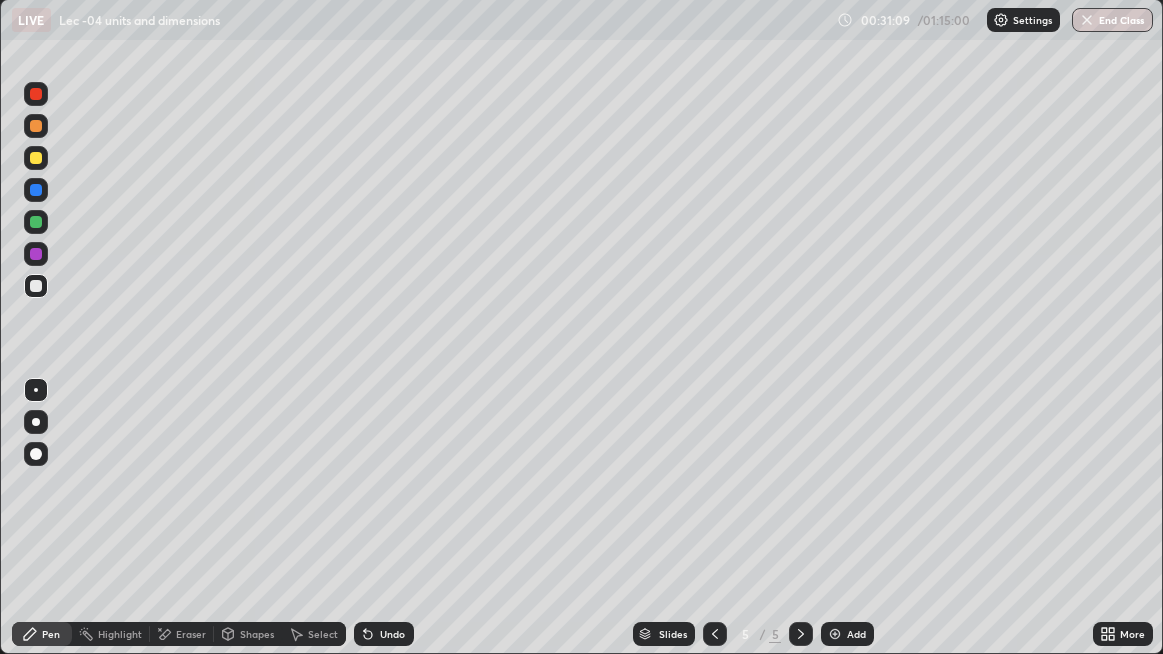 click on "Undo" at bounding box center (384, 634) 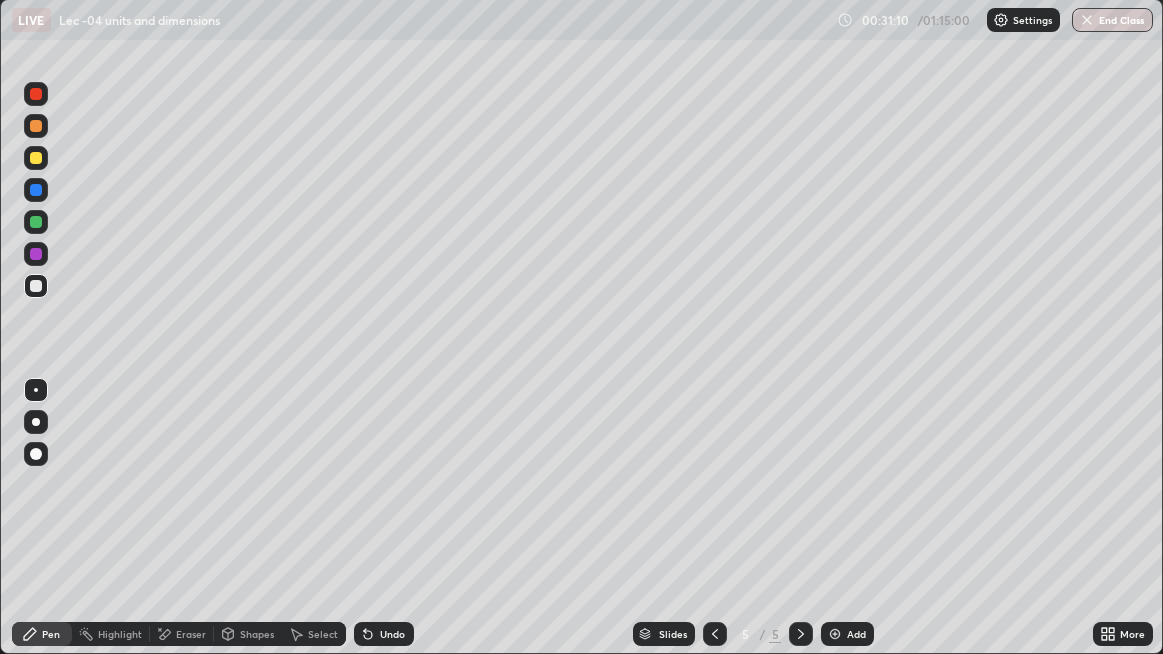 click on "Undo" at bounding box center [392, 634] 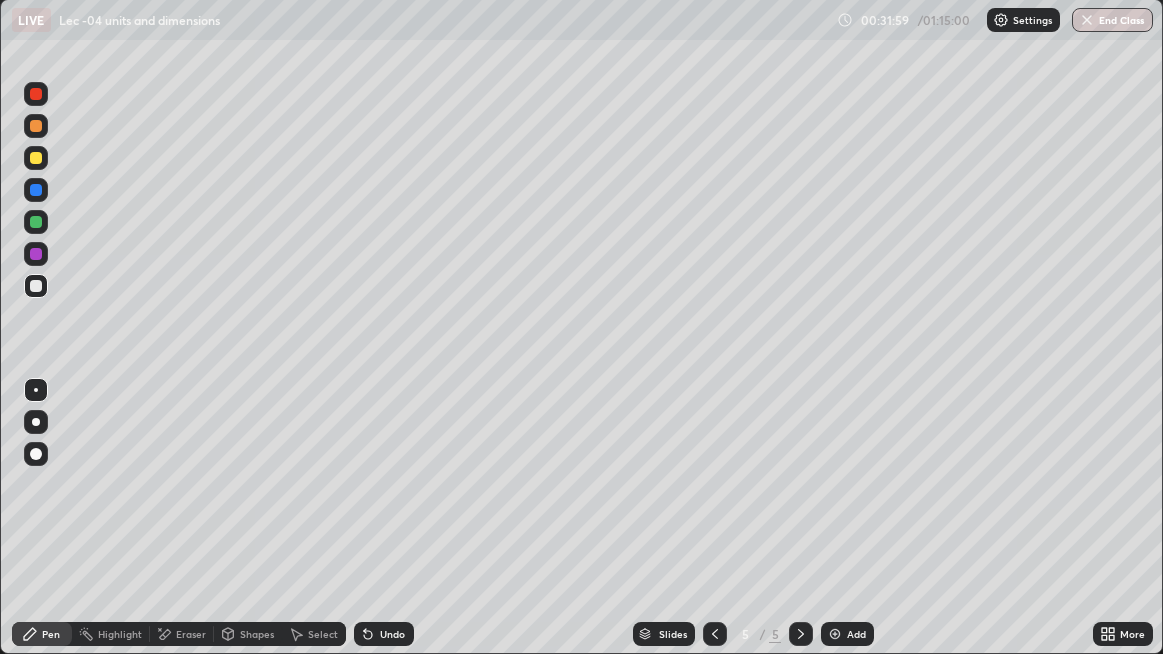click on "Undo" at bounding box center [384, 634] 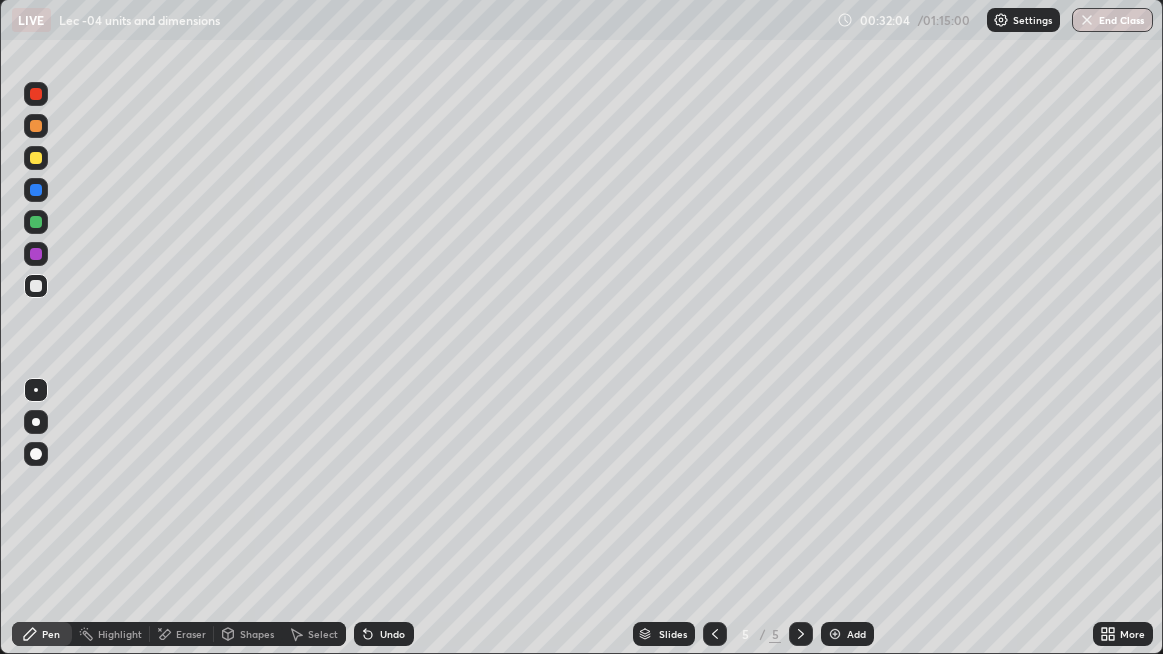 click at bounding box center [36, 286] 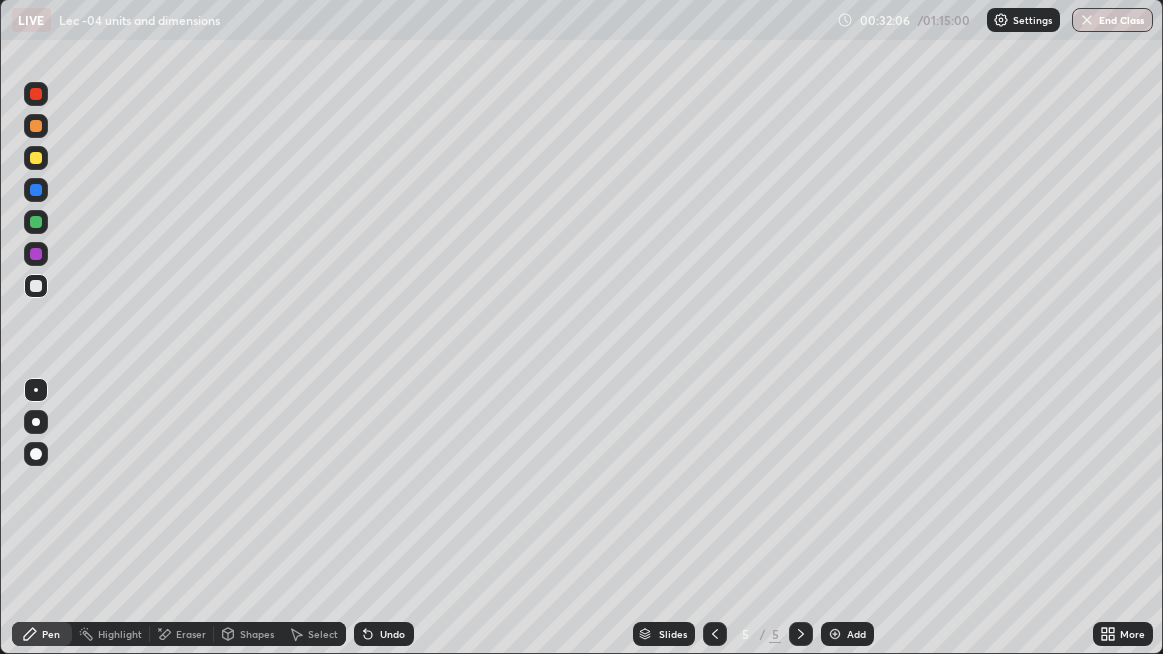 click at bounding box center (36, 126) 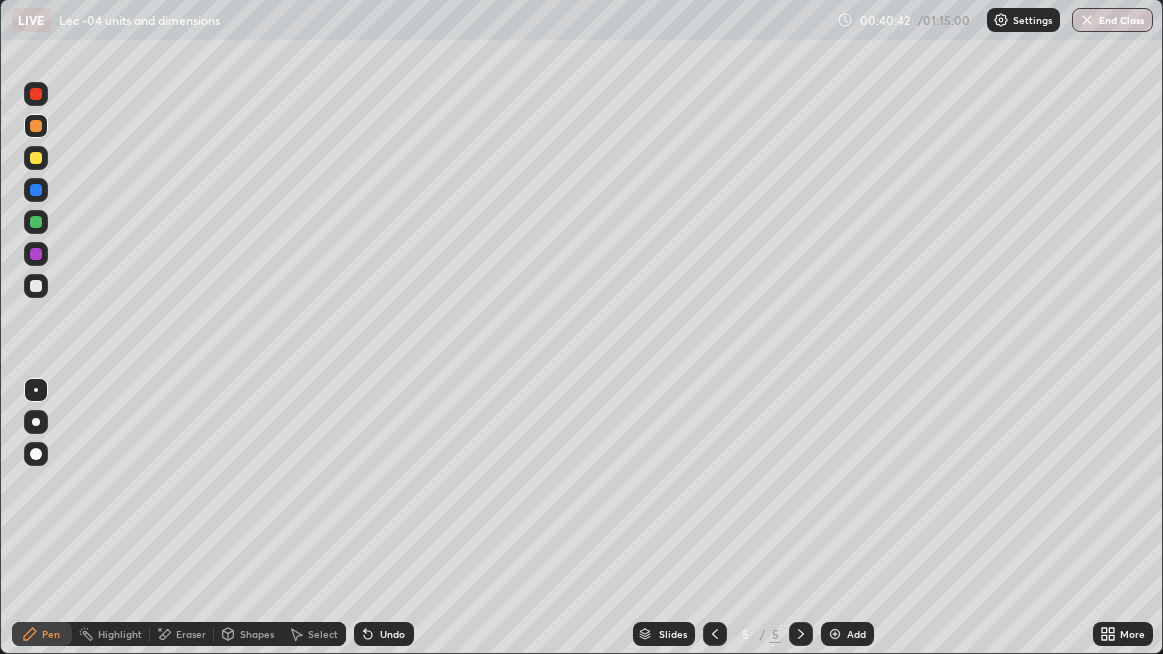 click at bounding box center (835, 634) 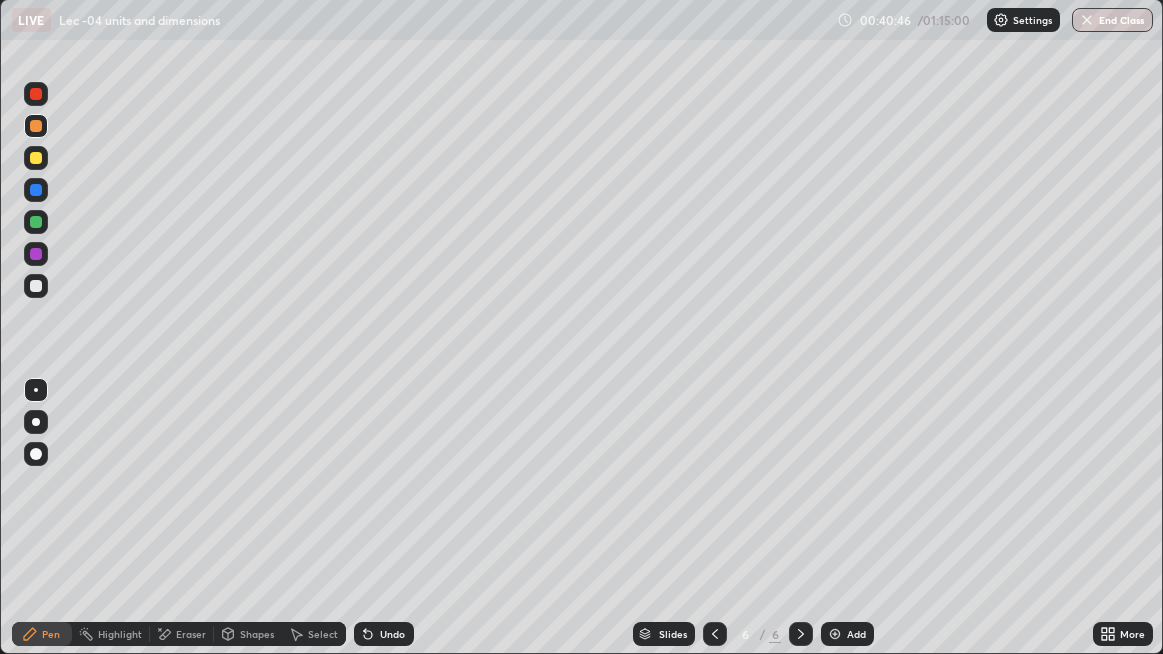 click at bounding box center [36, 286] 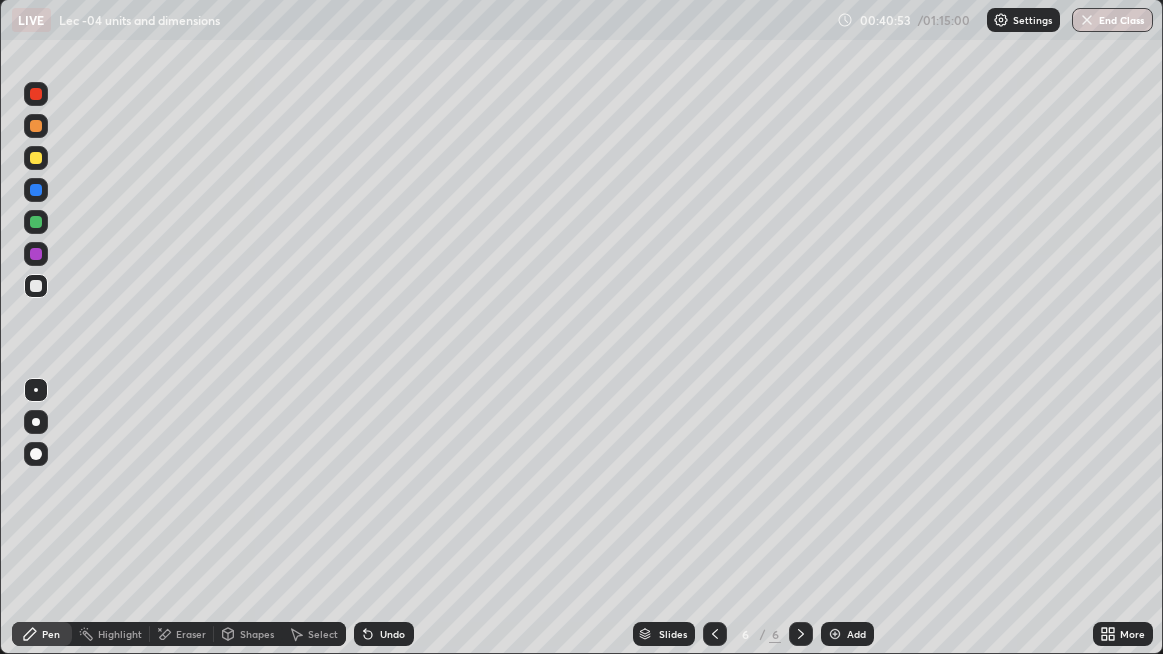 click on "Undo" at bounding box center [392, 634] 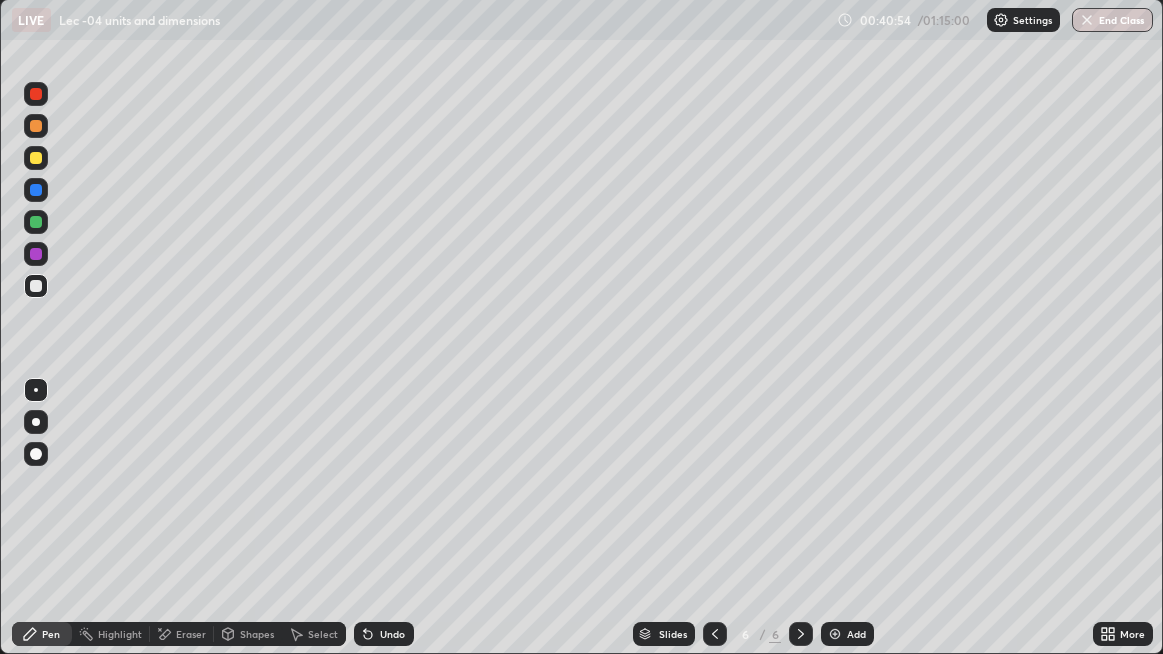 click on "Undo" at bounding box center [392, 634] 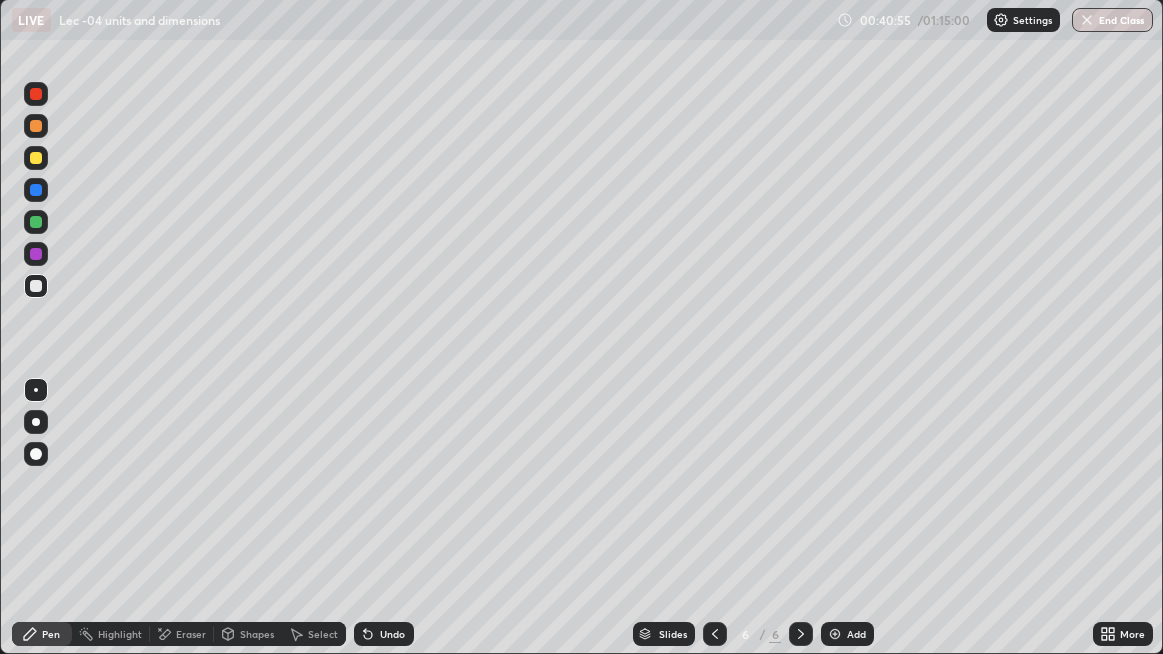 click on "Undo" at bounding box center (384, 634) 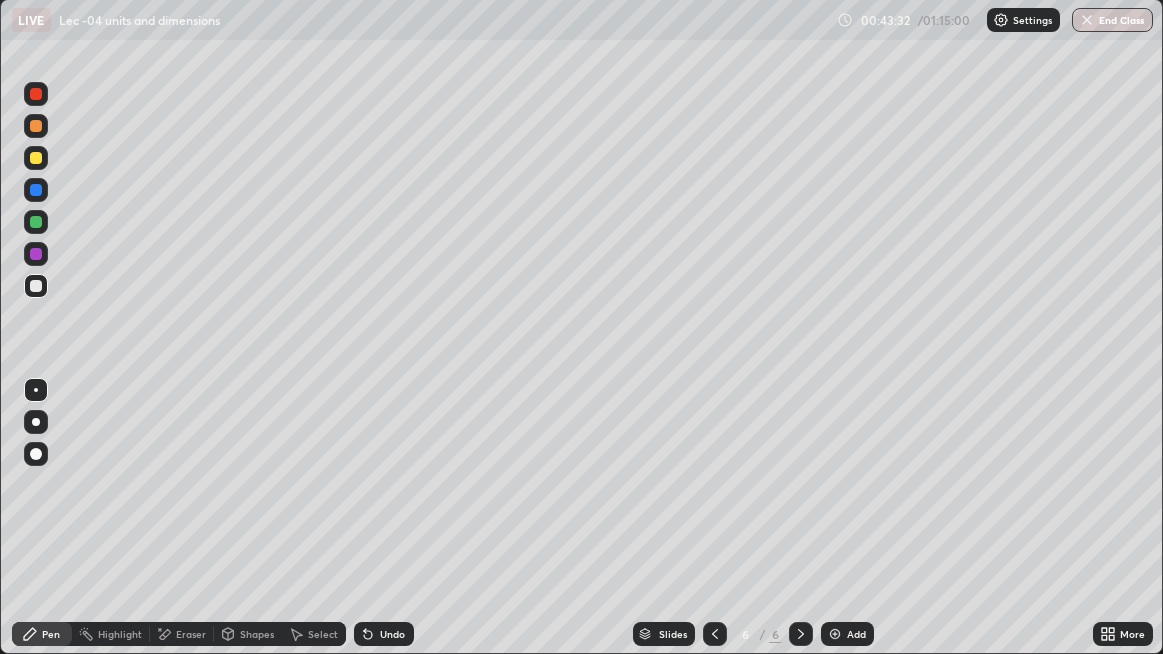 click 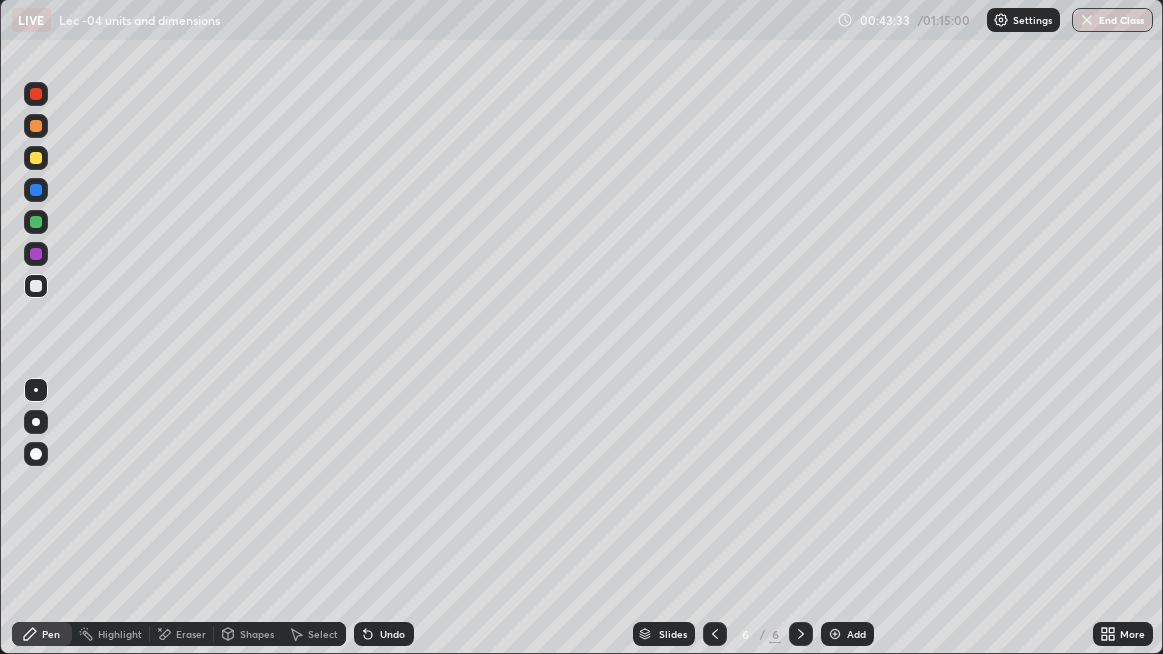 click on "Undo" at bounding box center [392, 634] 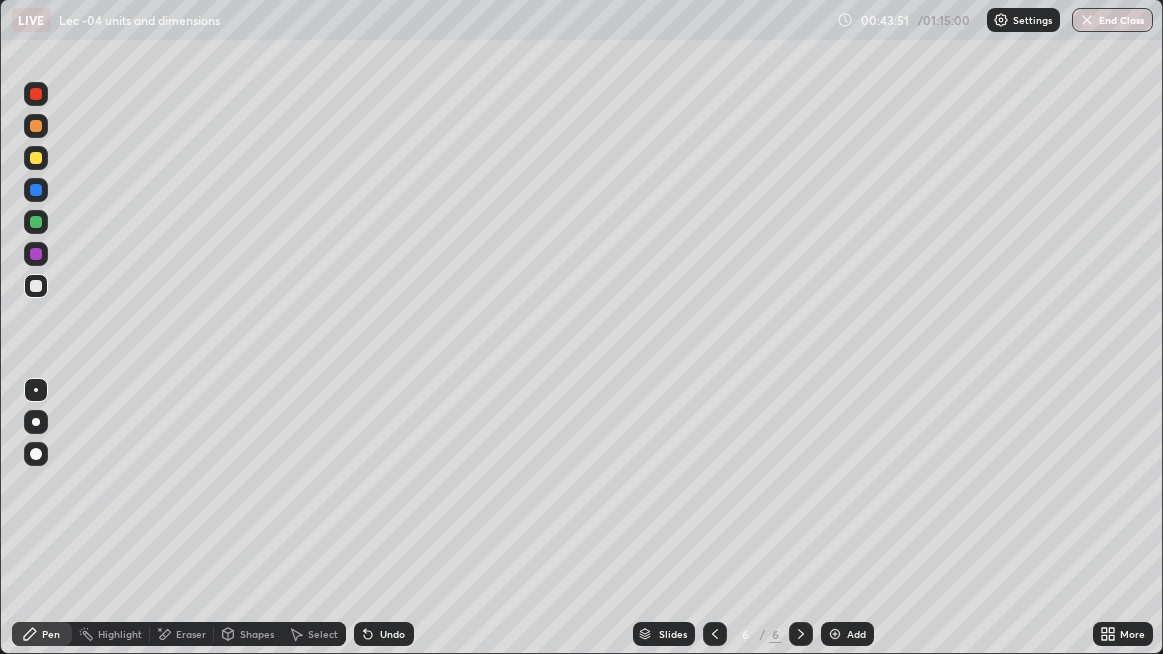 click 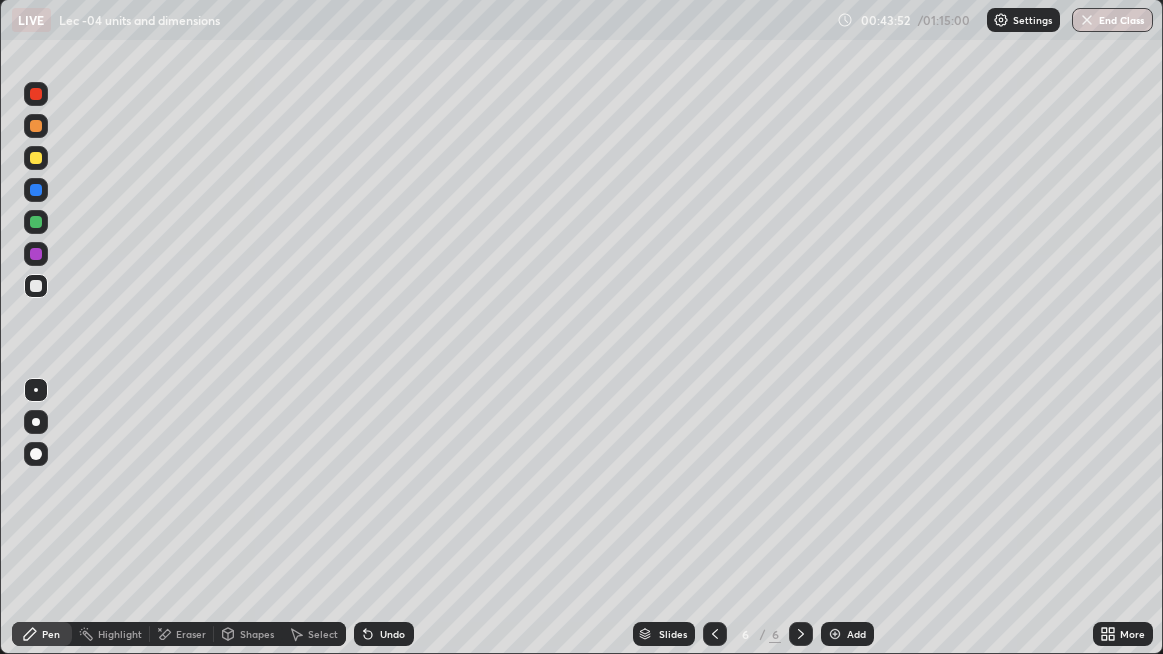 click 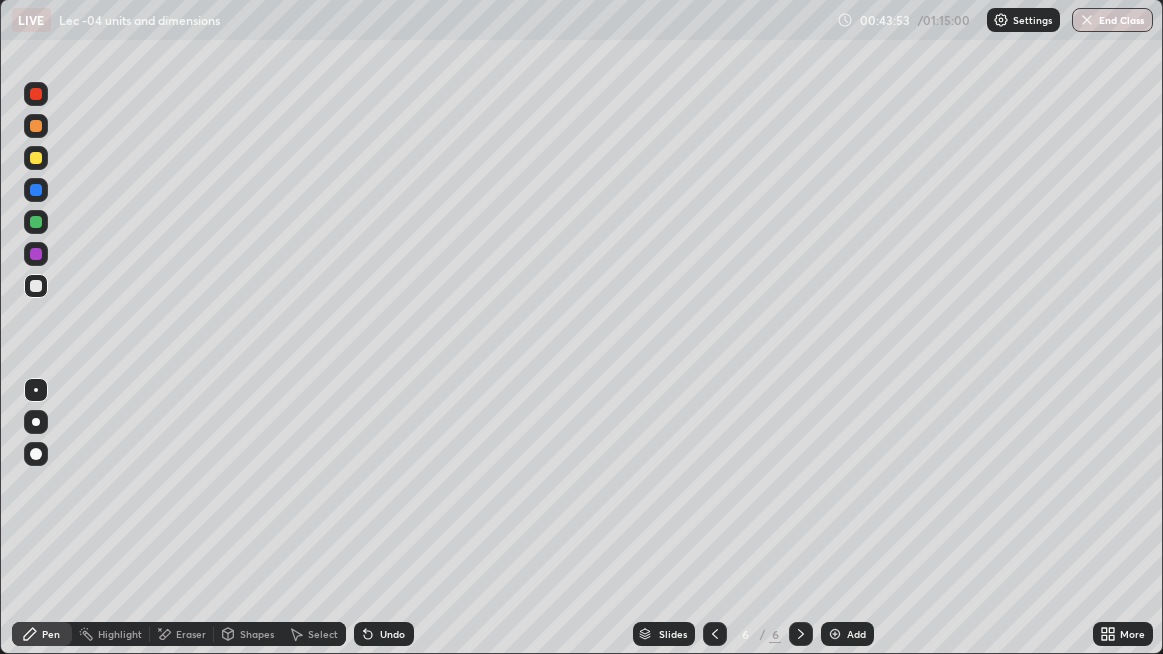 click on "Undo" at bounding box center [392, 634] 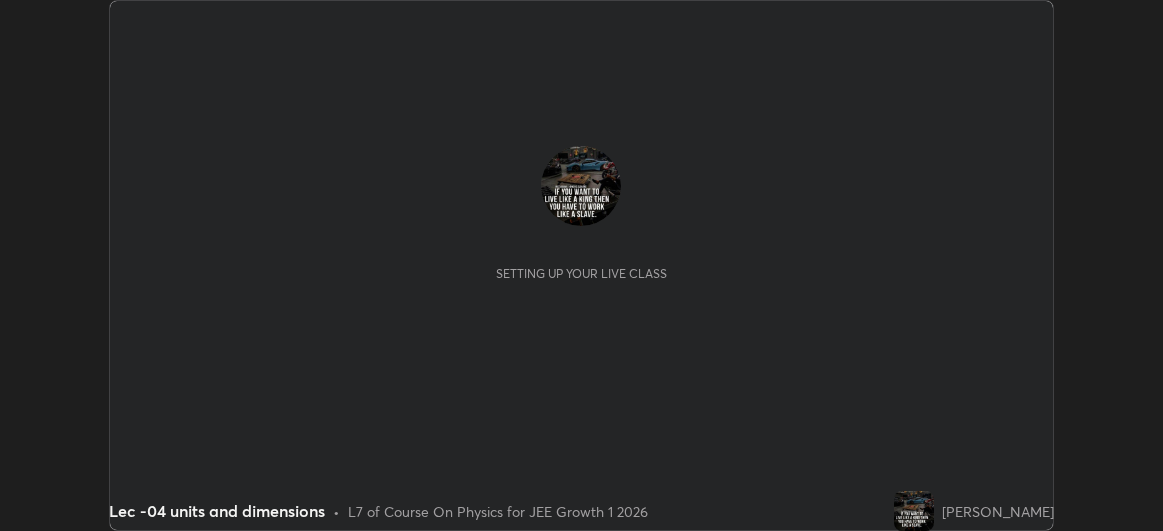 scroll, scrollTop: 0, scrollLeft: 0, axis: both 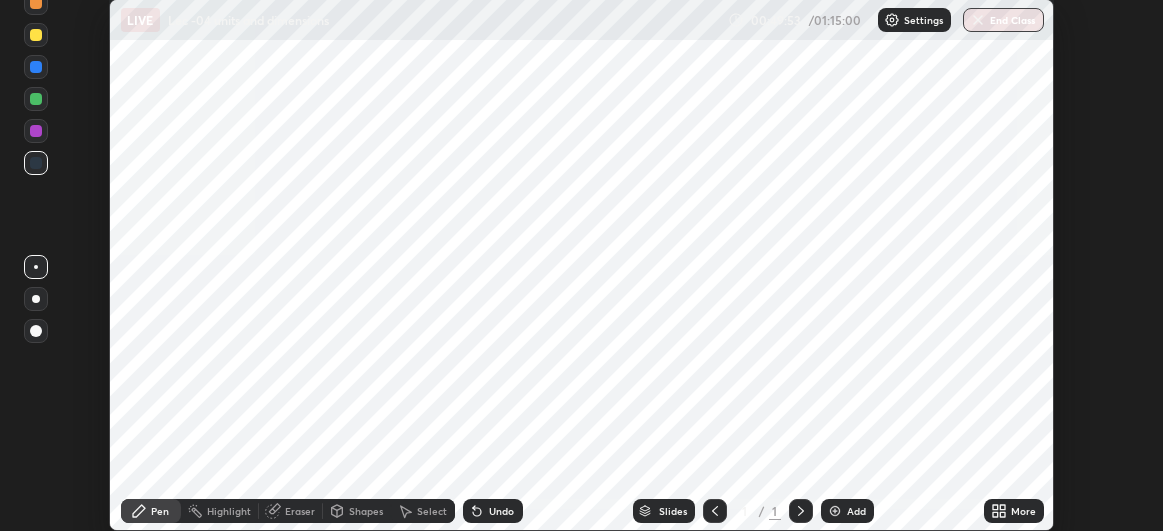 click 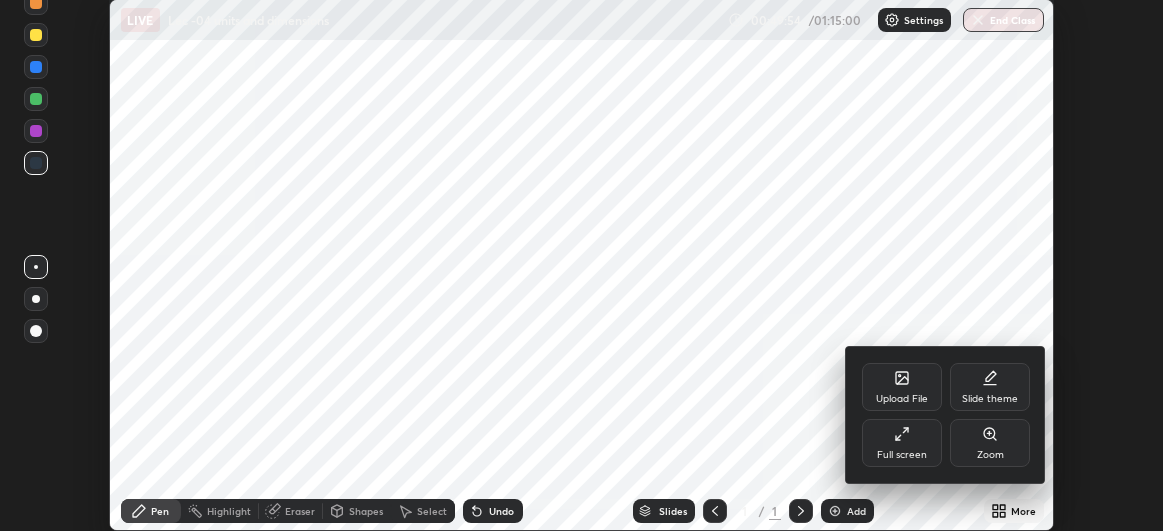 click on "Full screen" at bounding box center (902, 443) 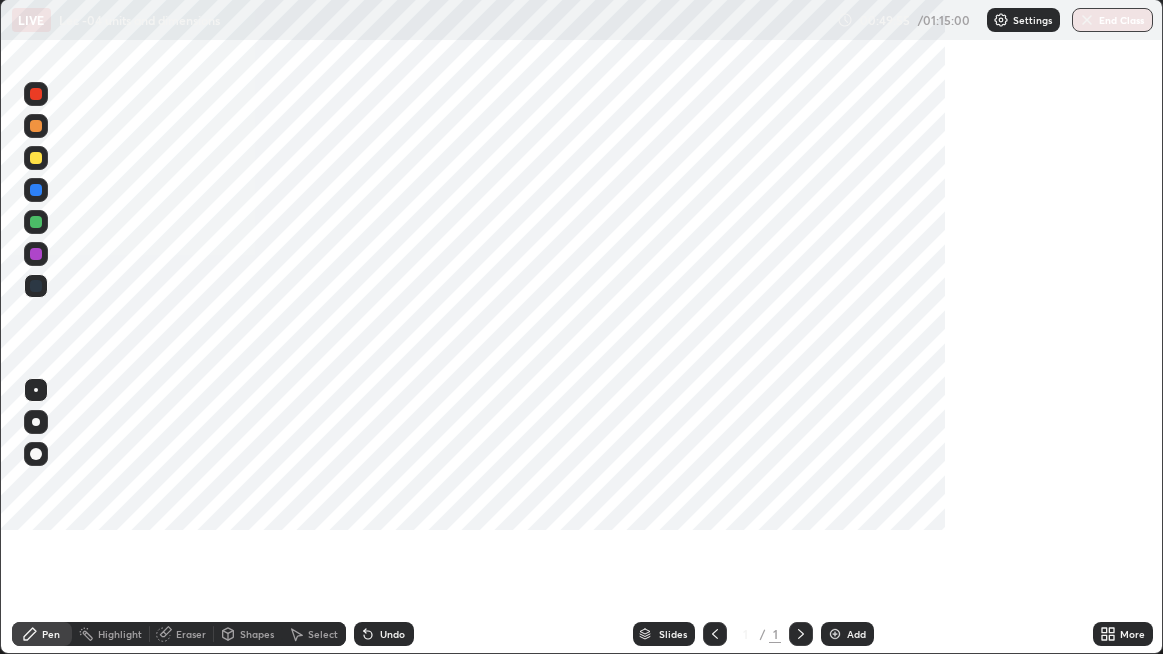 scroll, scrollTop: 99345, scrollLeft: 98836, axis: both 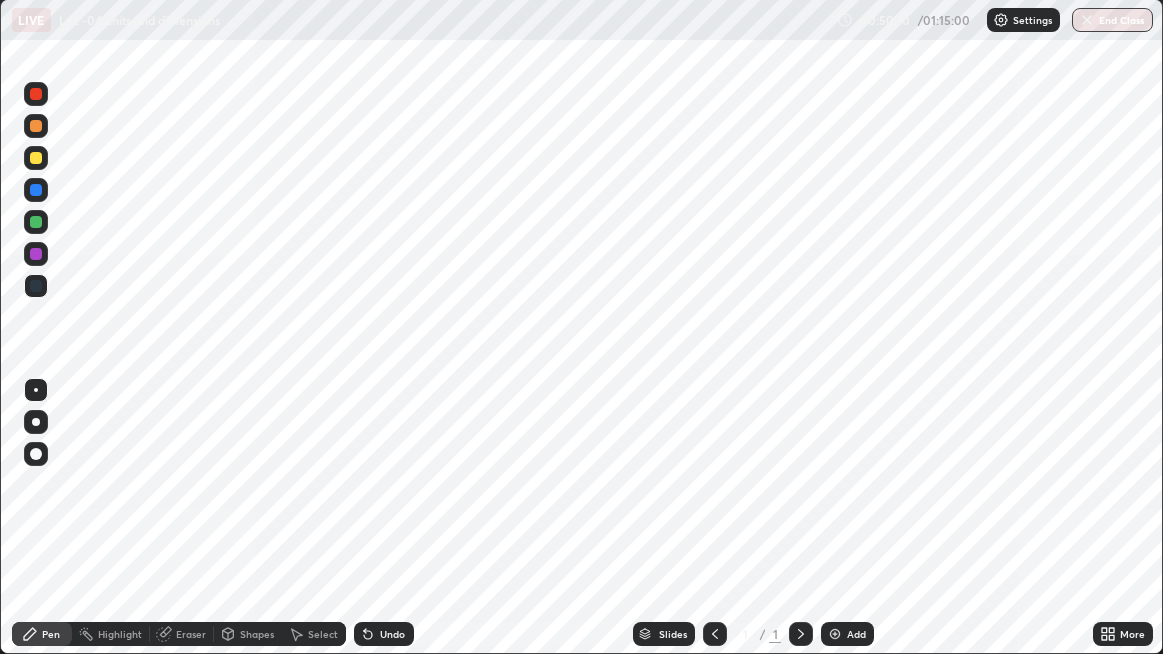 click on "More" at bounding box center [1132, 634] 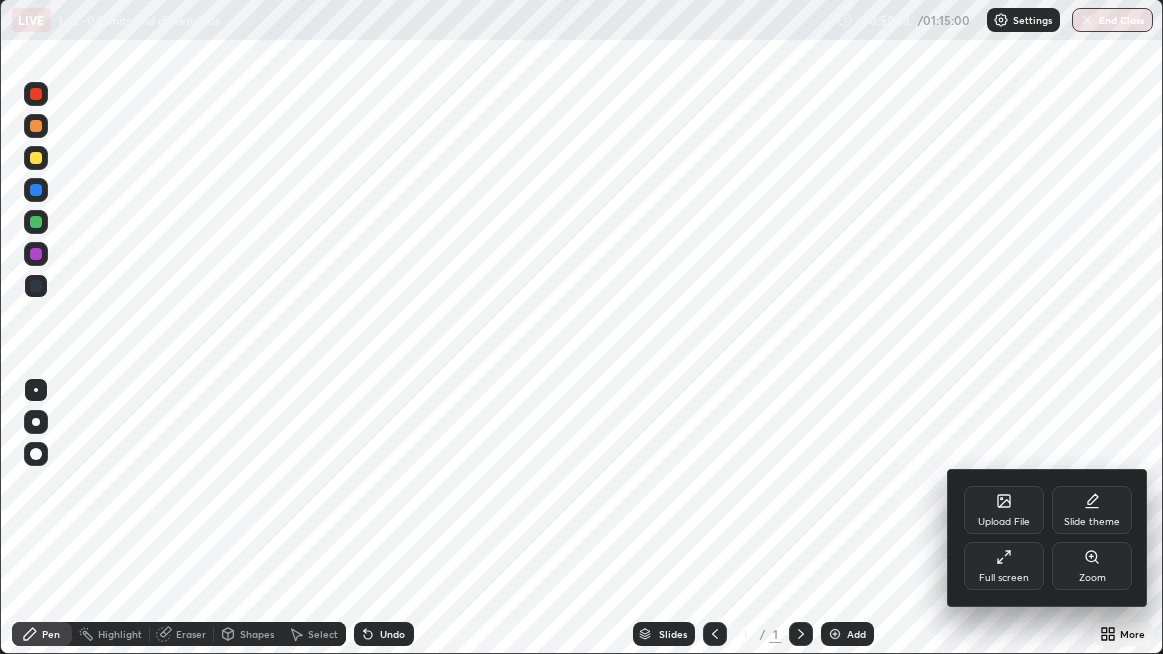 click on "Slide theme" at bounding box center [1092, 510] 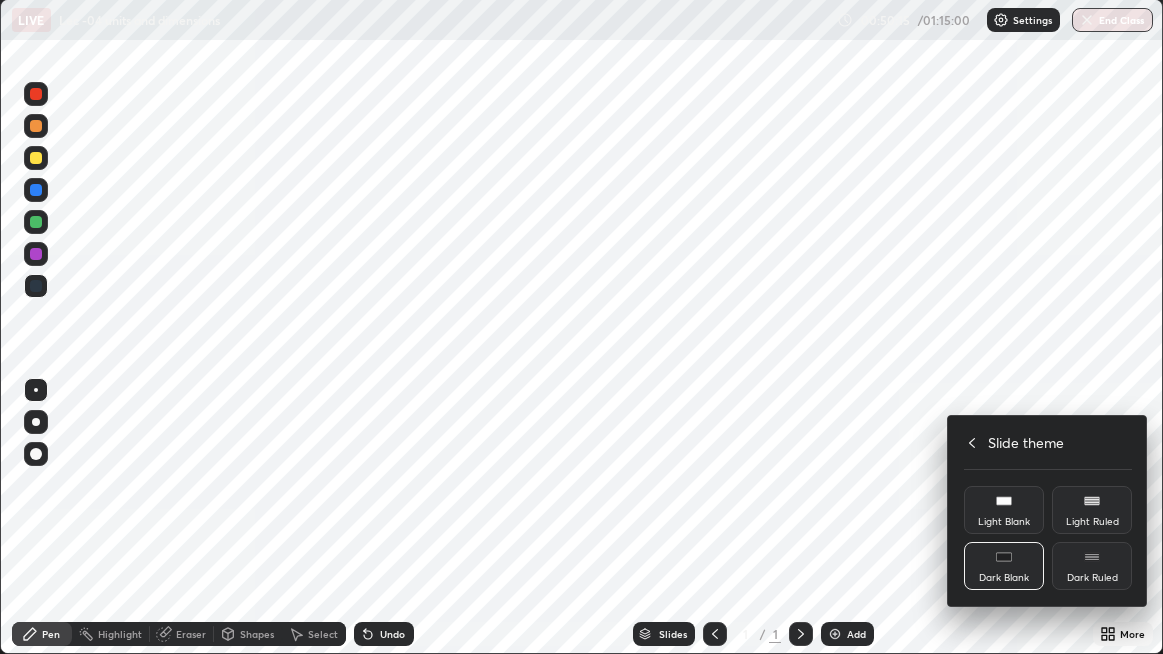 click on "Dark Blank" at bounding box center [1004, 566] 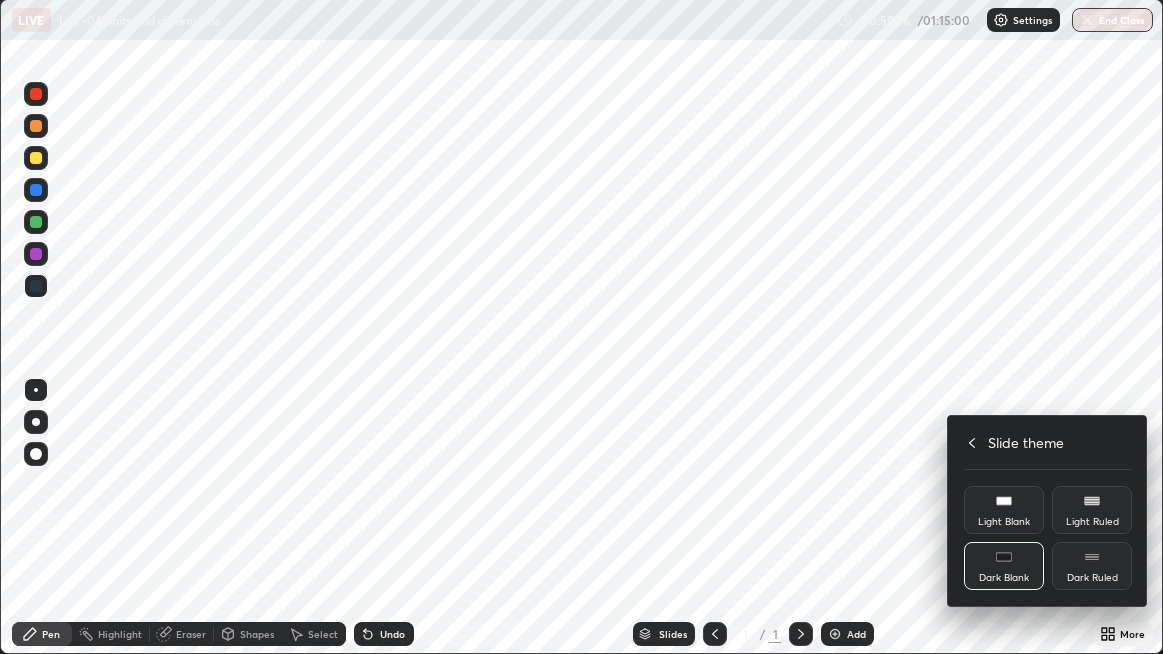 click 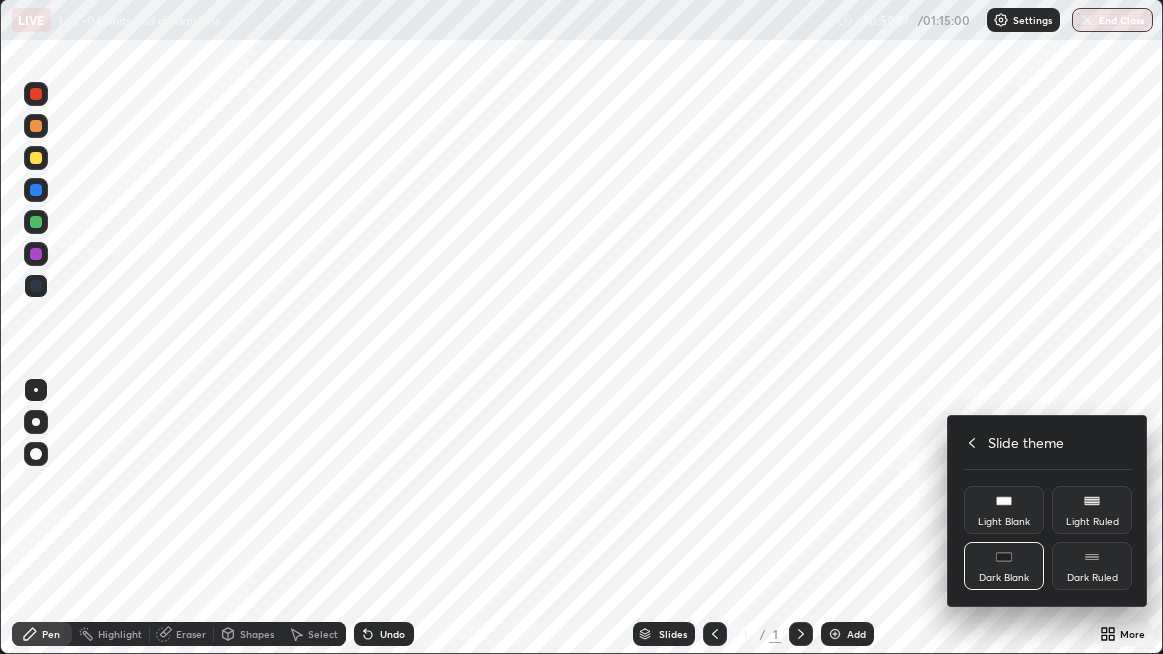 click 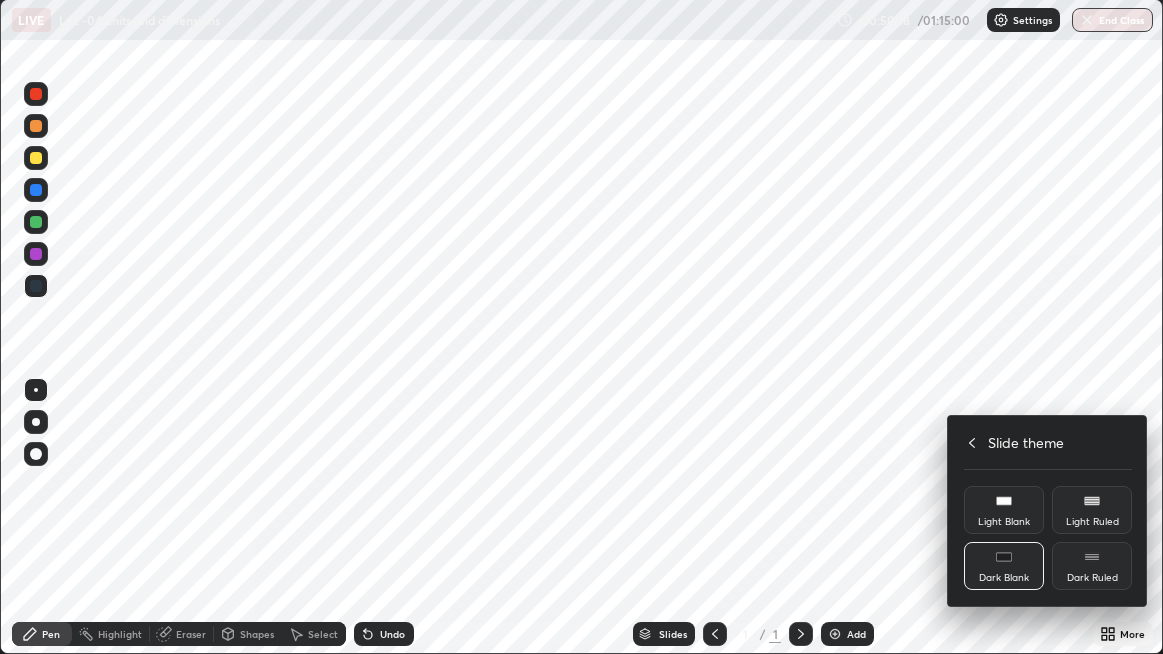 click 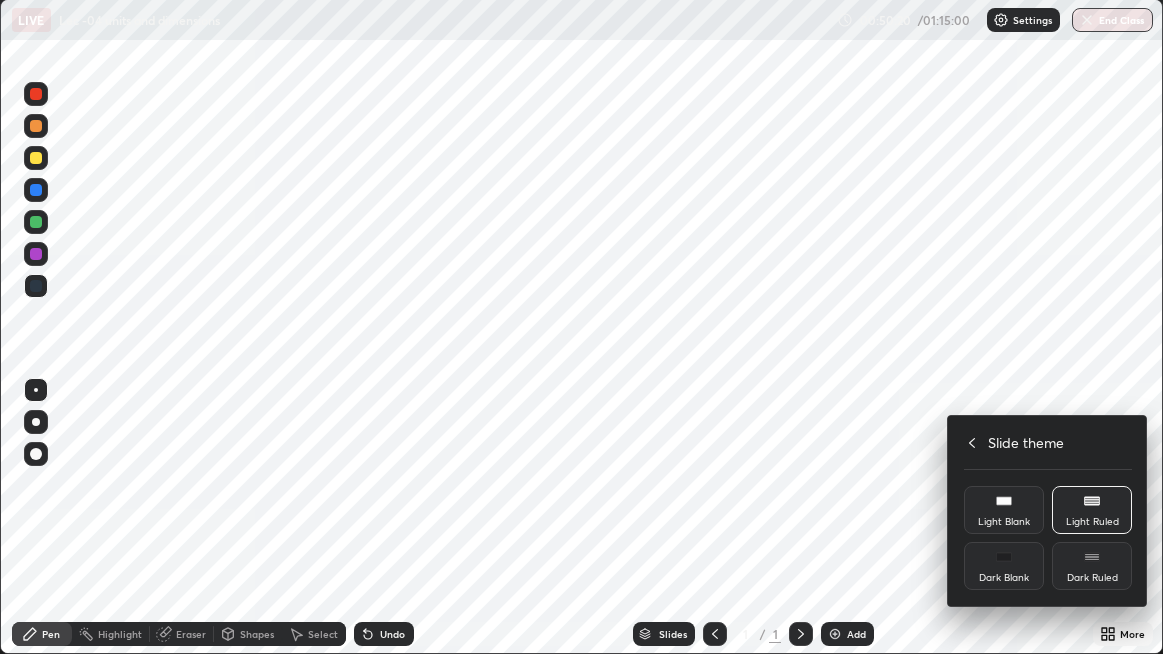 click at bounding box center (581, 327) 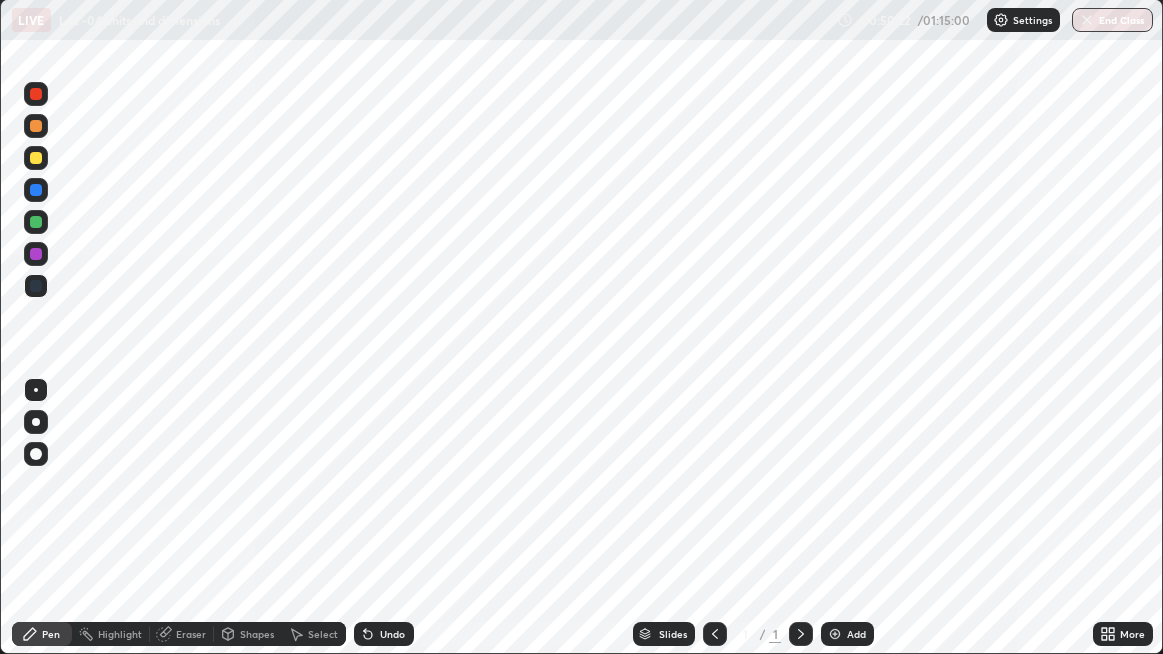 click 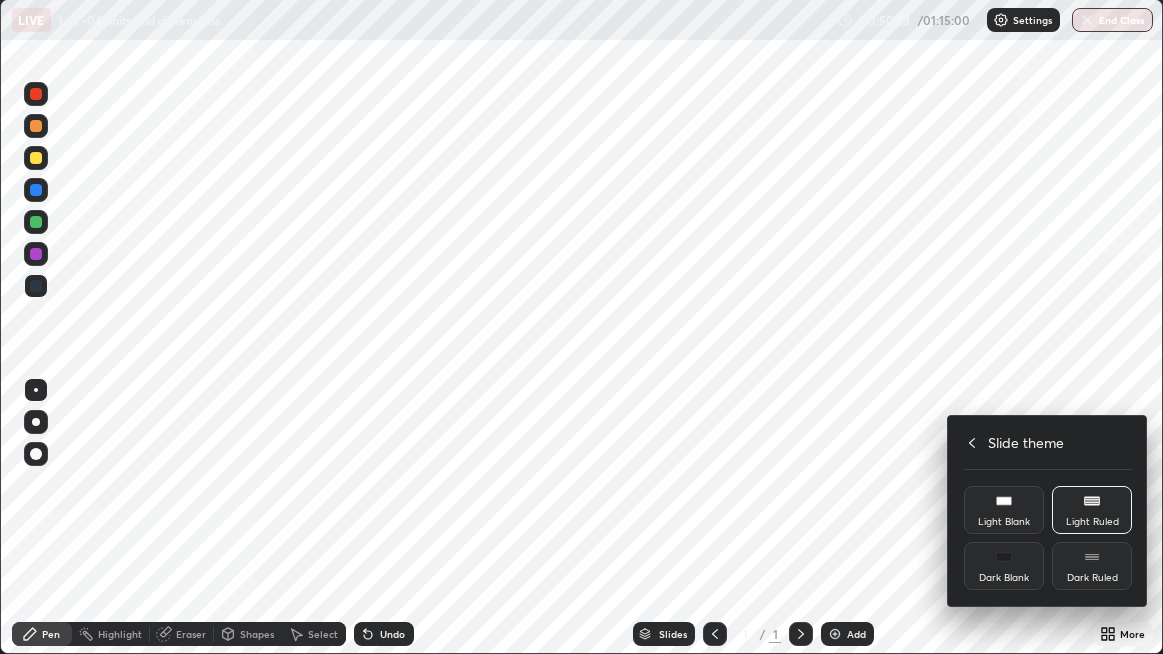 click on "Light Ruled" at bounding box center [1092, 522] 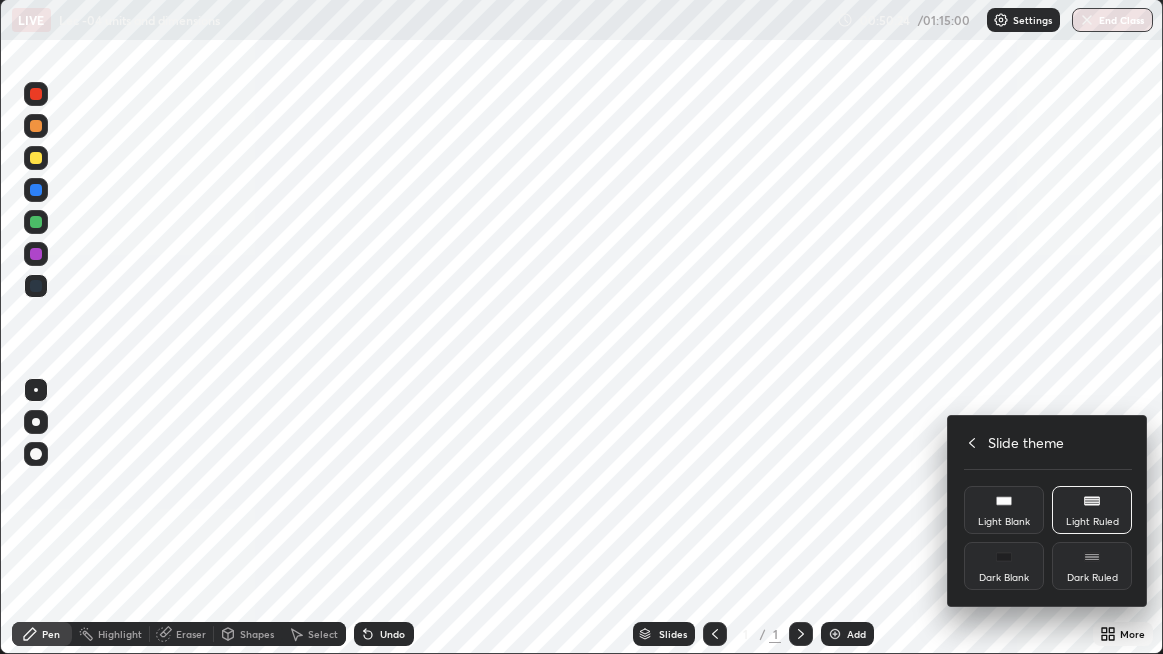 click 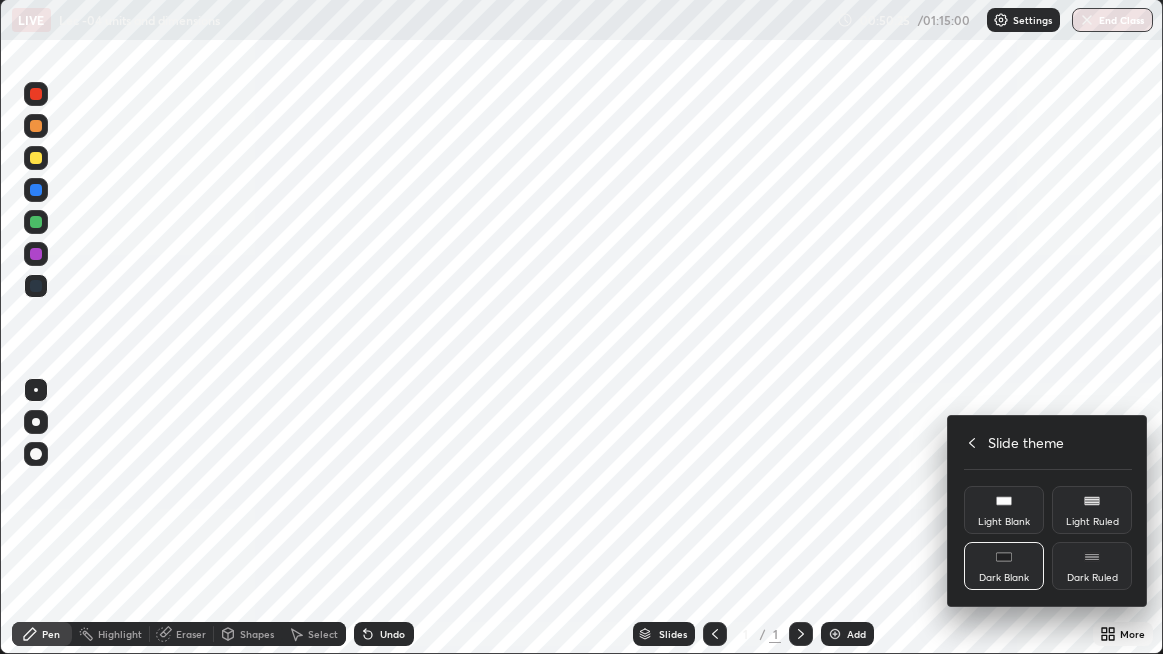 click on "Light Blank" at bounding box center (1004, 510) 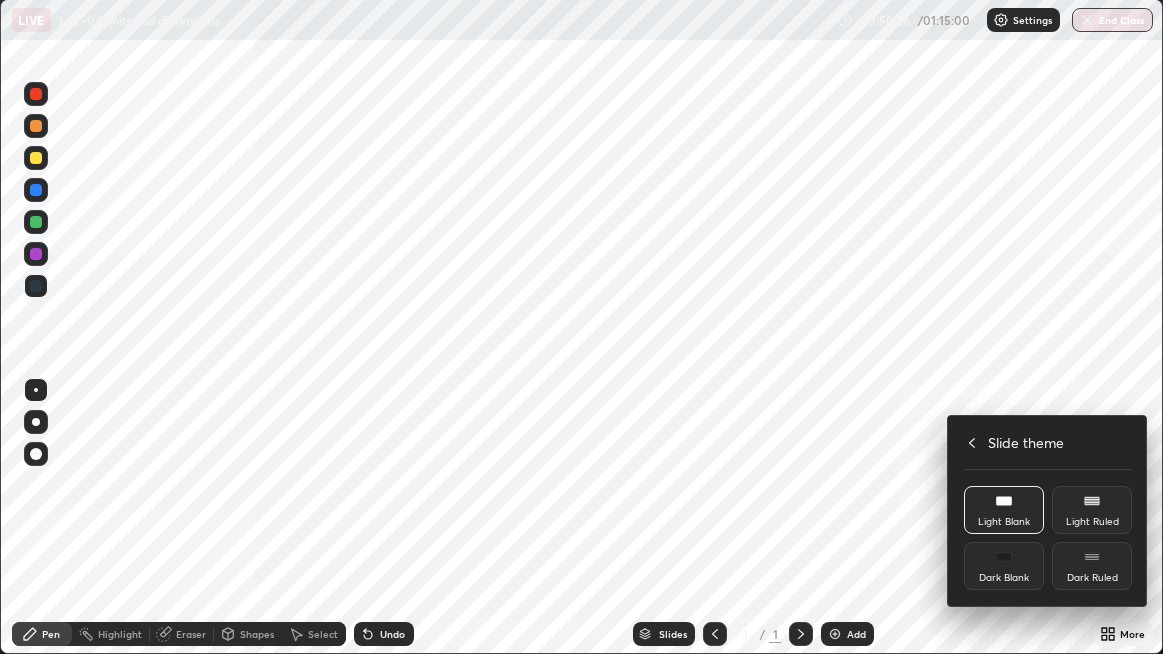 click on "Dark Blank" at bounding box center [1004, 566] 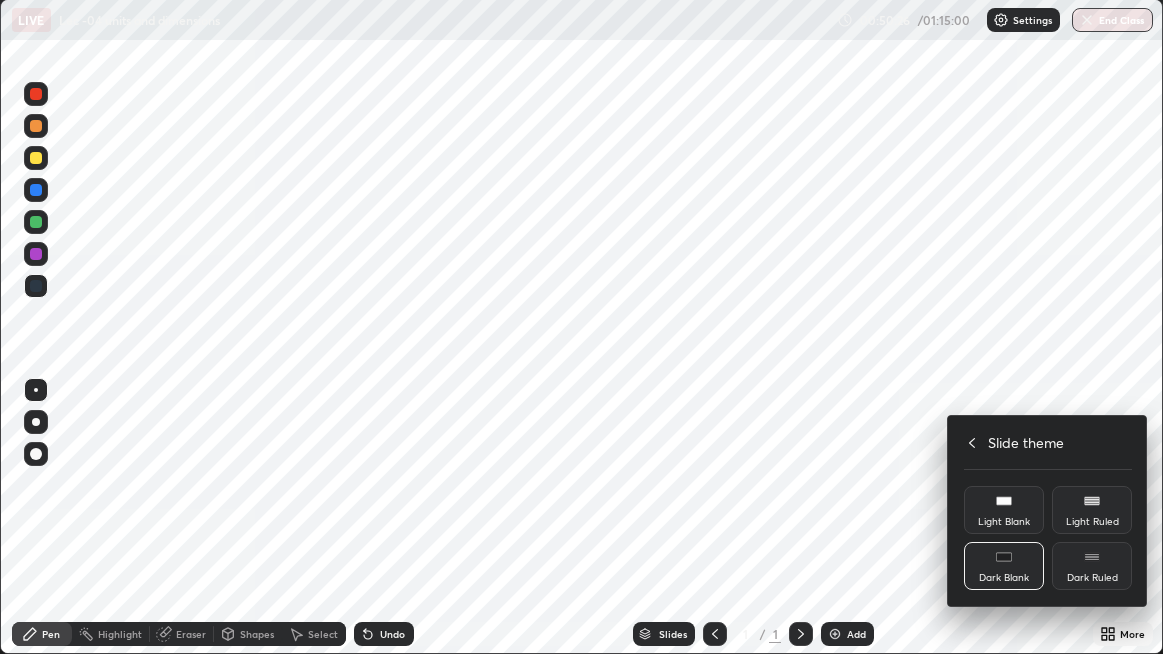 click on "Dark Blank" at bounding box center (1004, 566) 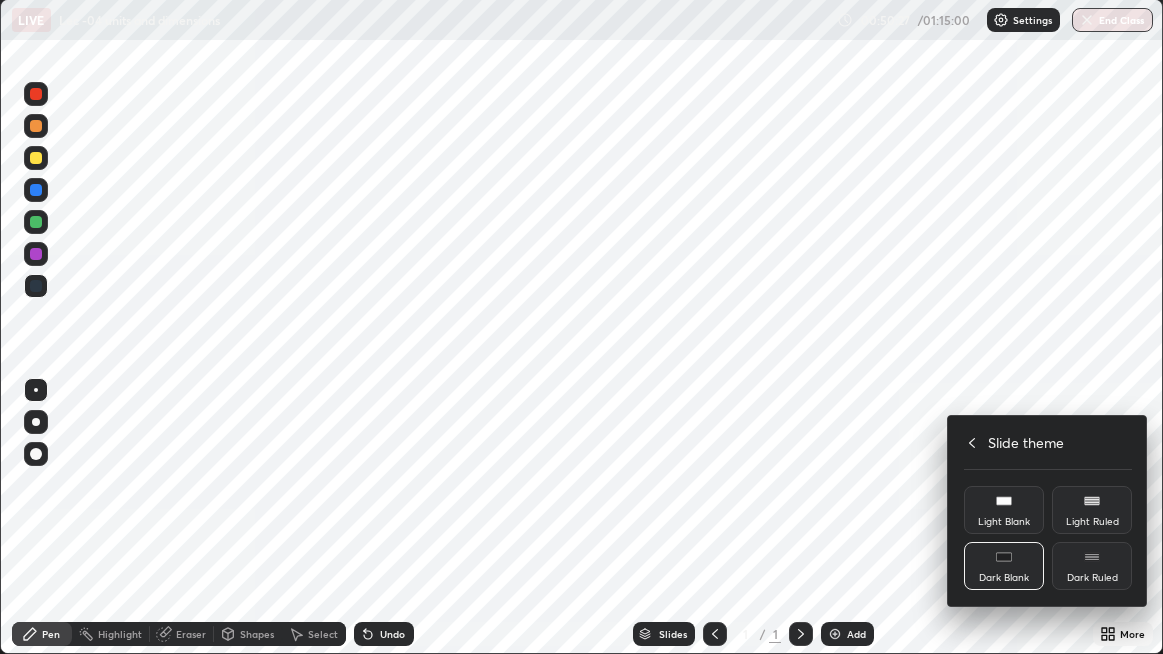 click 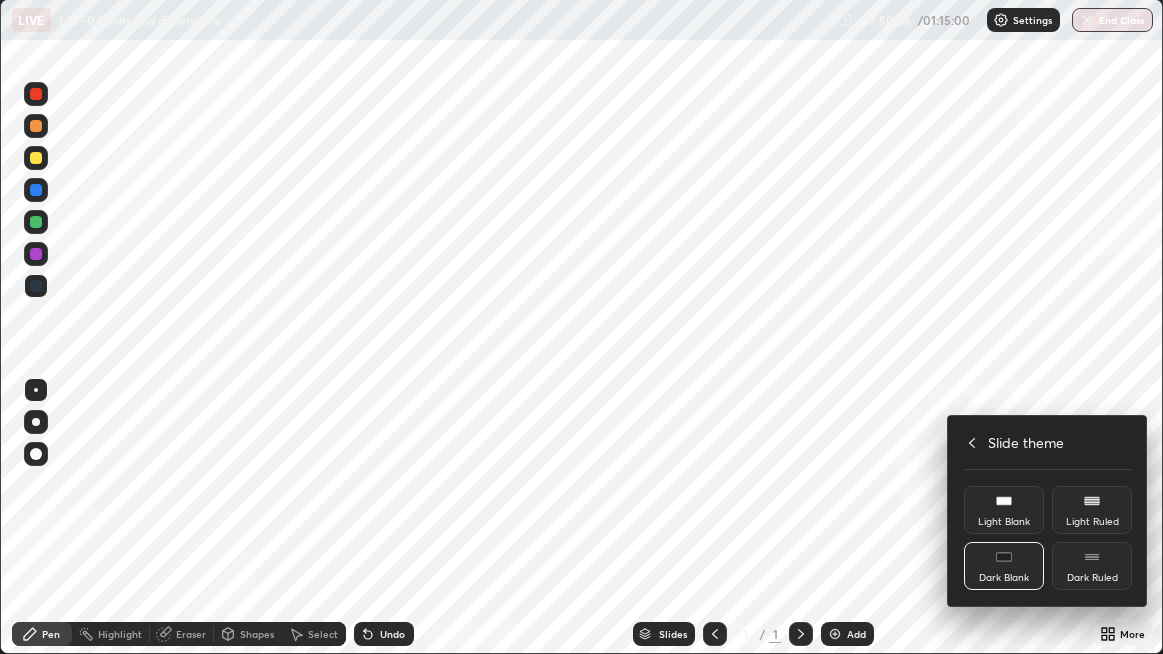 click 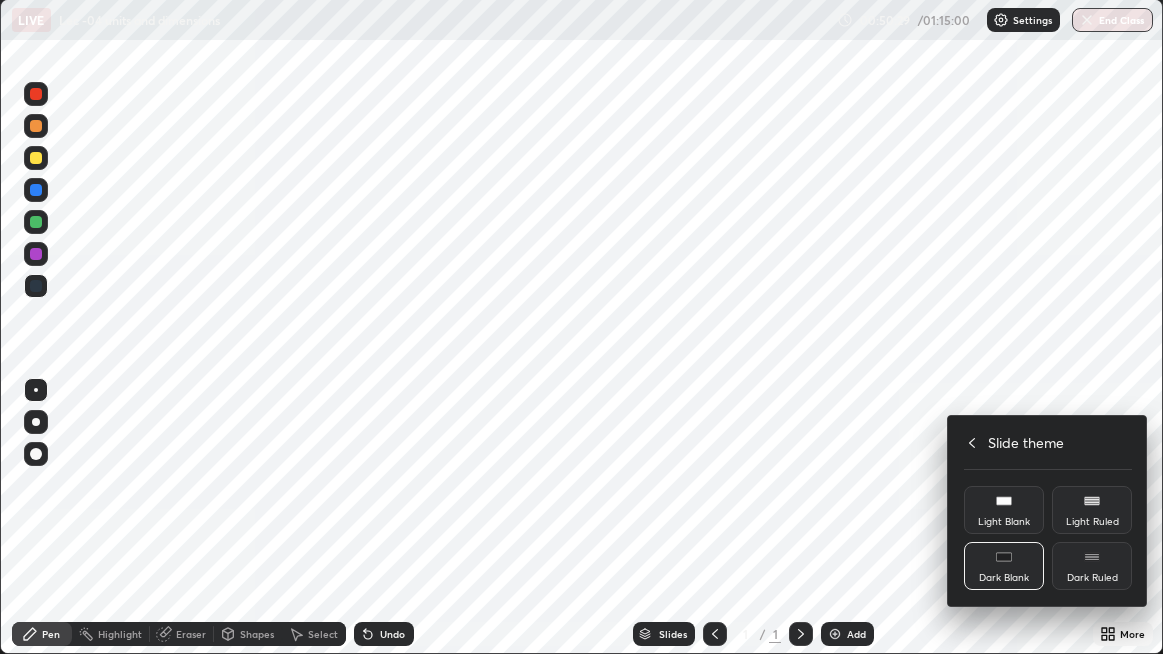 click 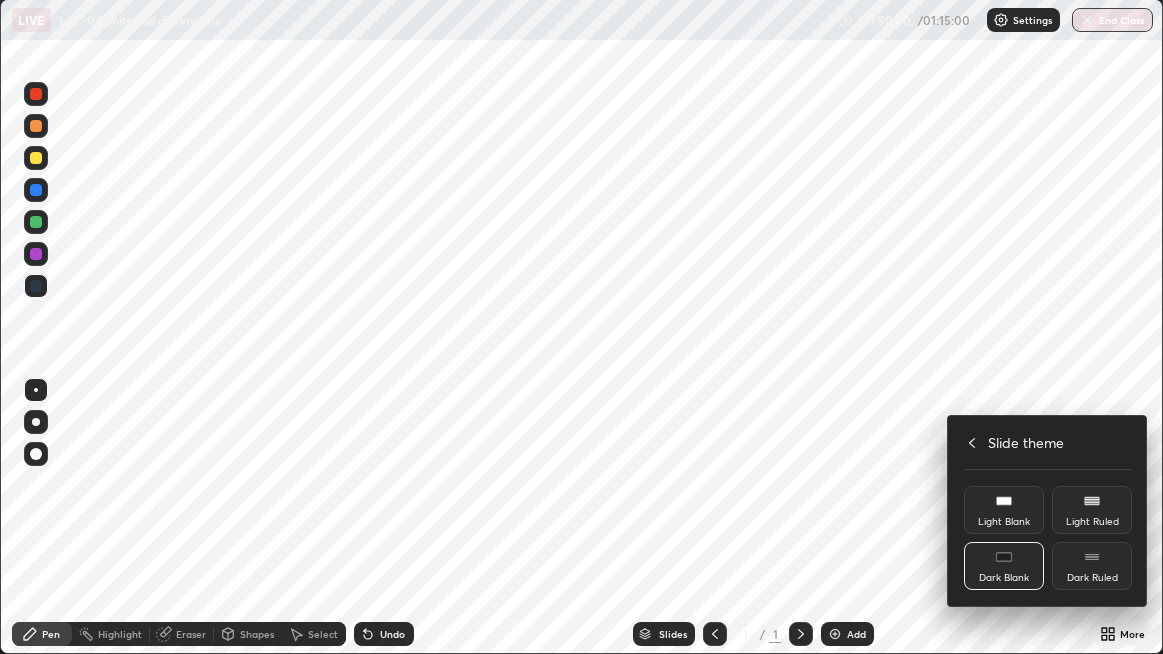 click at bounding box center (581, 327) 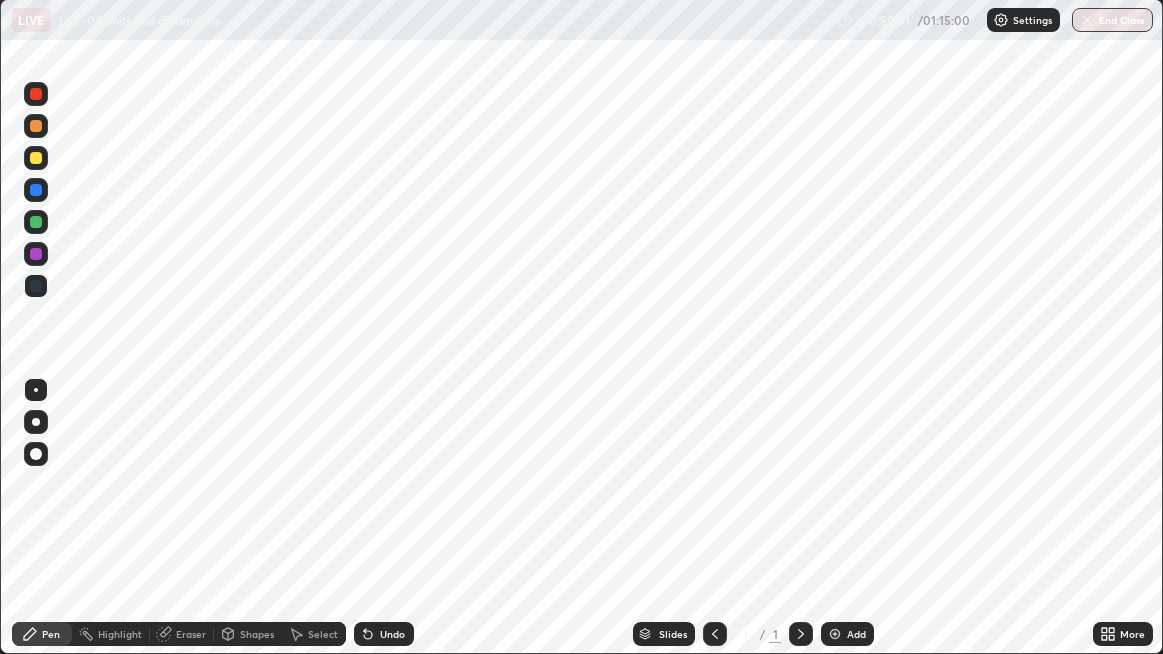 click 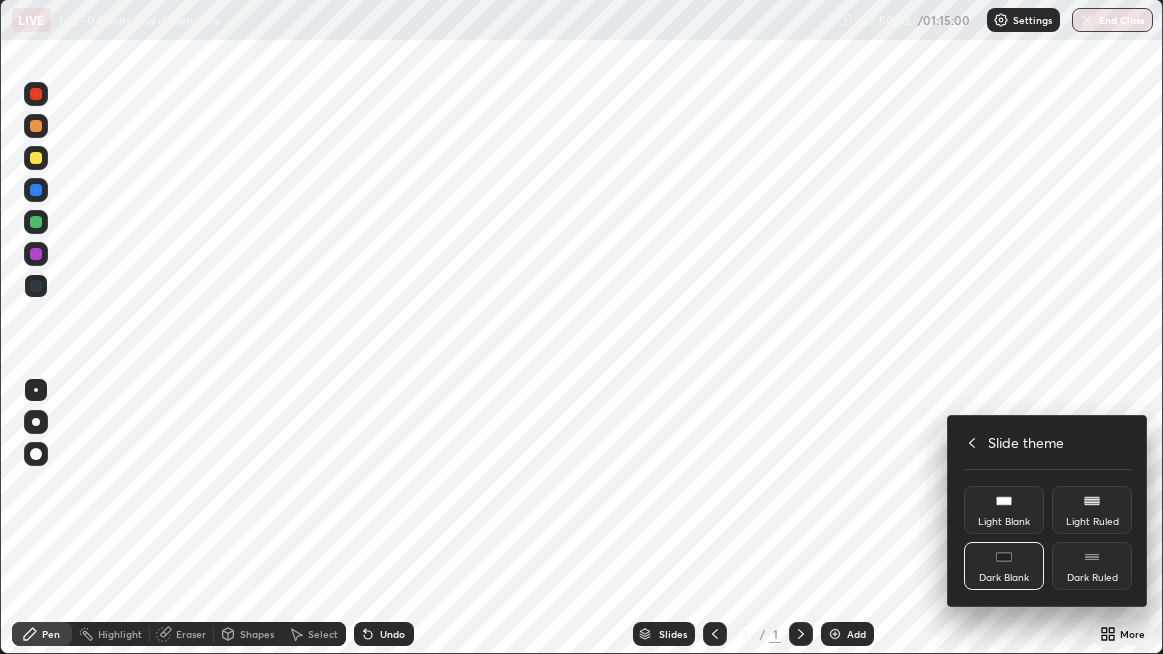 click at bounding box center [581, 327] 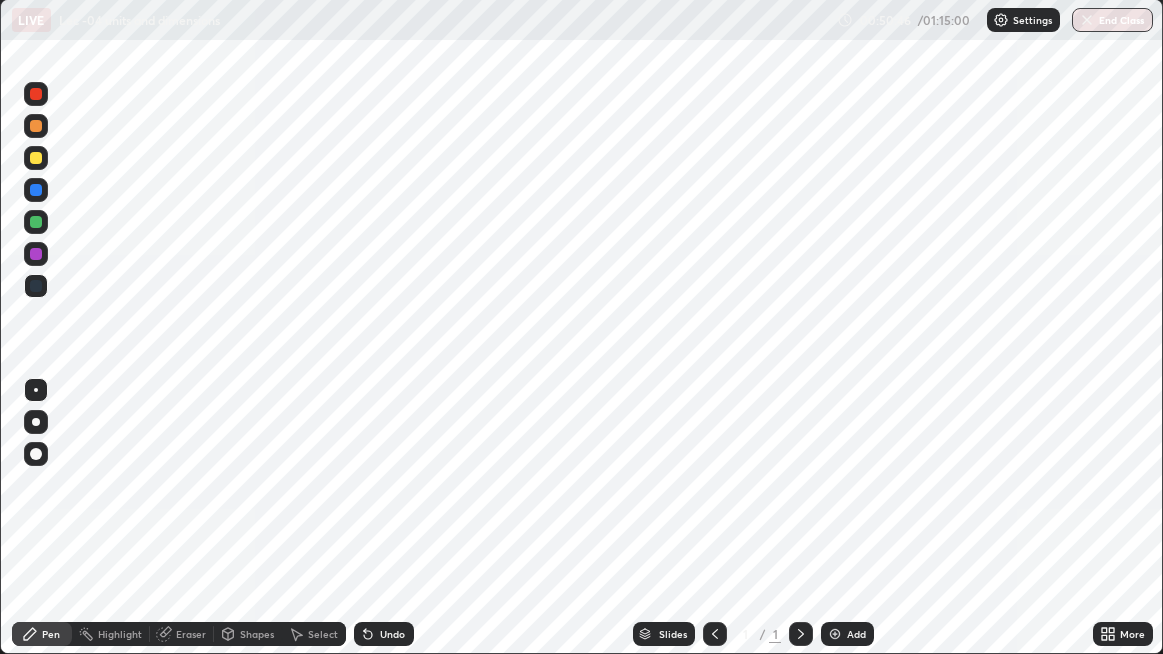 click on "Slides" at bounding box center [664, 634] 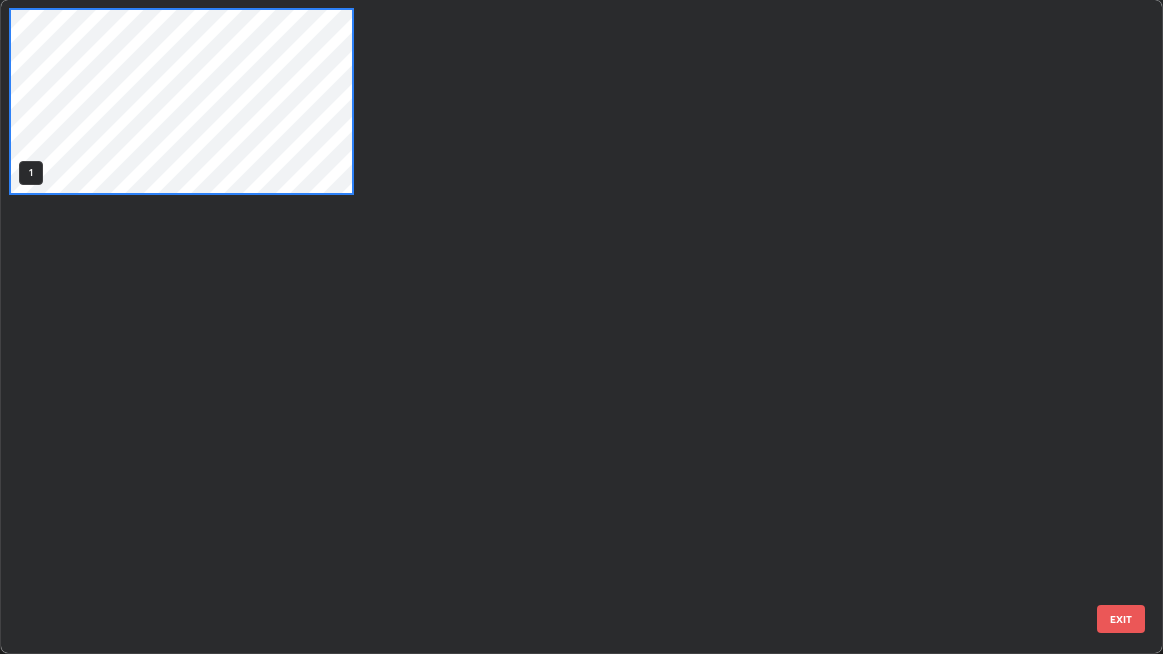 scroll, scrollTop: 6, scrollLeft: 11, axis: both 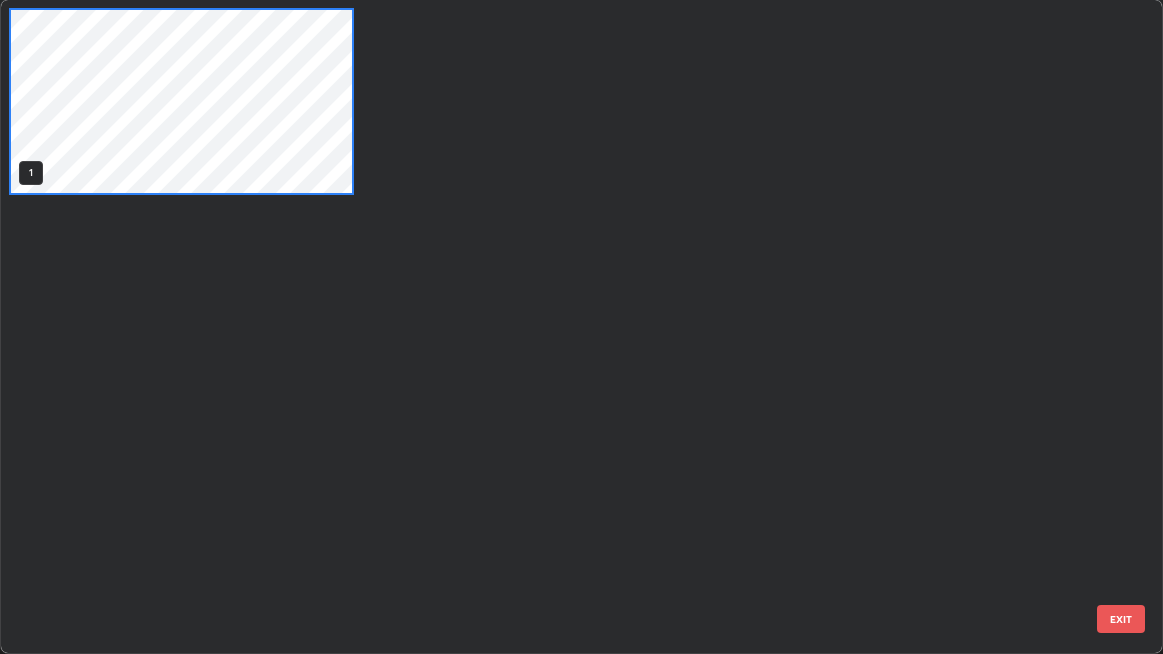 click on "1" at bounding box center (564, 326) 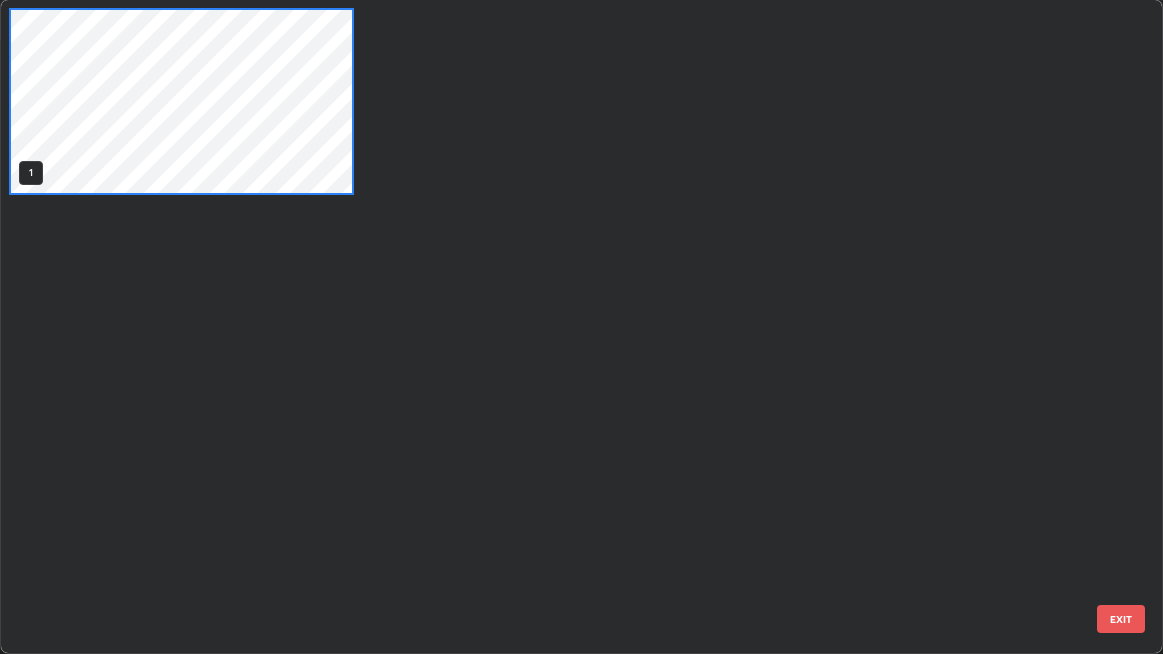 click on "1" at bounding box center [564, 326] 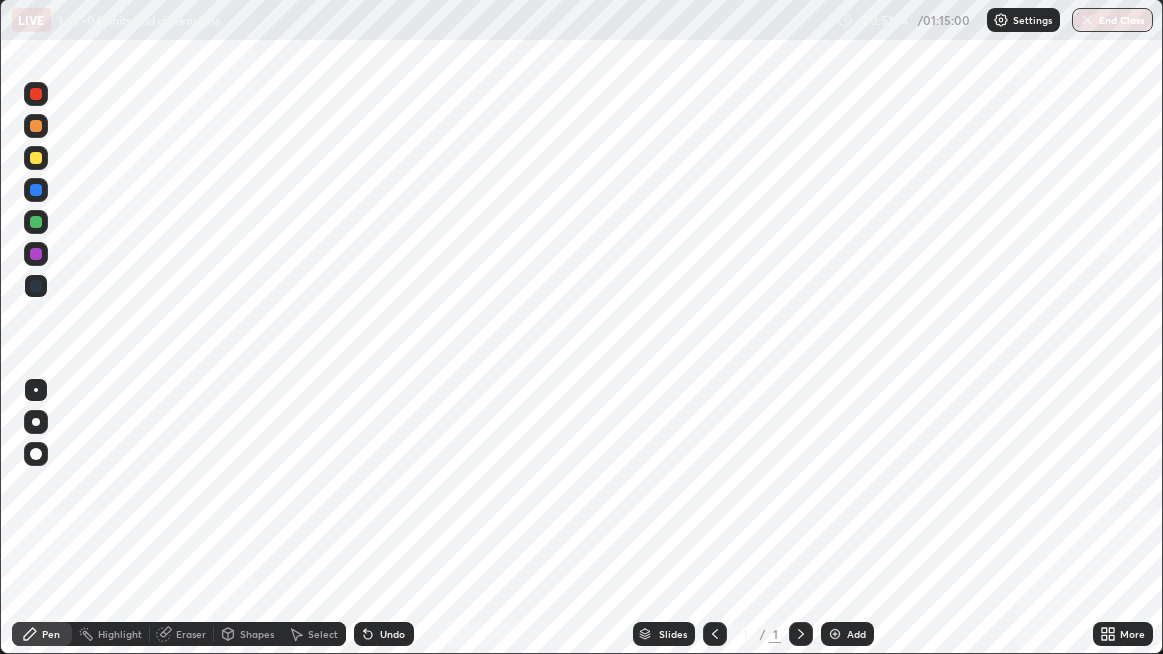 click 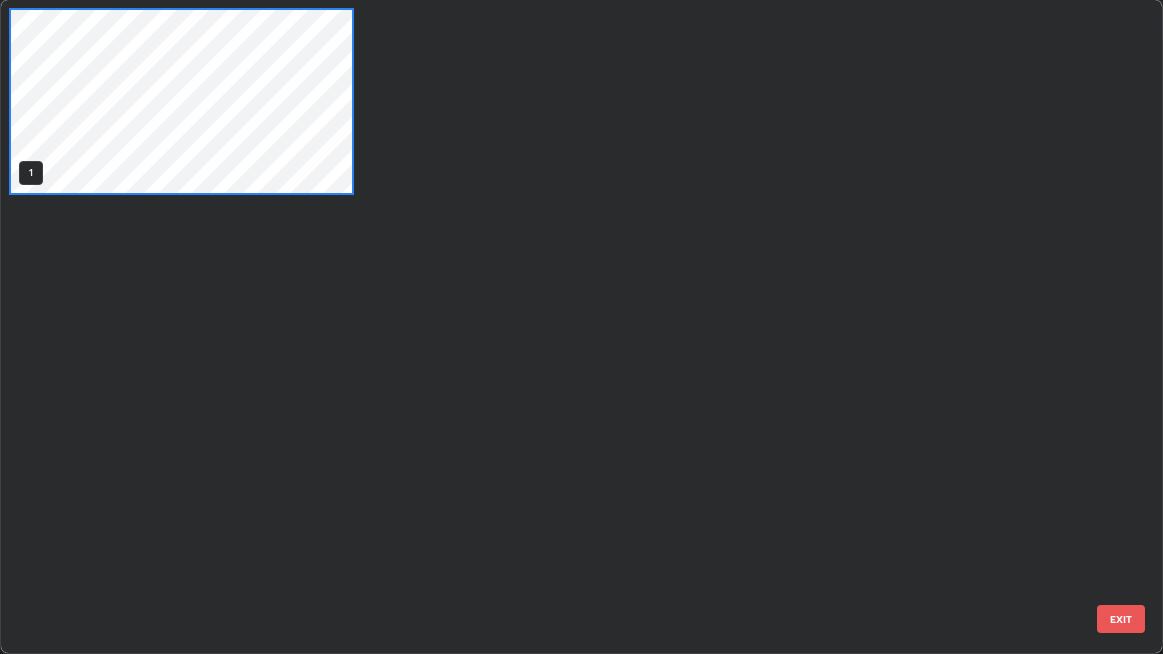 scroll, scrollTop: 6, scrollLeft: 11, axis: both 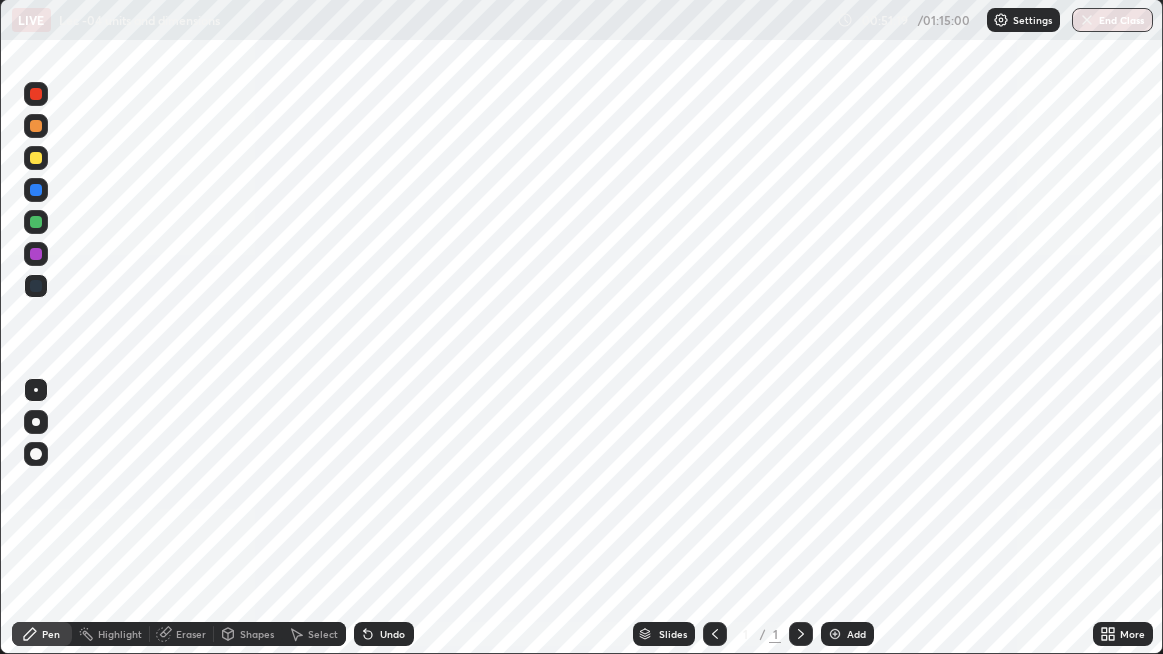 click on "Add" at bounding box center [847, 634] 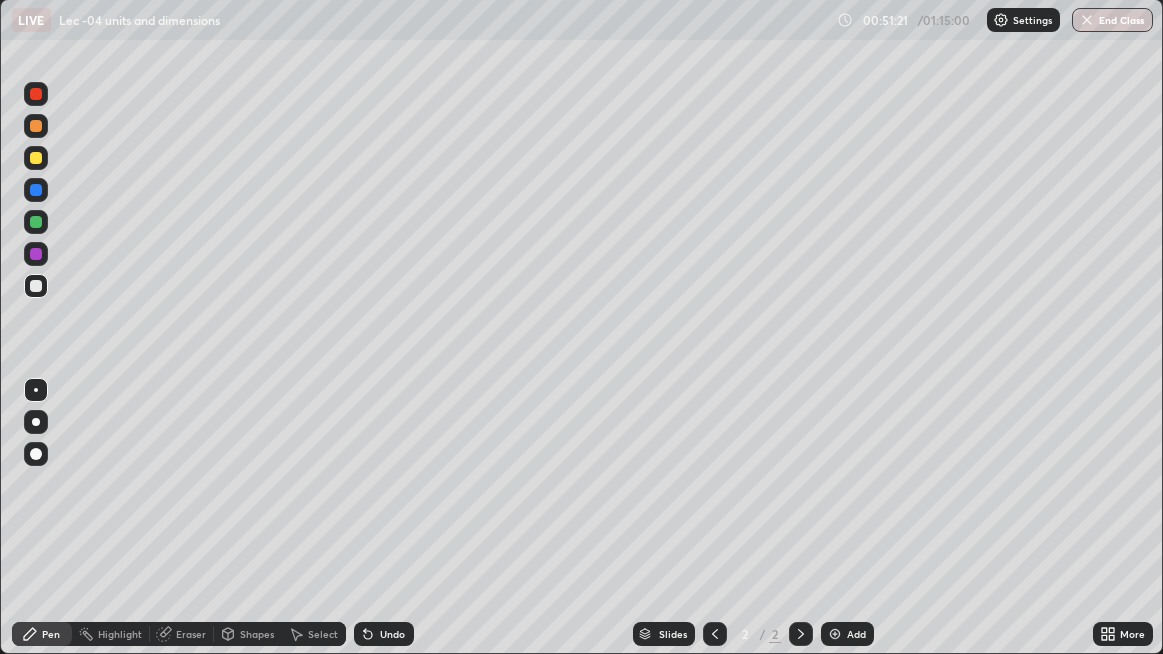 click at bounding box center (715, 634) 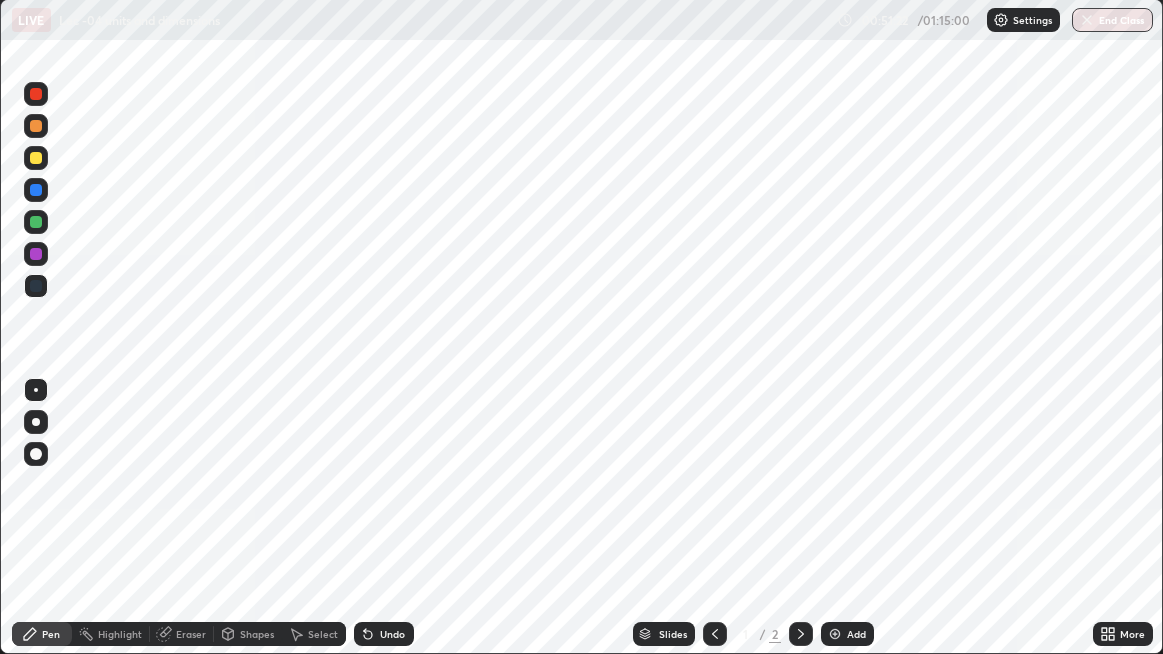 click at bounding box center (835, 634) 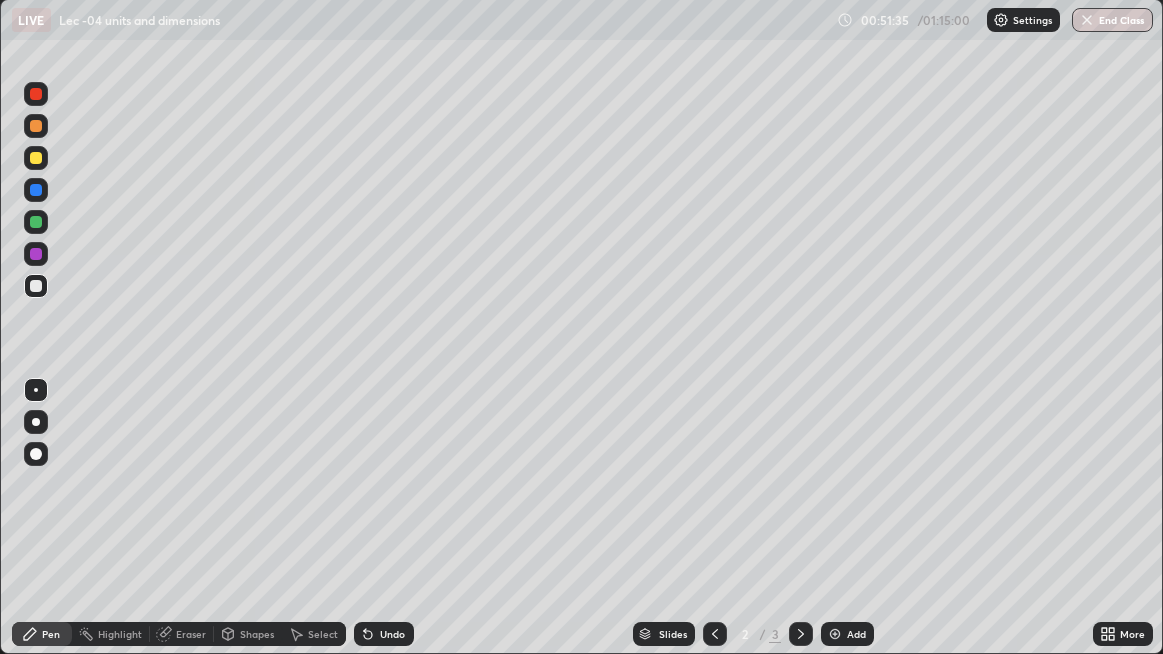 click 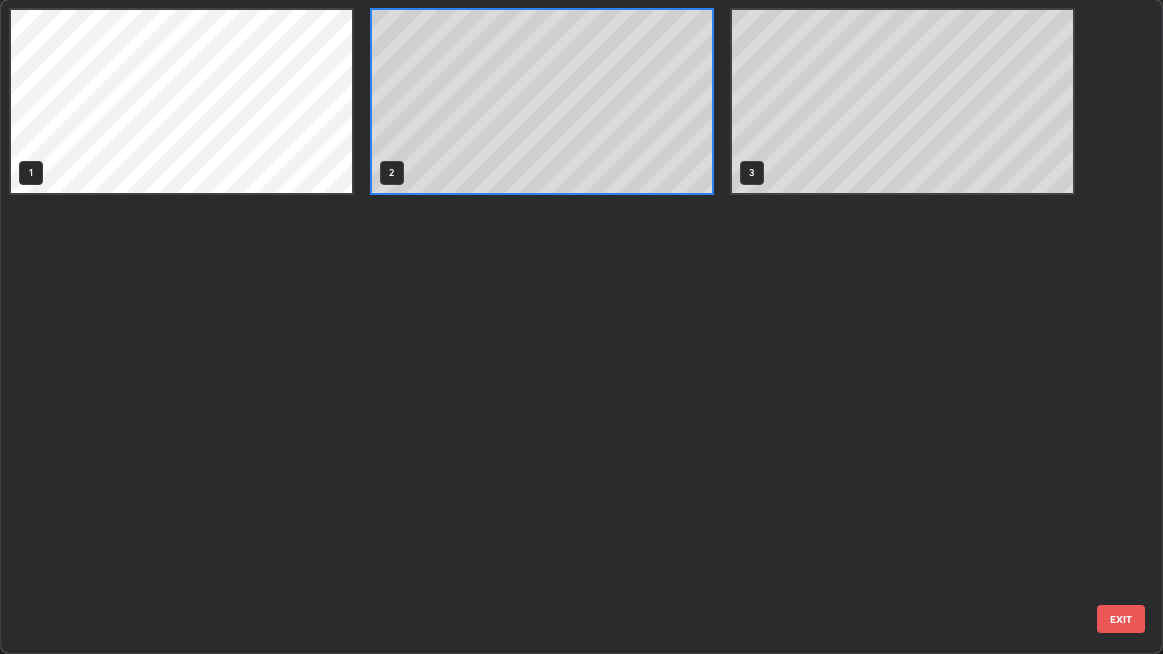 scroll, scrollTop: 6, scrollLeft: 11, axis: both 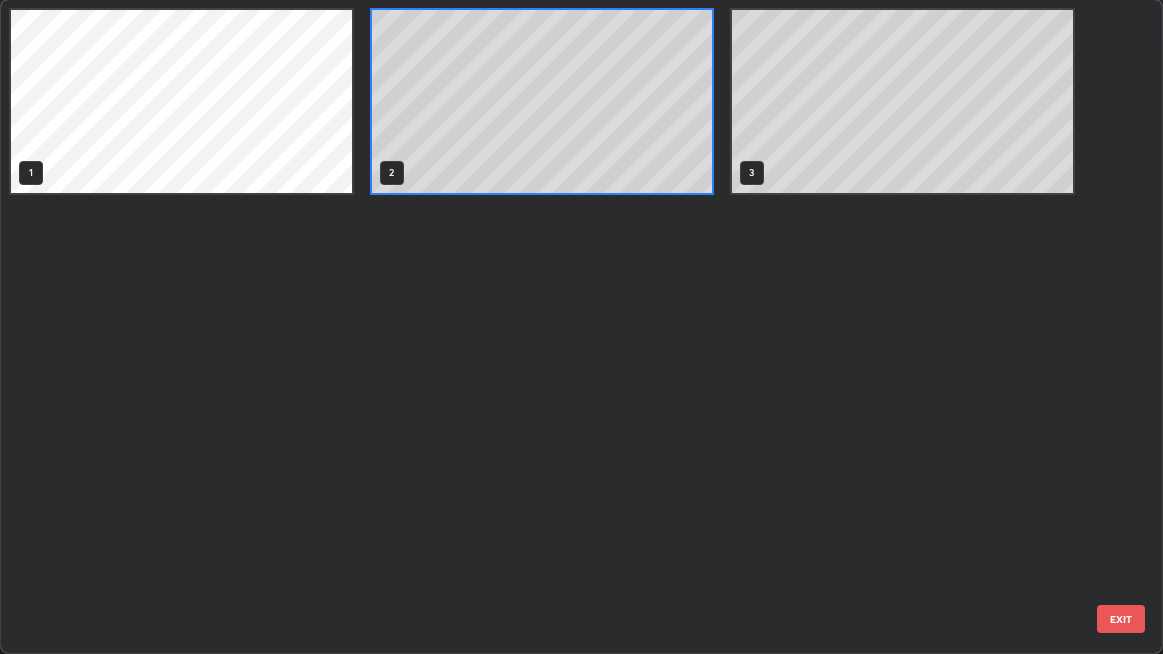 click on "1 2 3" at bounding box center (564, 326) 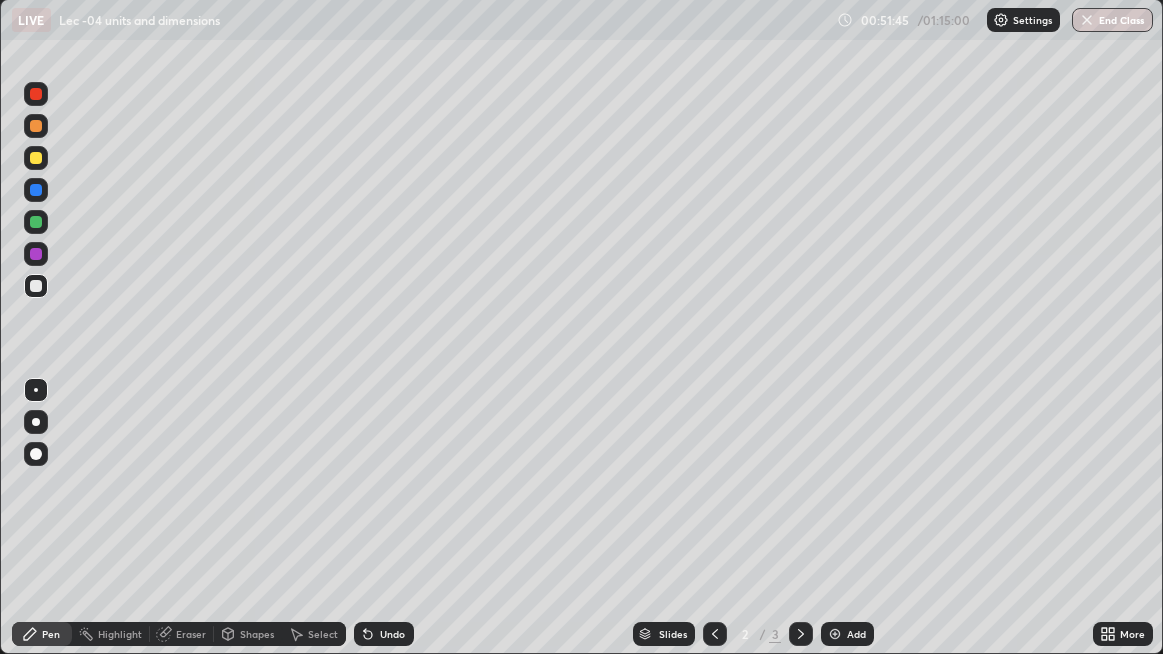 click on "Undo" at bounding box center [384, 634] 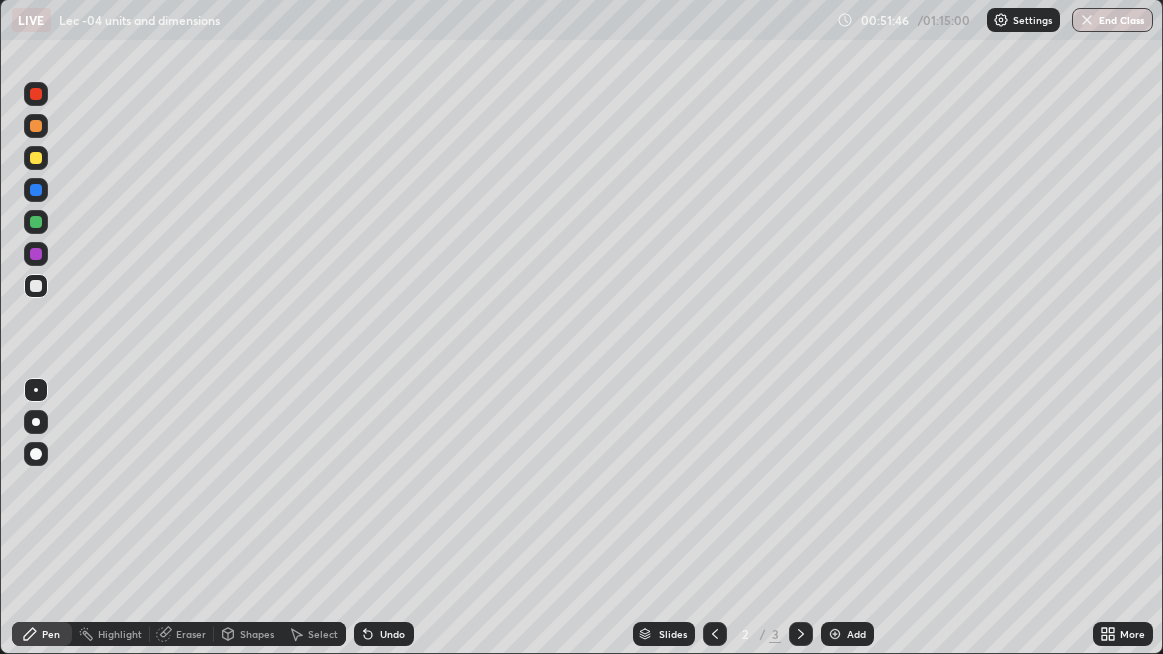 click on "Undo" at bounding box center (392, 634) 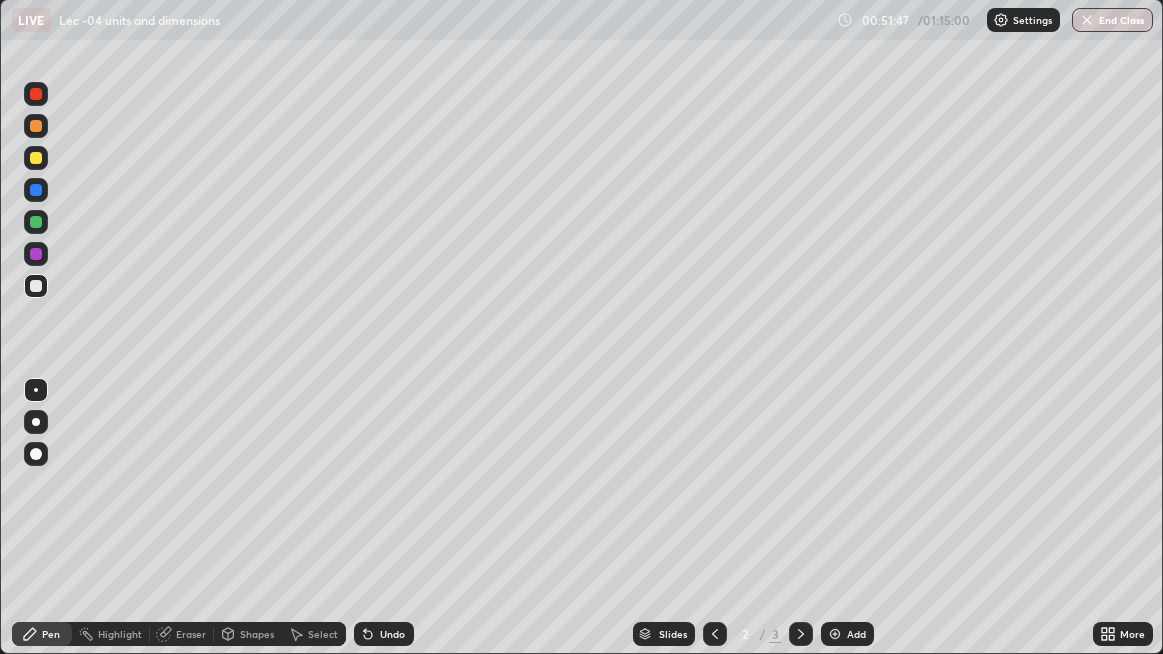 click on "Undo" at bounding box center [392, 634] 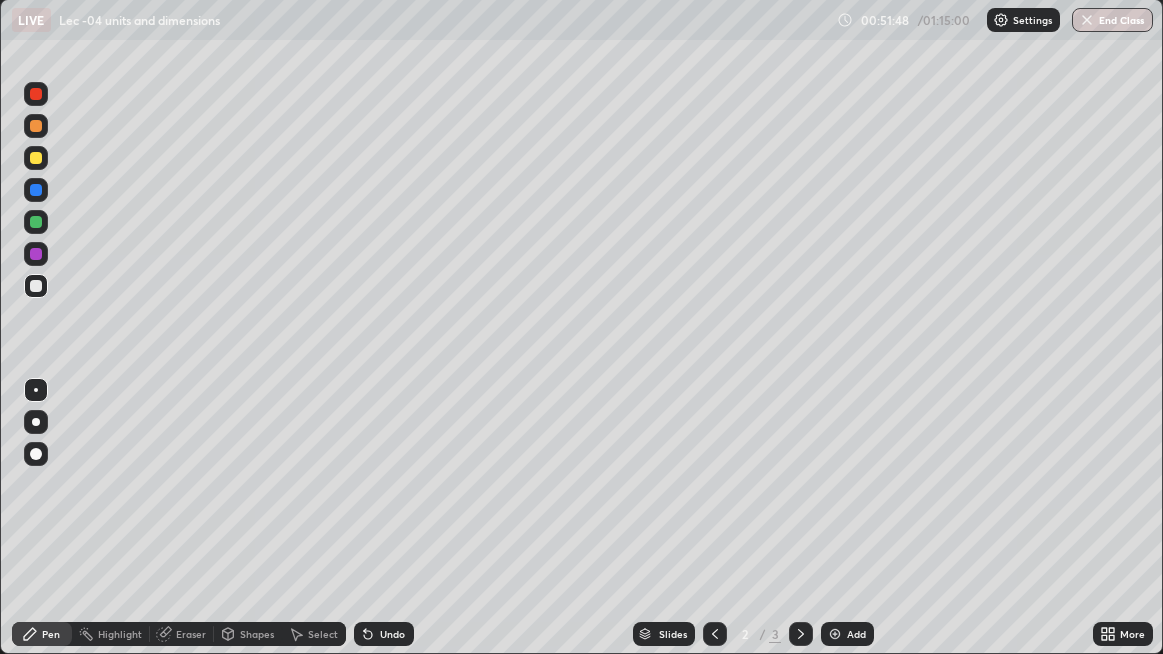 click 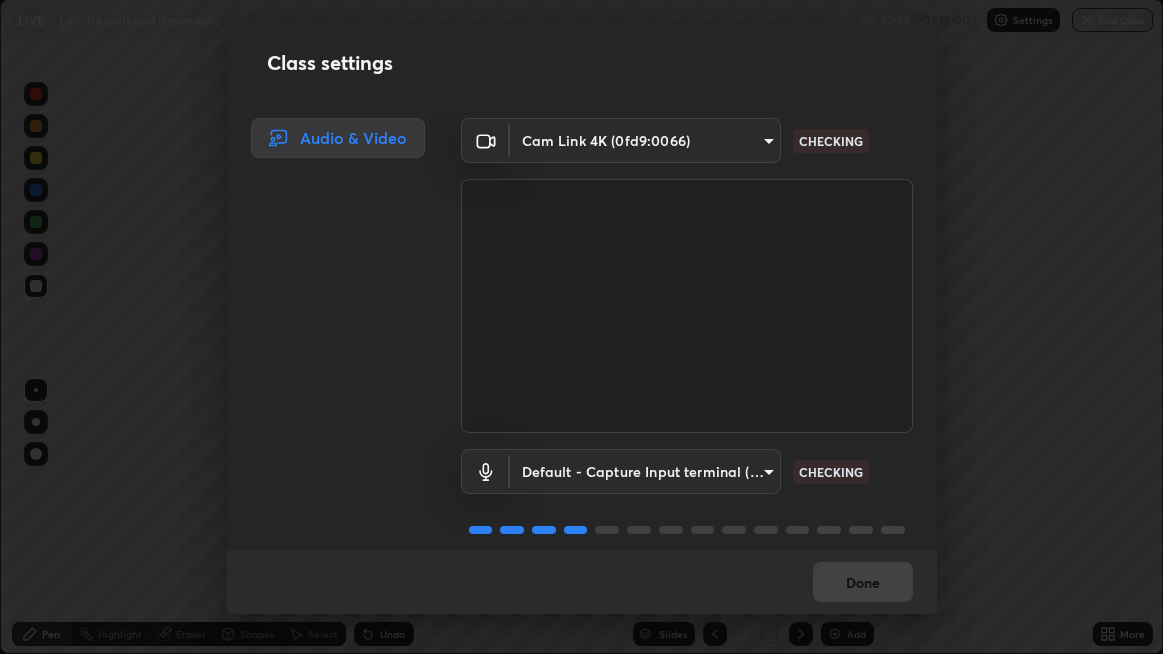 click on "Class settings Audio & Video Cam Link 4K (0fd9:0066) df463704efc8c3d6d82446285d3d8ad2bc58552bb9147a11c789301828a3090f CHECKING Default - Capture Input terminal (Digital Array MIC) default CHECKING Done" at bounding box center (581, 327) 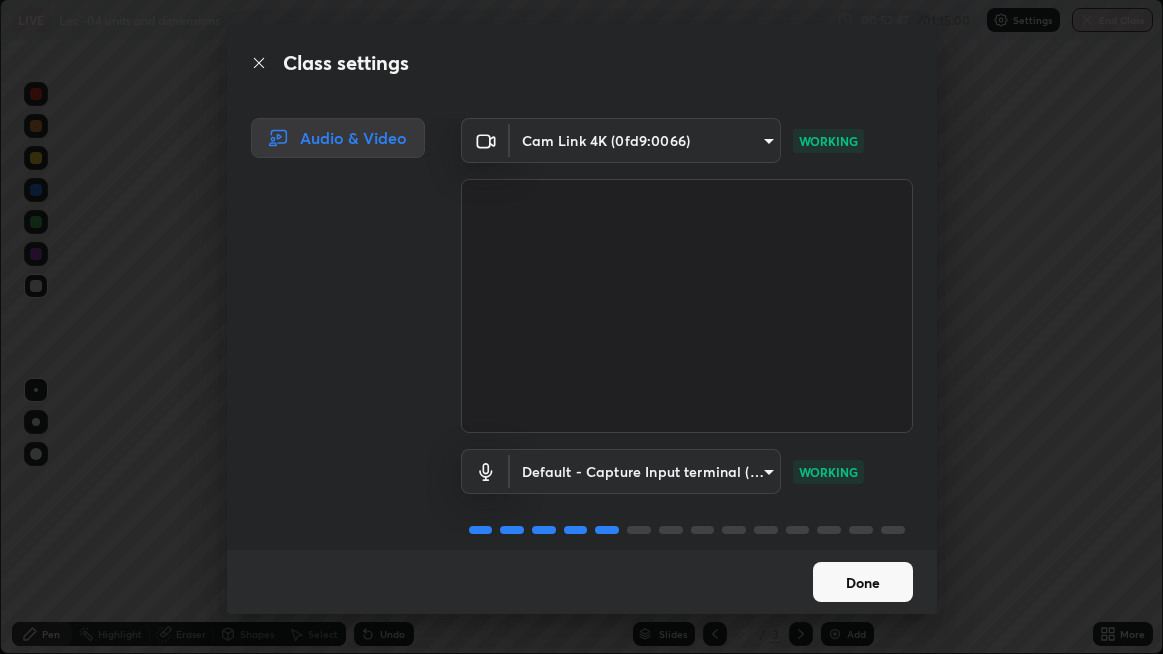 click on "Done" at bounding box center [863, 582] 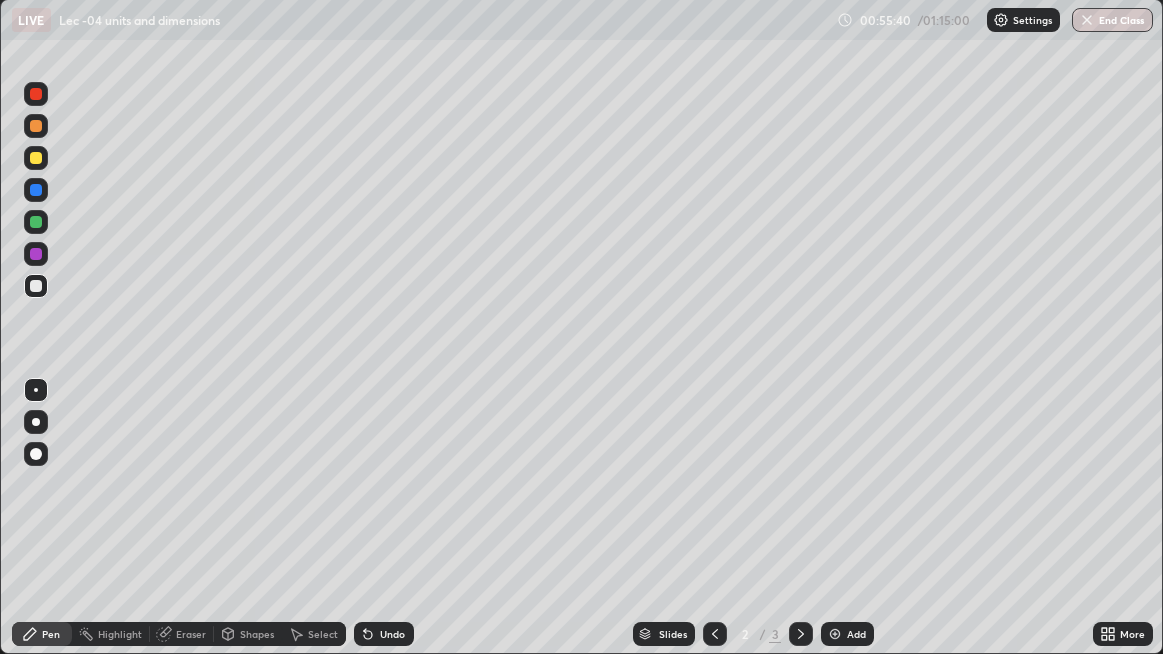 click at bounding box center (835, 634) 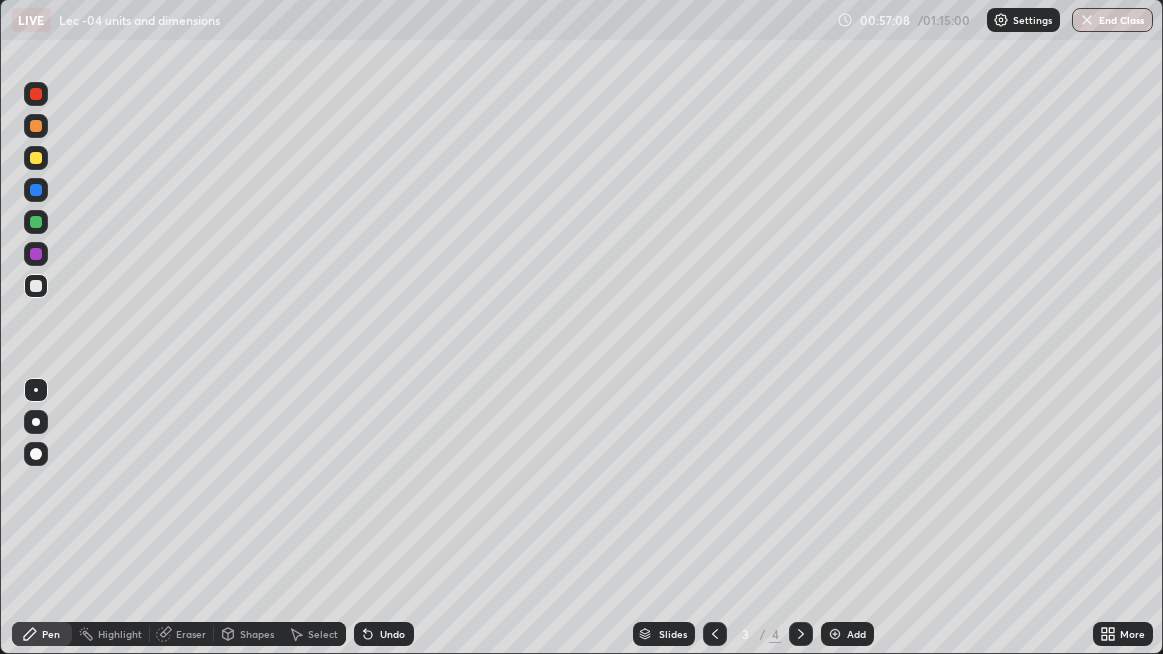 click on "Undo" at bounding box center [384, 634] 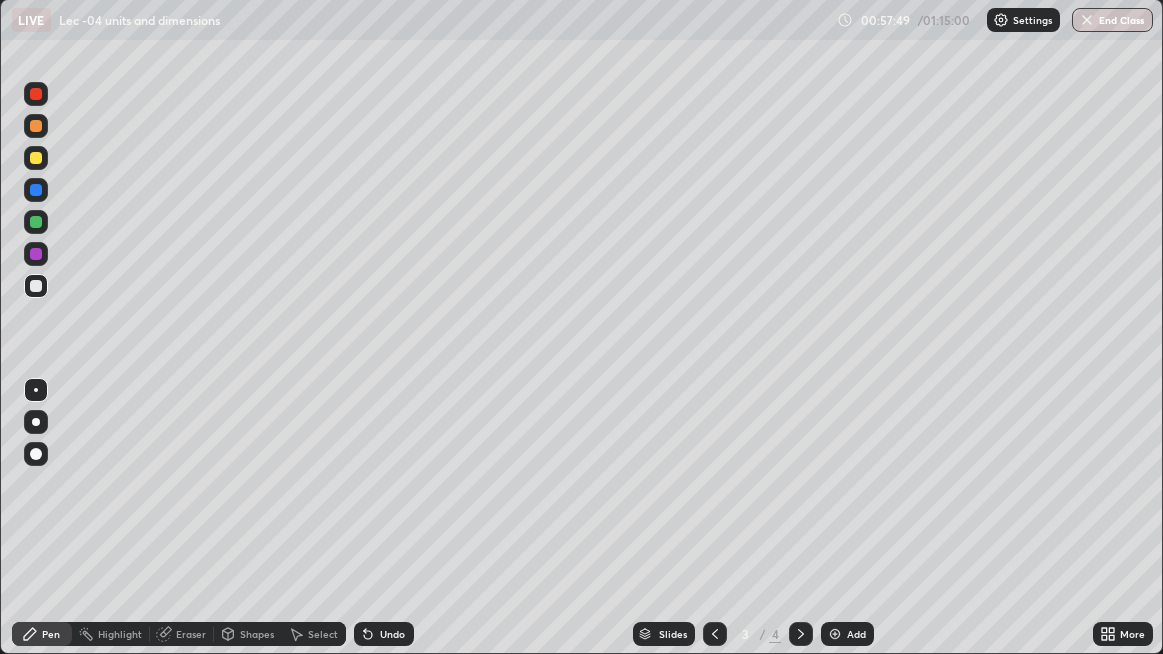 click on "Undo" at bounding box center [392, 634] 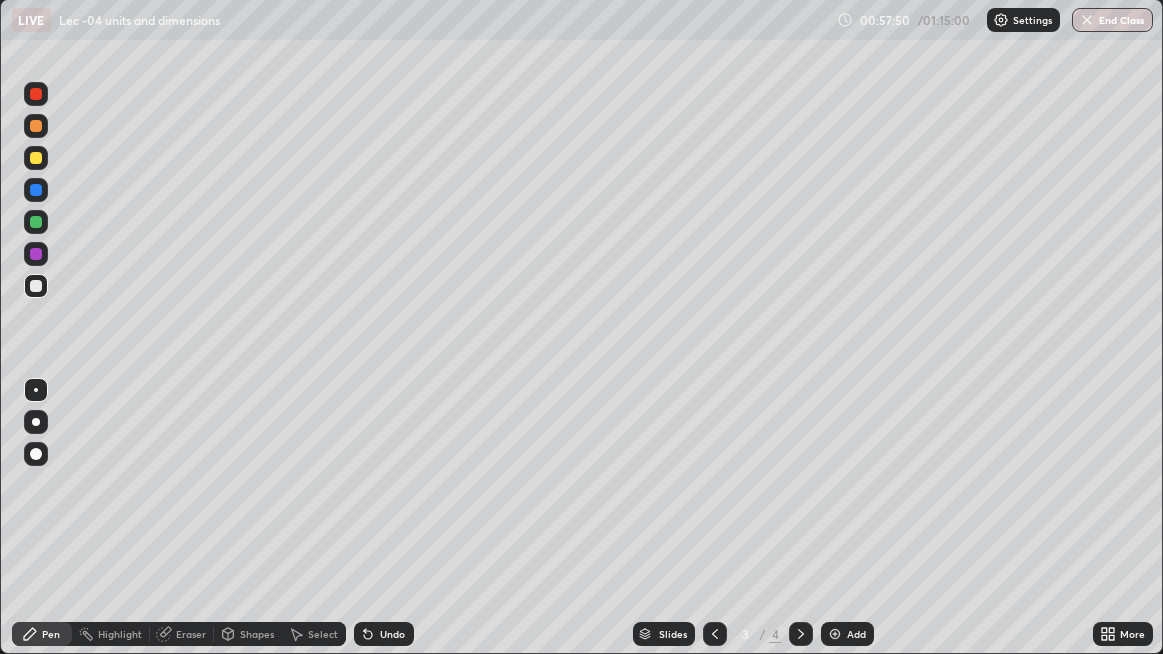 click on "Undo" at bounding box center [392, 634] 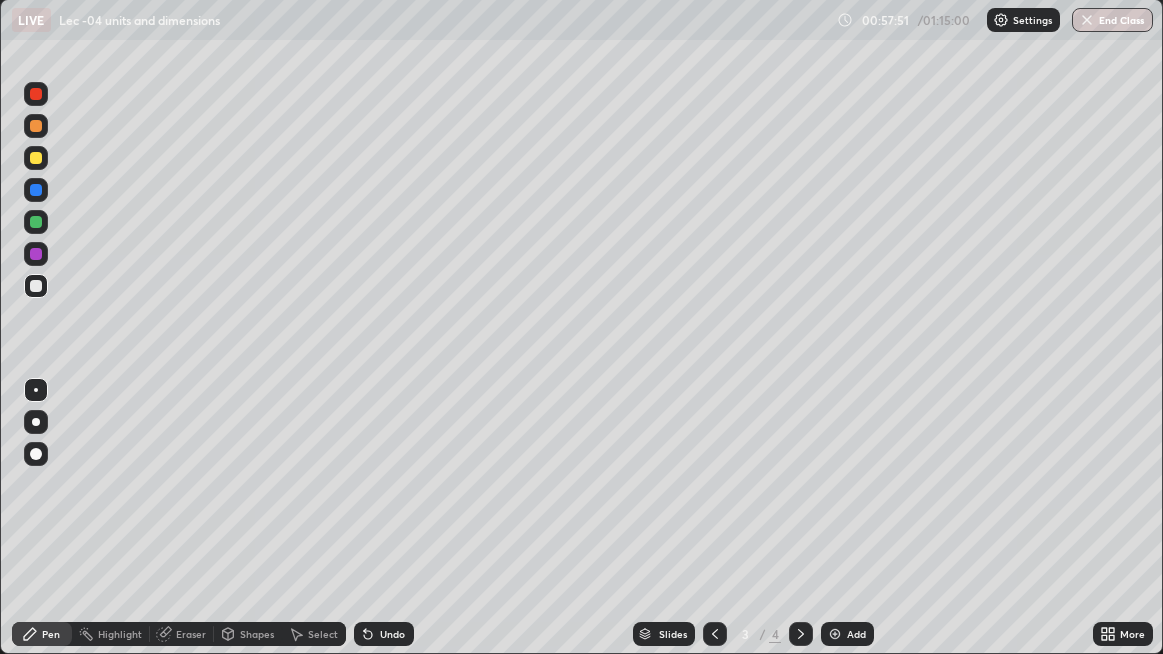 click on "Undo" at bounding box center (384, 634) 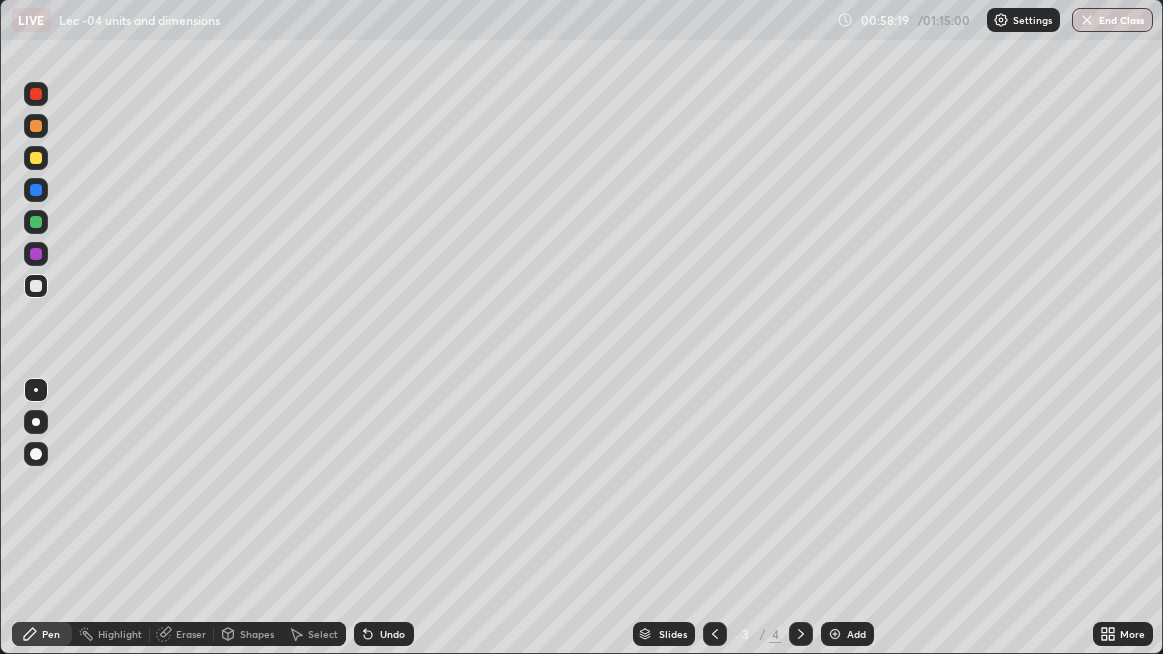 click at bounding box center (835, 634) 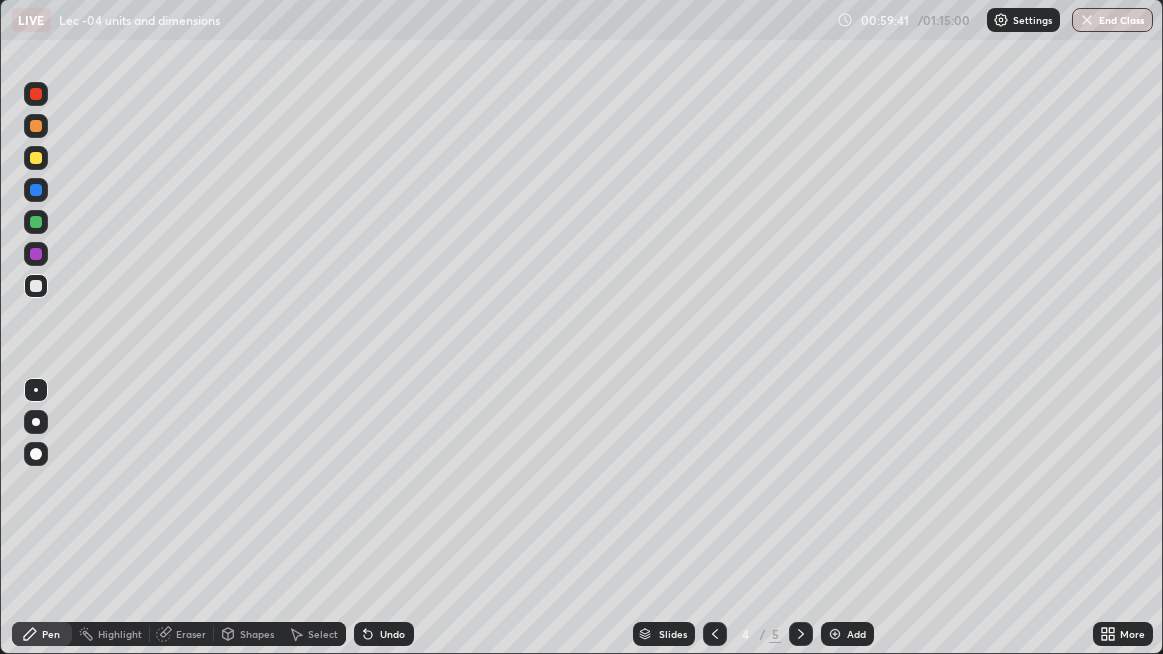 click at bounding box center [835, 634] 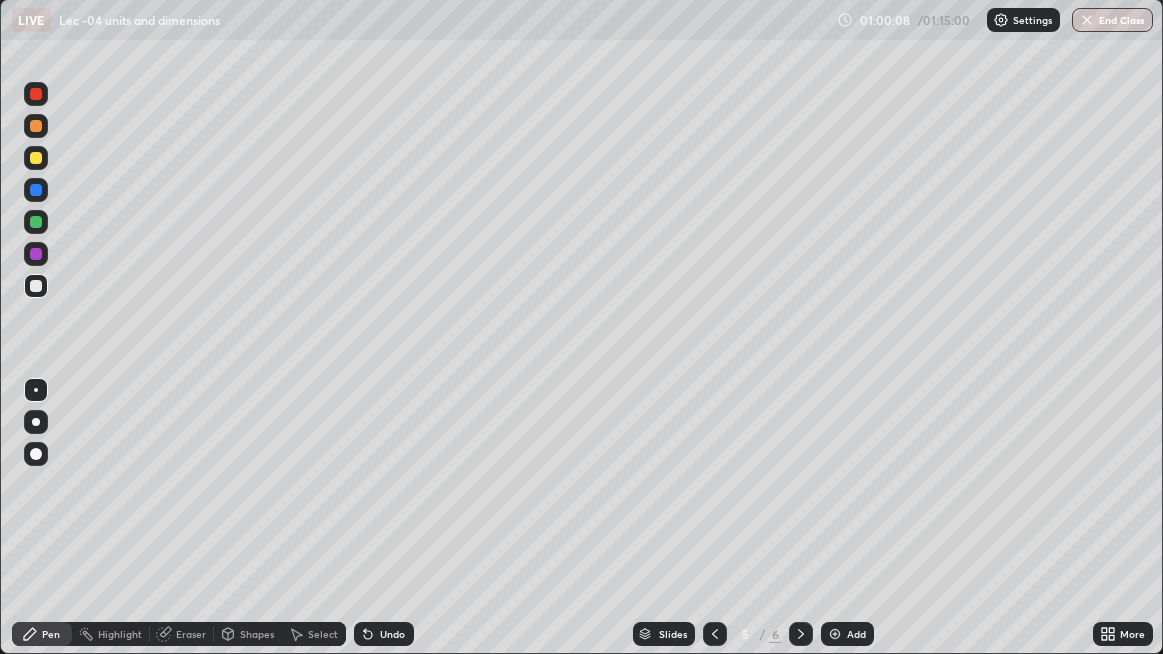 click 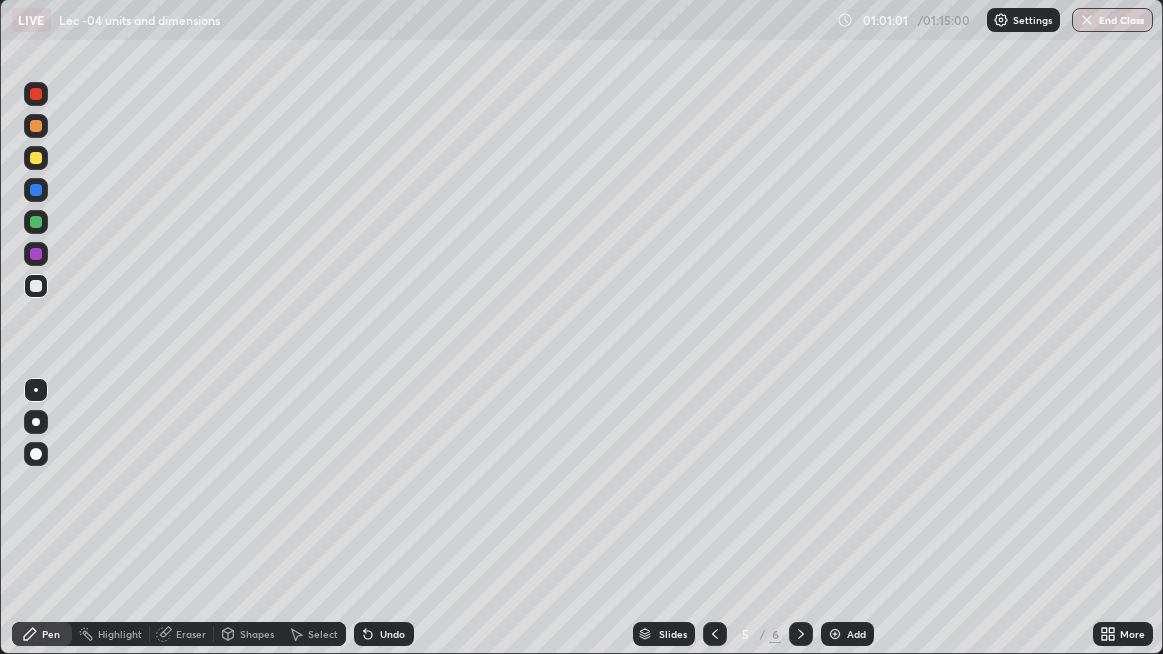 click on "Add" at bounding box center [847, 634] 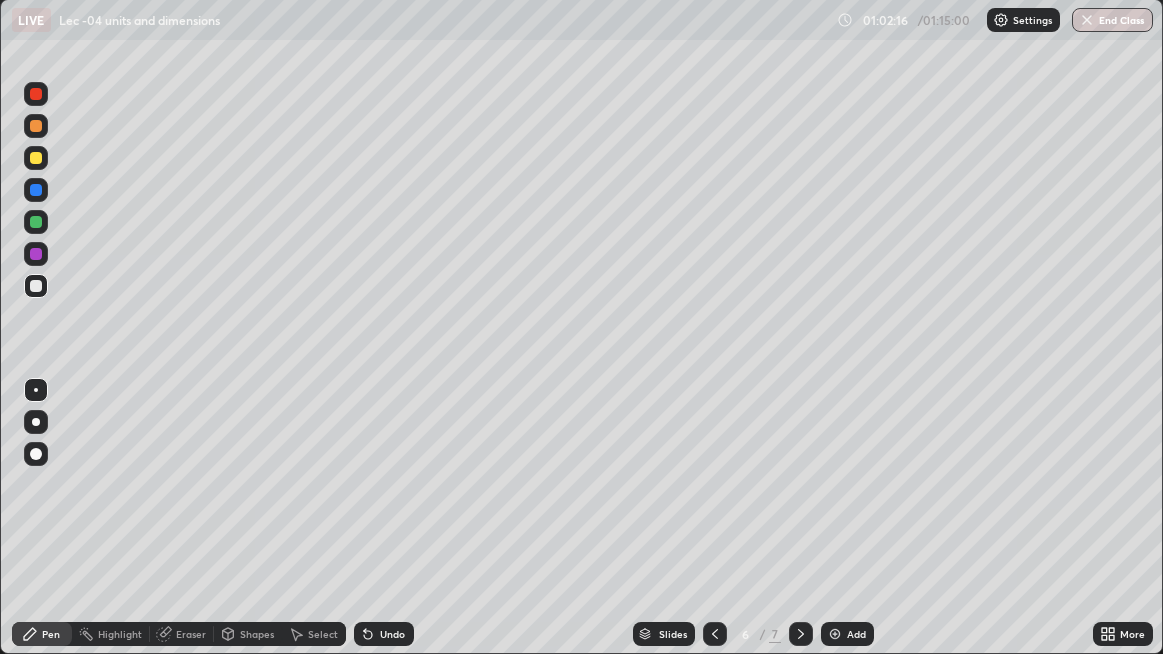 click at bounding box center [36, 158] 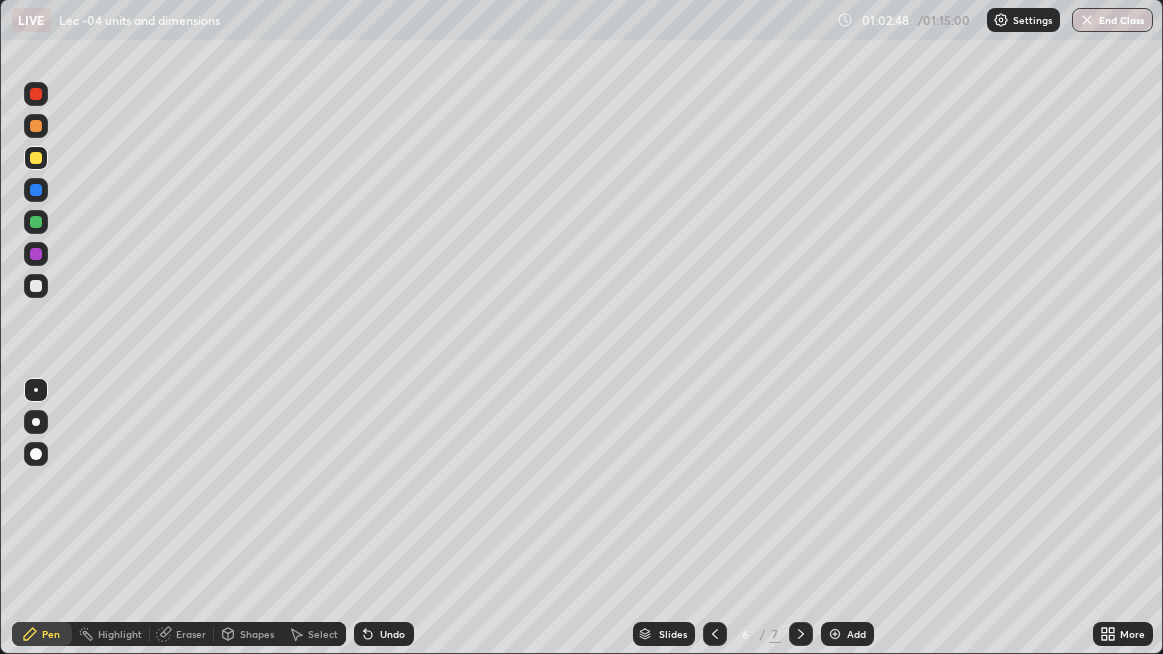 click at bounding box center (36, 126) 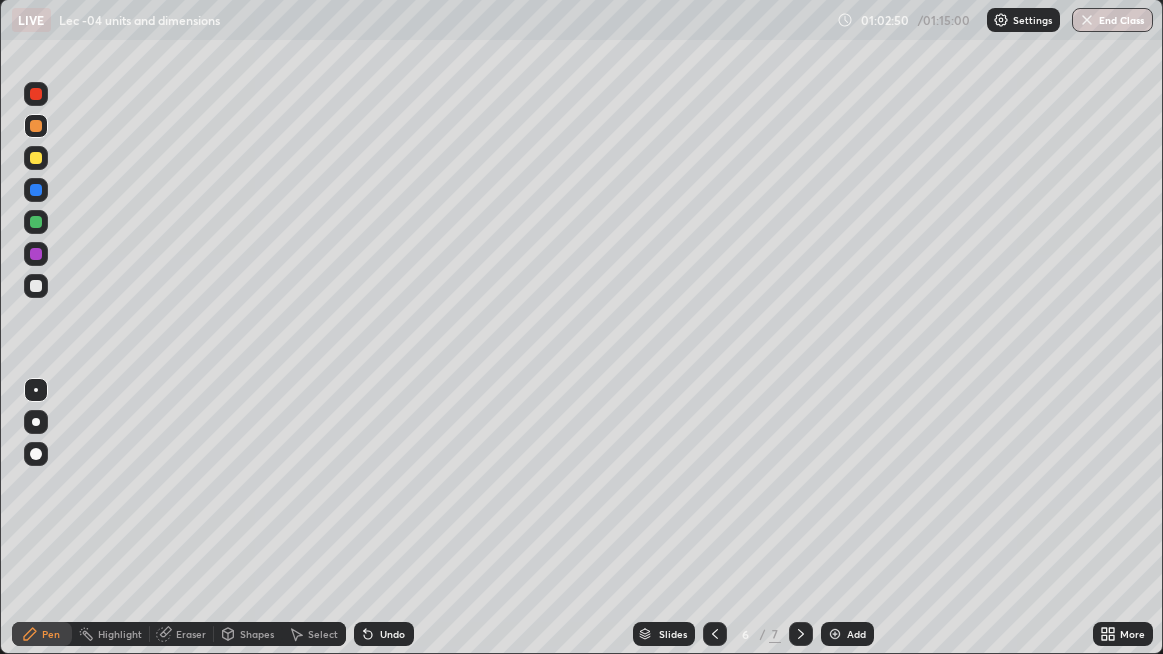 click at bounding box center (36, 94) 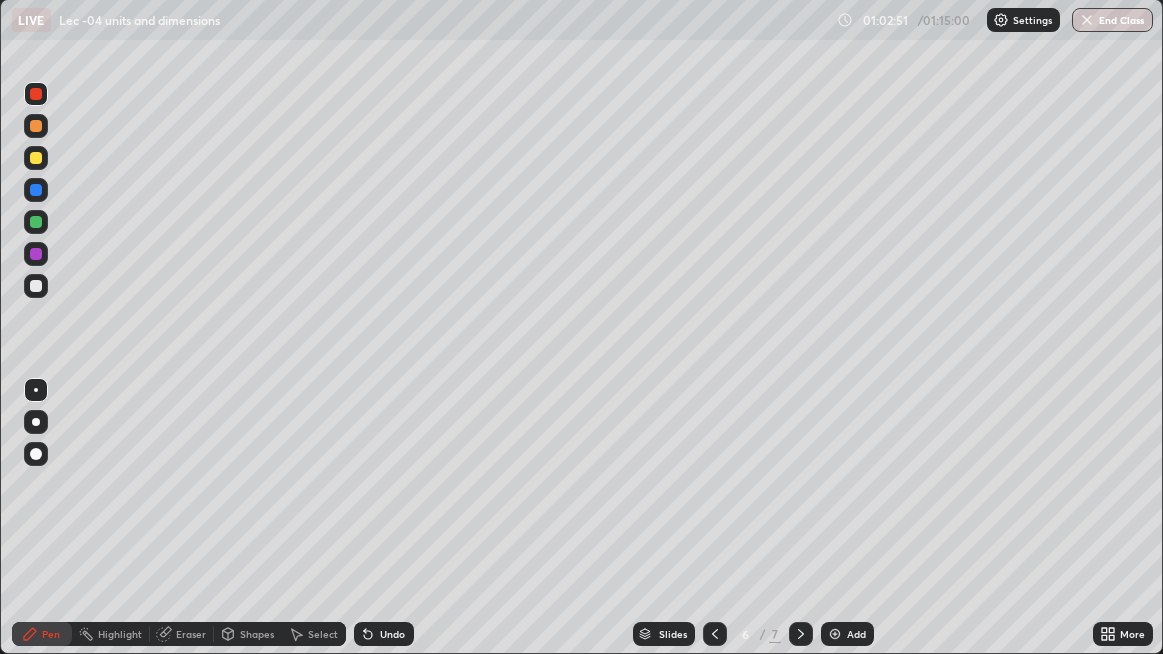 click at bounding box center [36, 286] 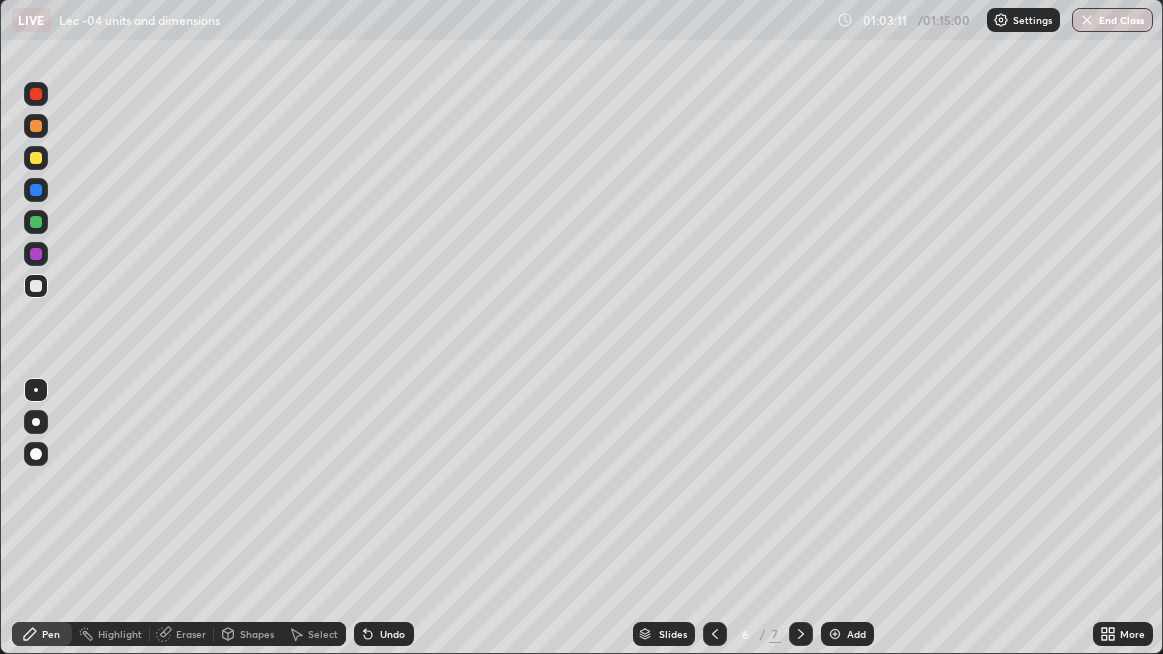 click at bounding box center (36, 94) 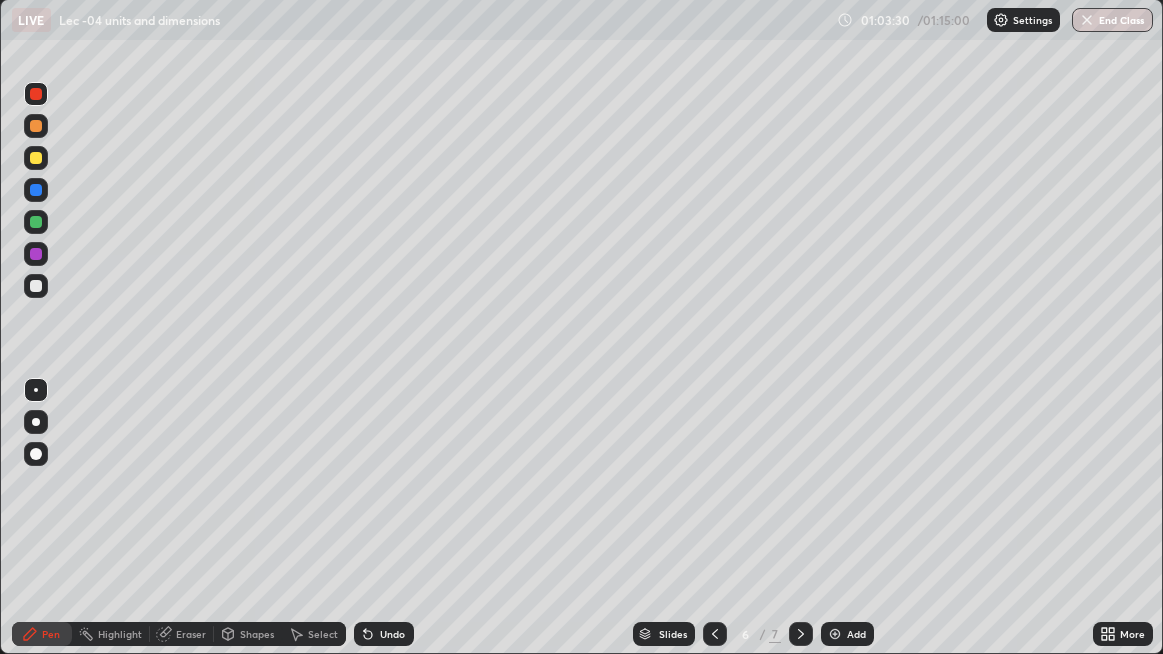 click at bounding box center (36, 126) 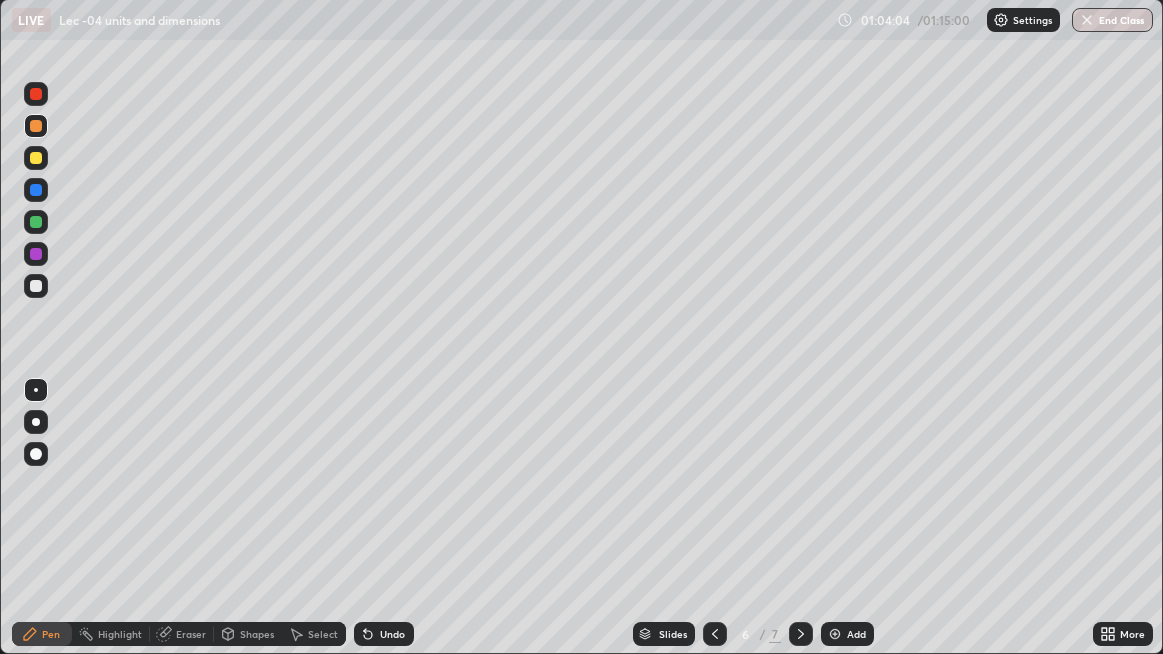 click on "Undo" at bounding box center [384, 634] 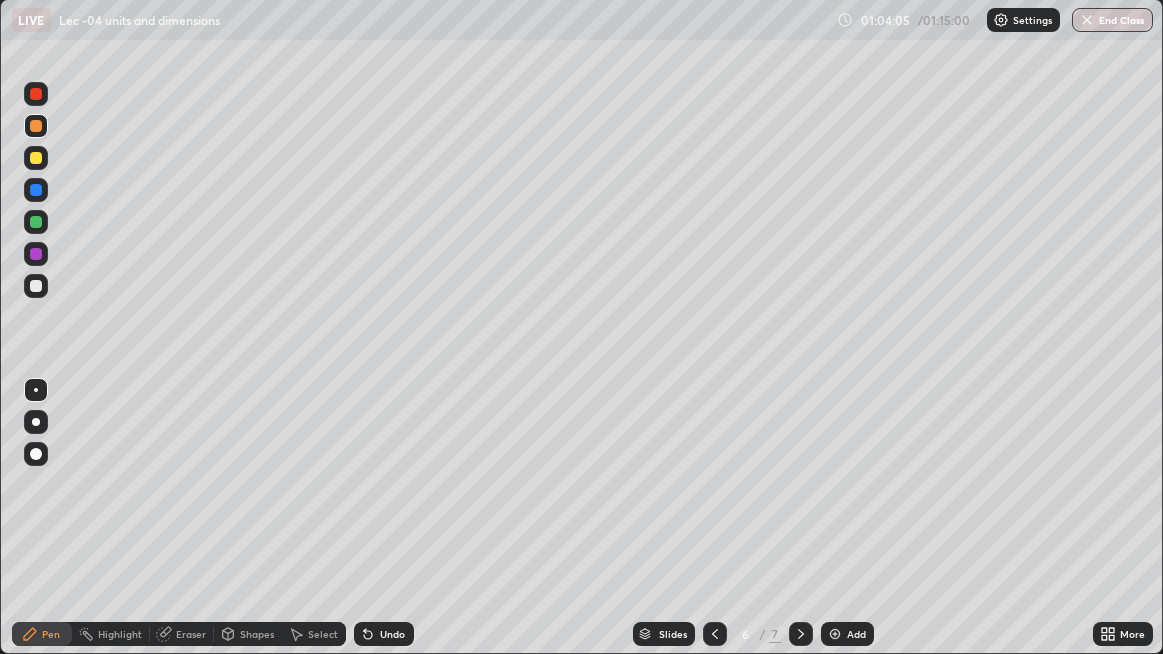 click on "Undo" at bounding box center (384, 634) 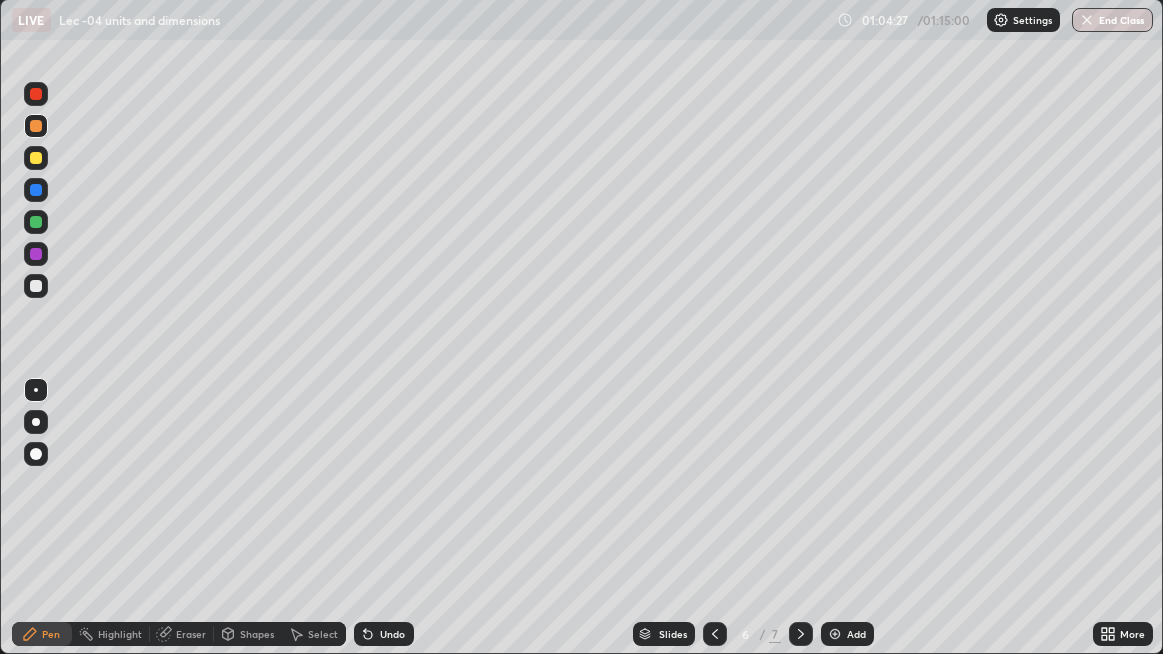 click at bounding box center (36, 126) 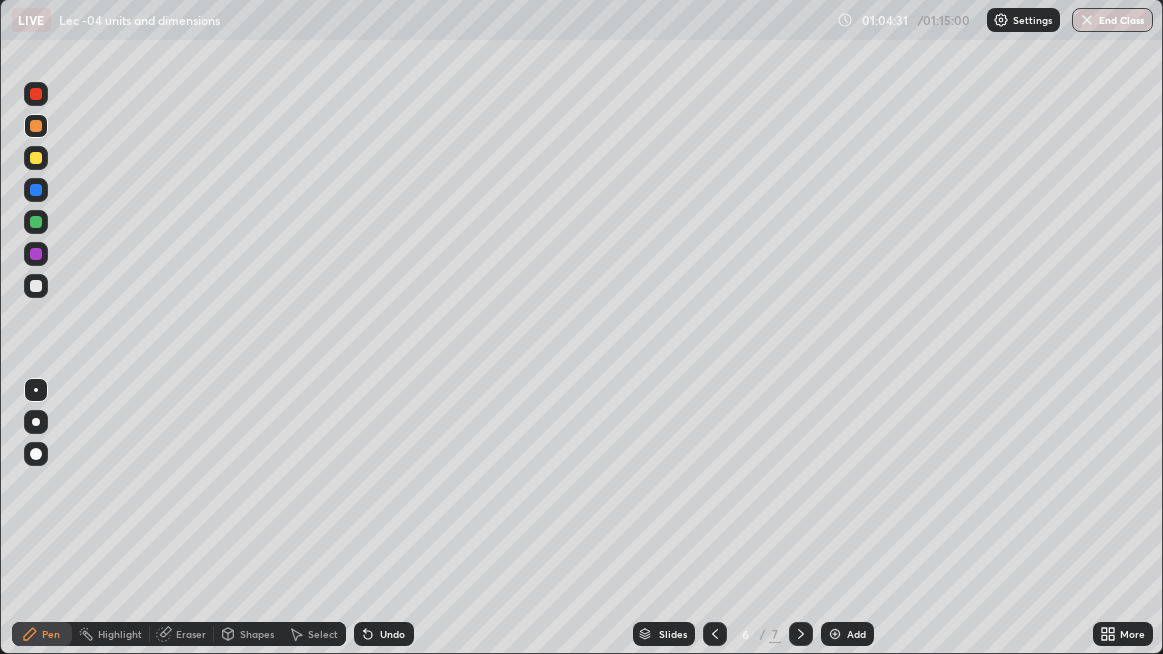click at bounding box center [36, 158] 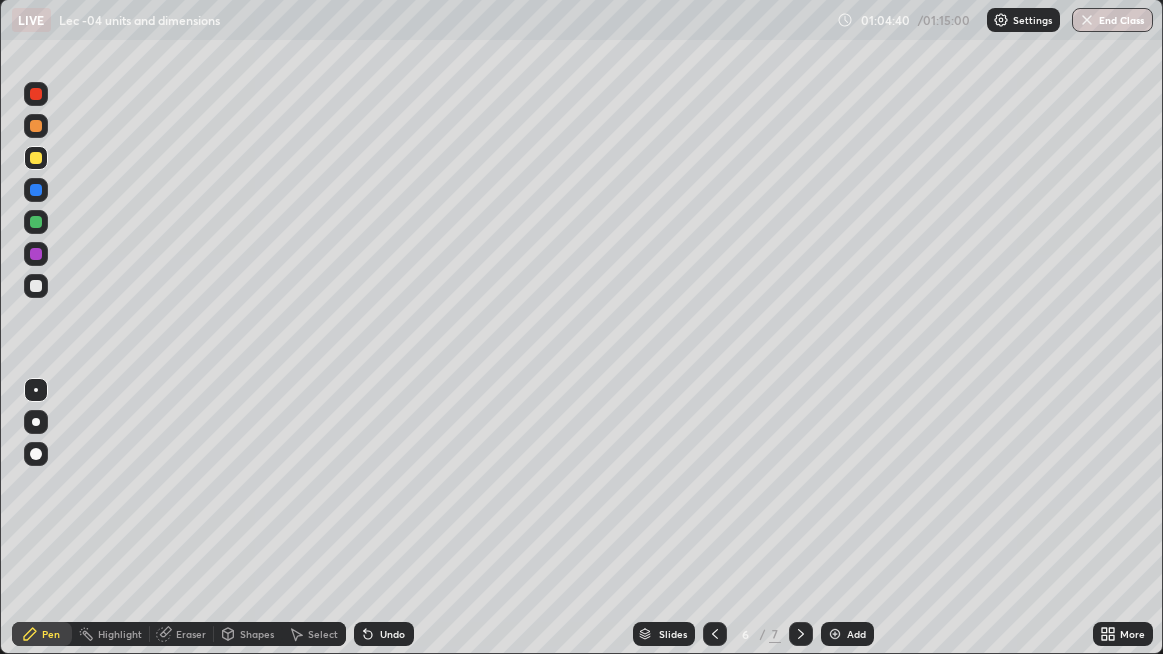 click at bounding box center (36, 286) 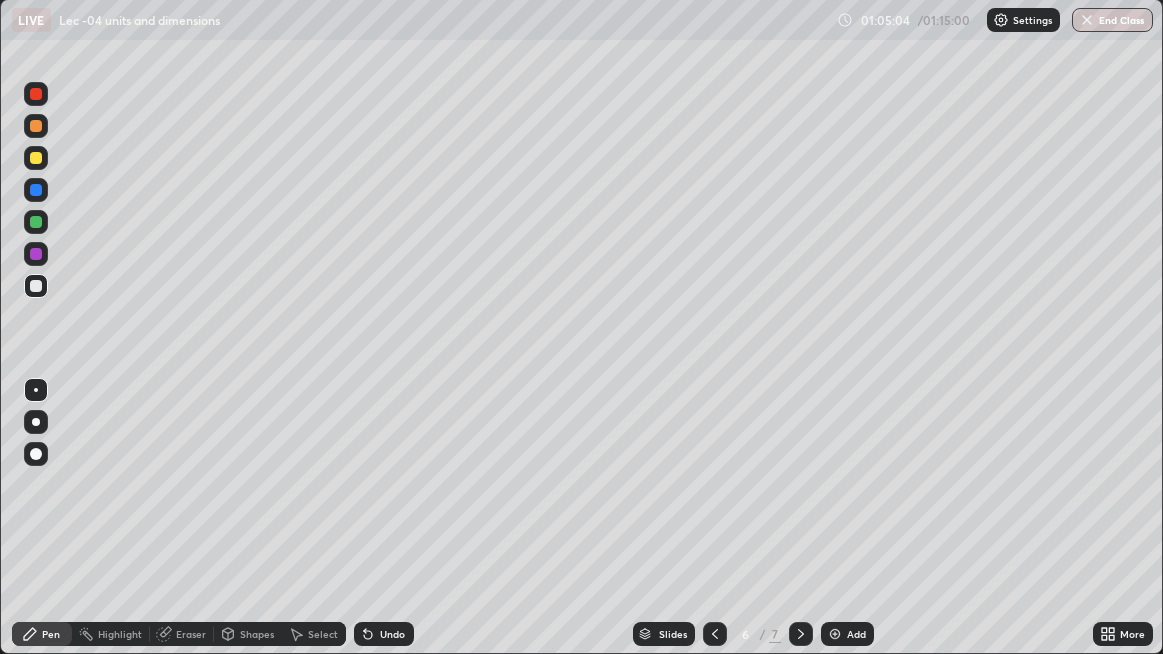 click on "Undo" at bounding box center [384, 634] 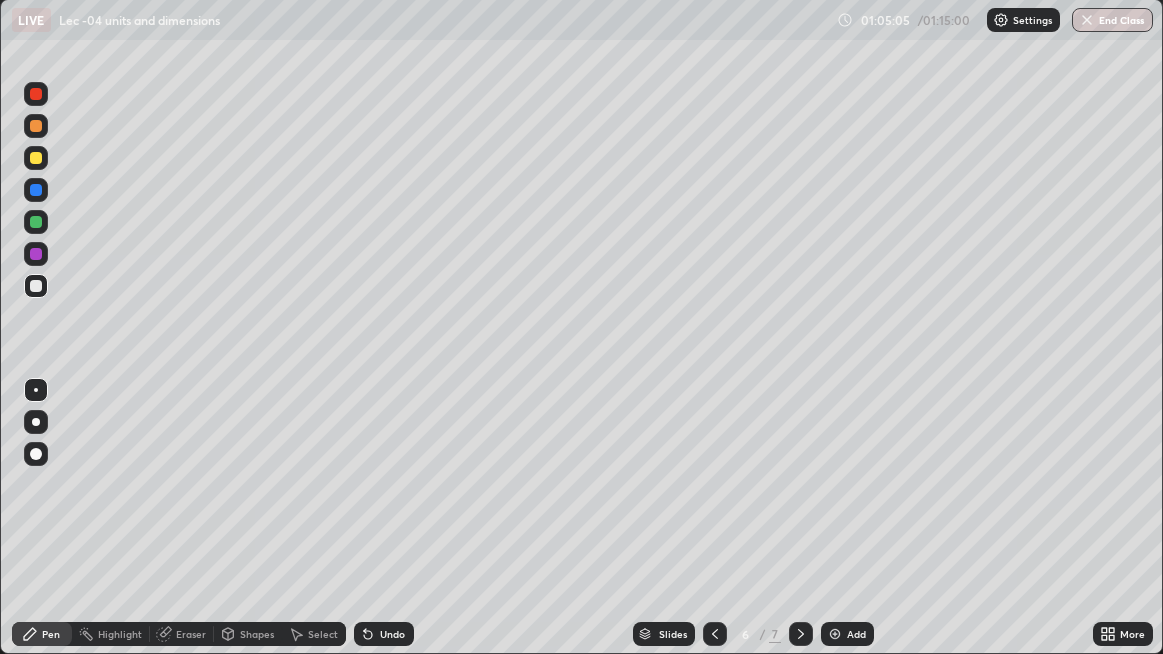click at bounding box center [36, 94] 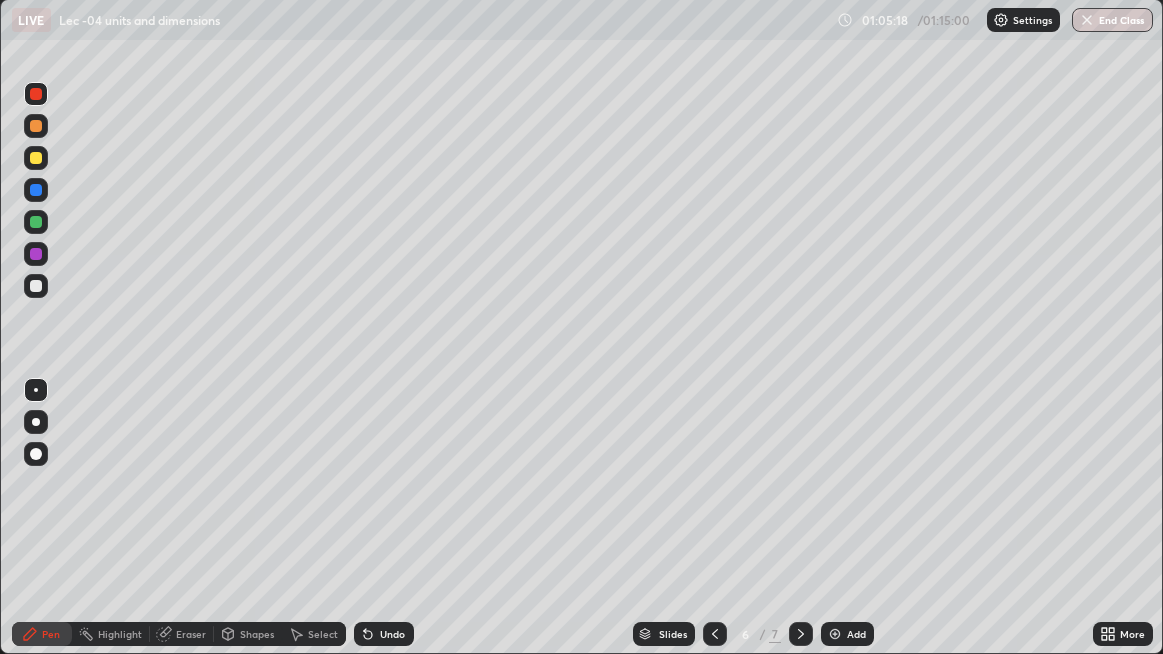 click at bounding box center [36, 286] 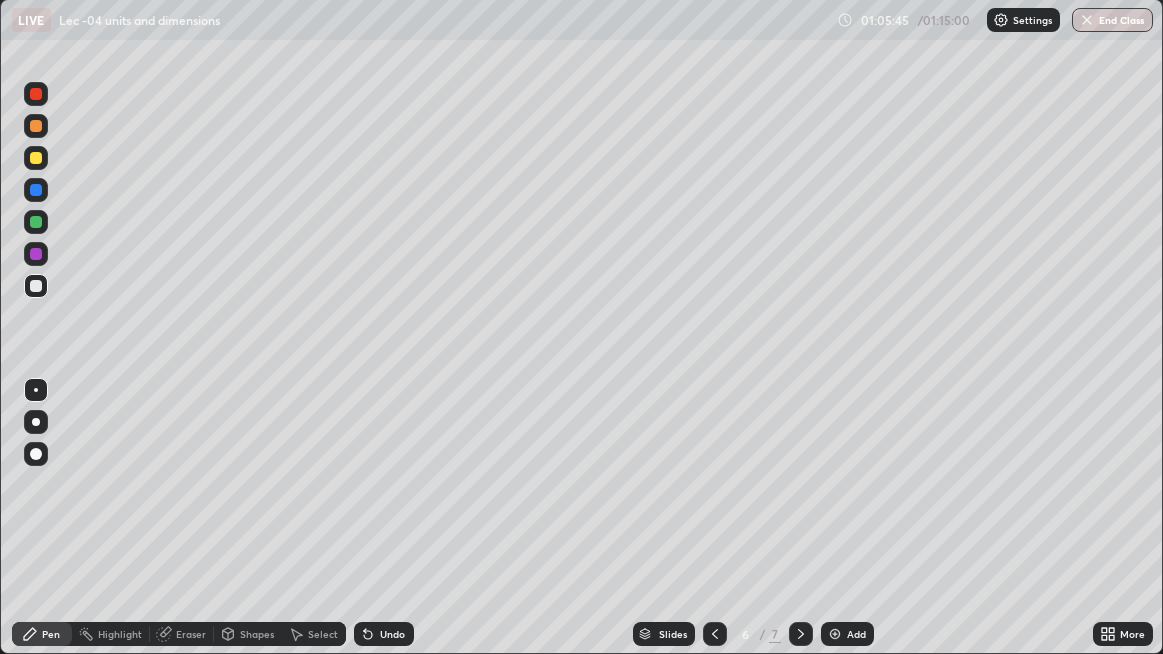 click at bounding box center (36, 158) 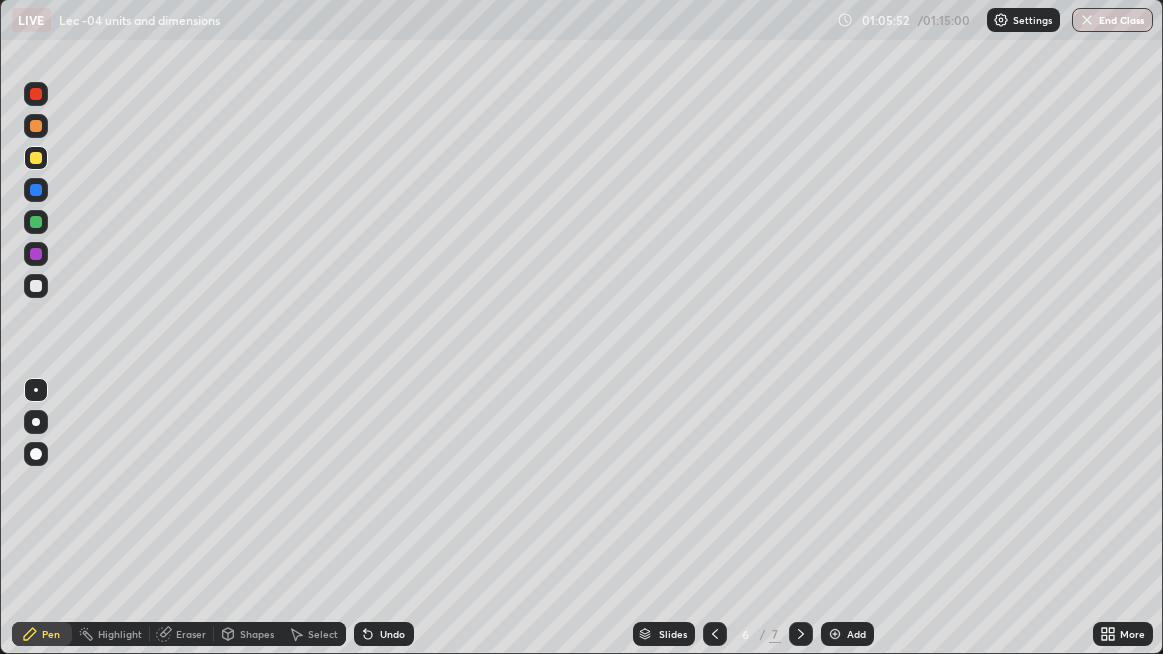 click on "Undo" at bounding box center [392, 634] 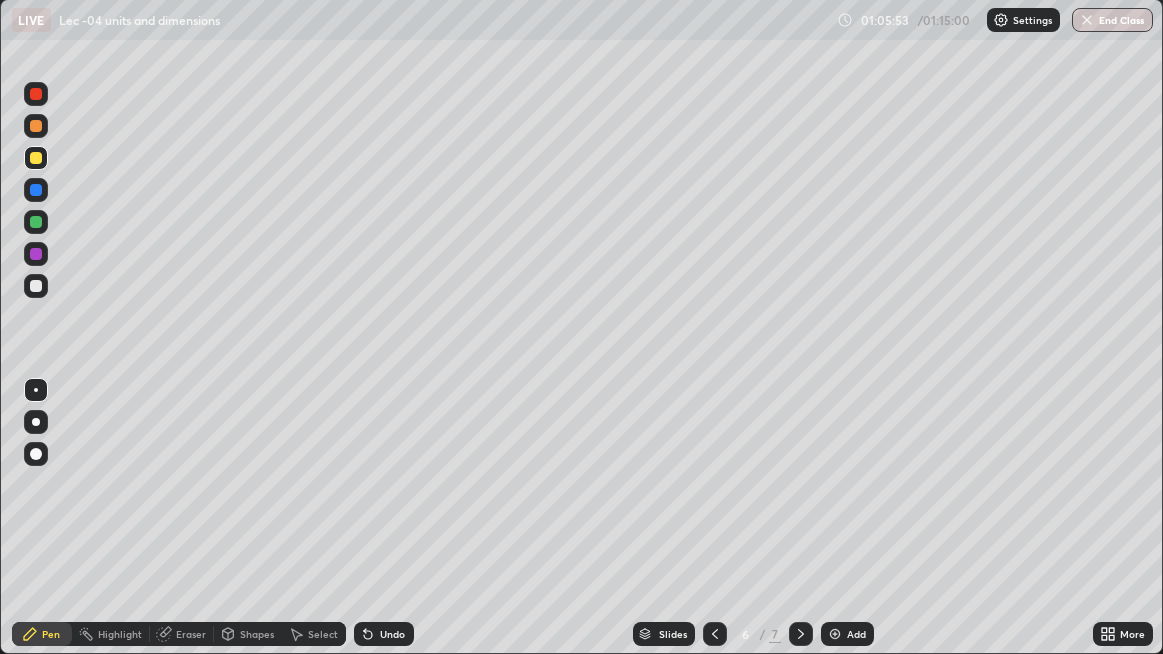 click on "Undo" at bounding box center (392, 634) 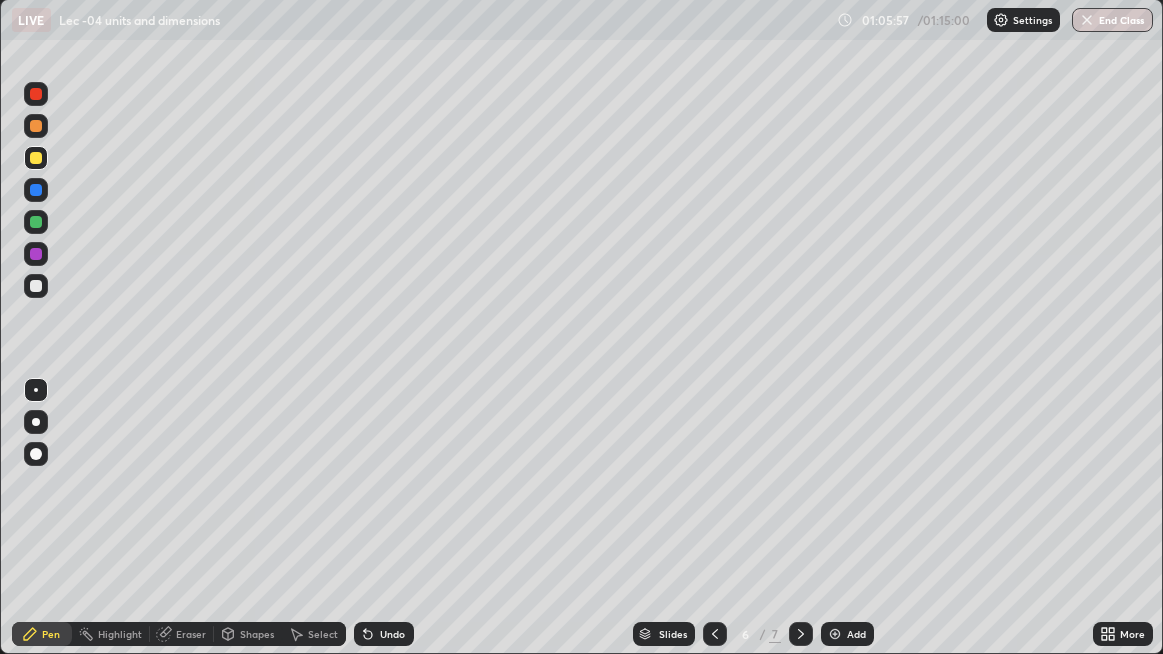 click at bounding box center (36, 286) 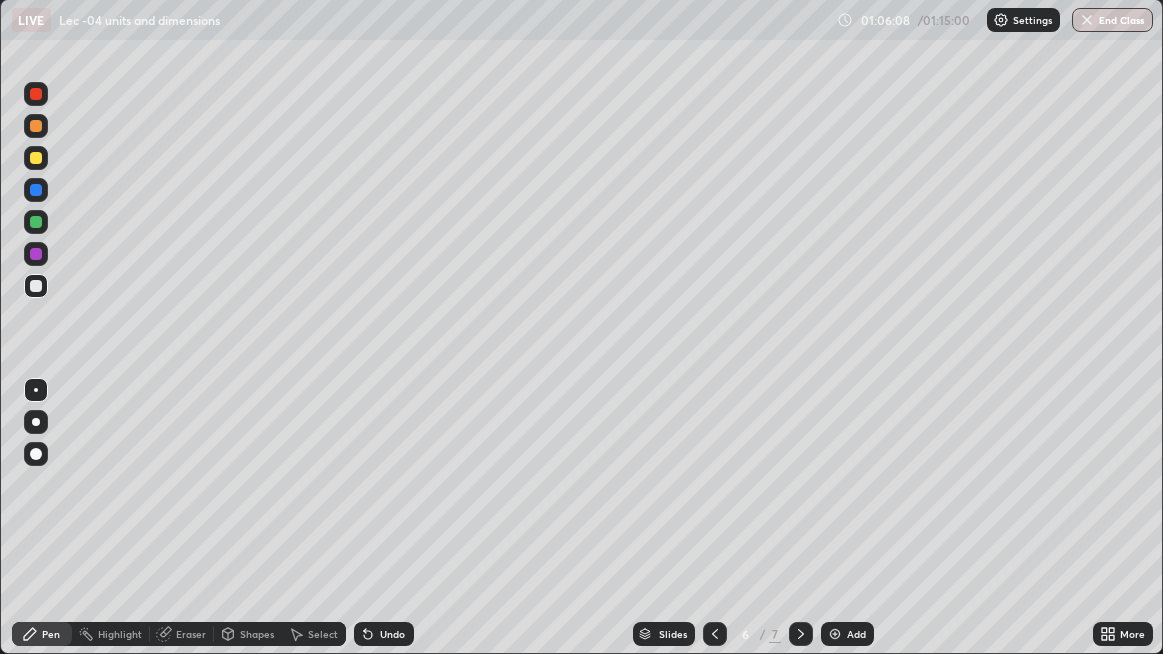 click at bounding box center [36, 94] 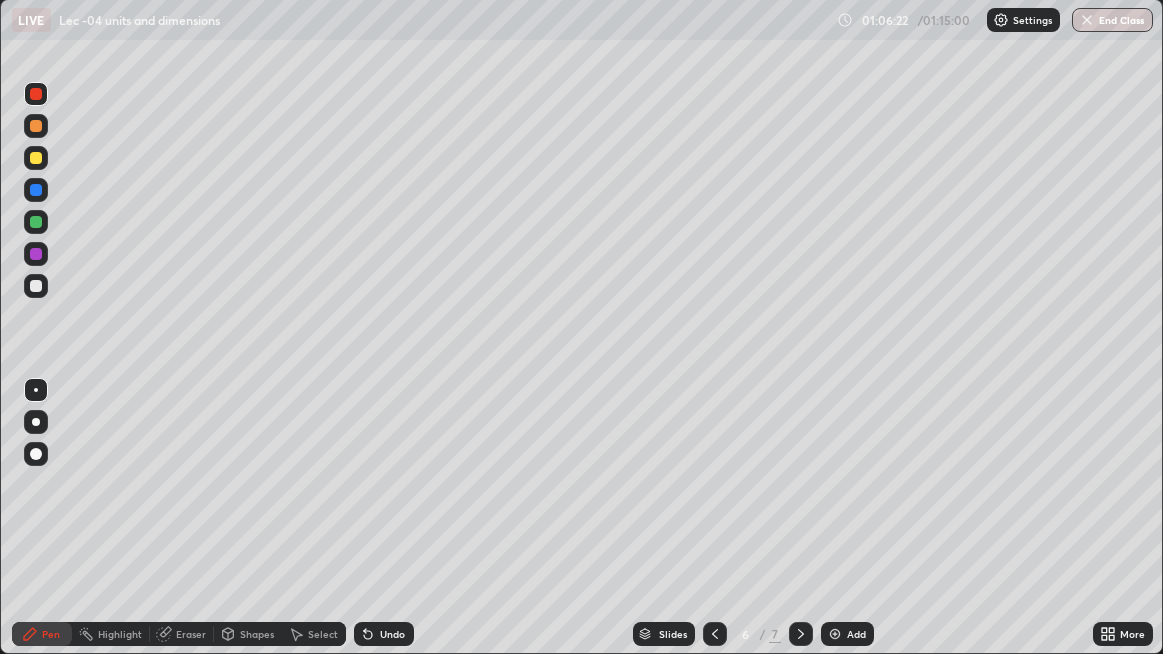 click at bounding box center [36, 286] 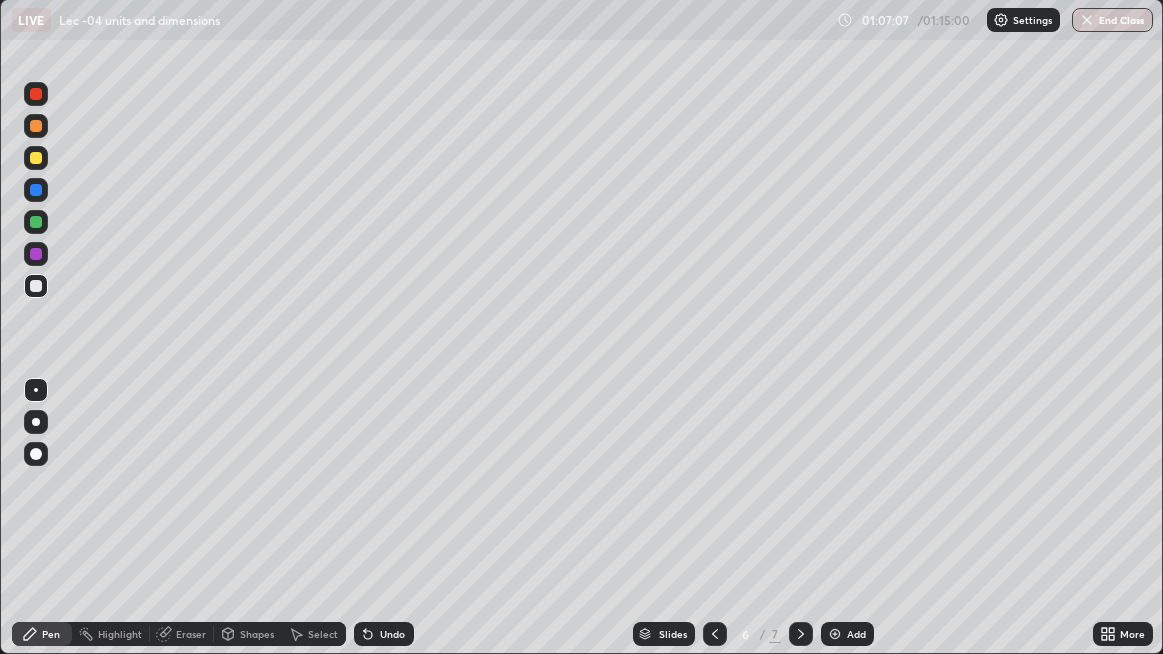 click on "Undo" at bounding box center [384, 634] 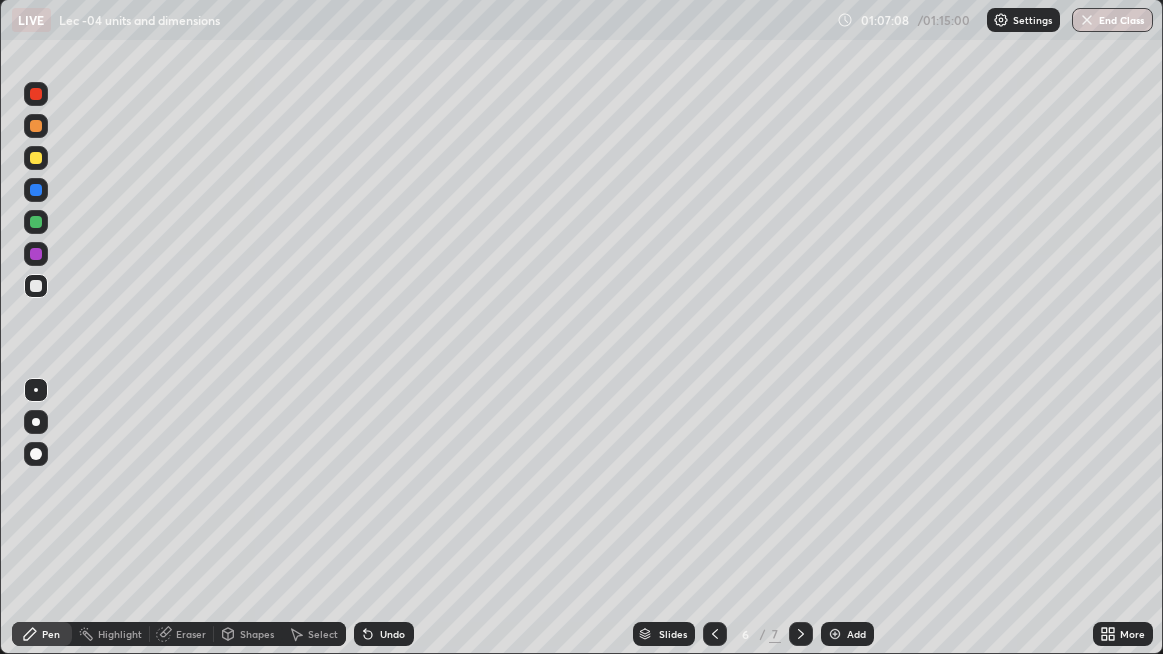 click 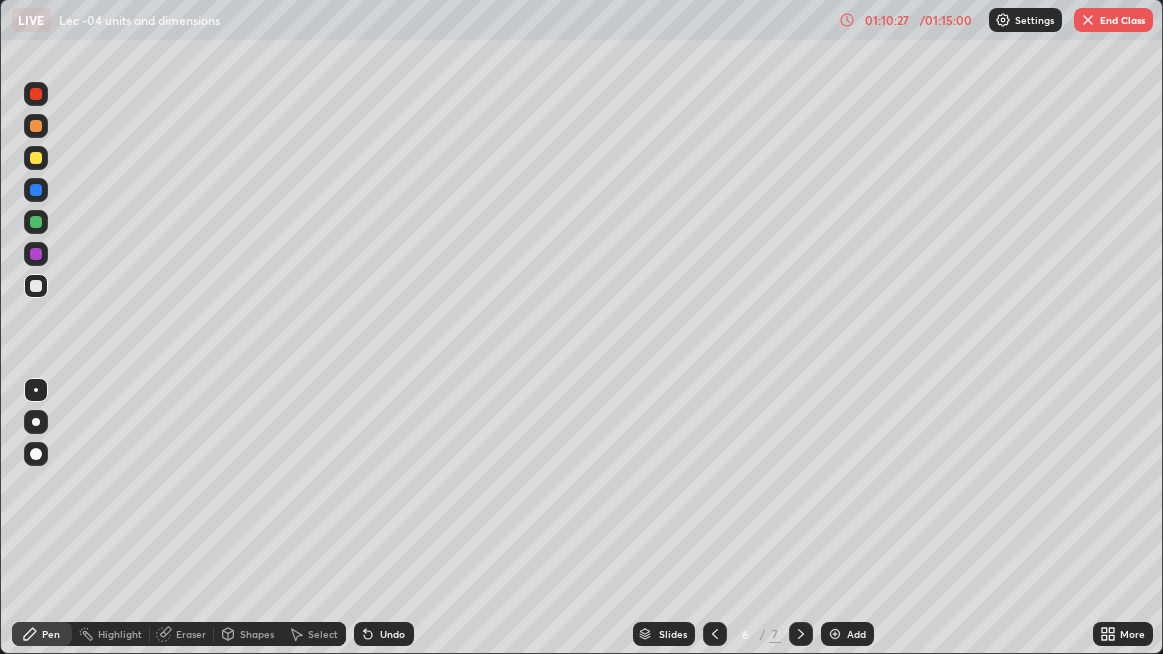 click at bounding box center [835, 634] 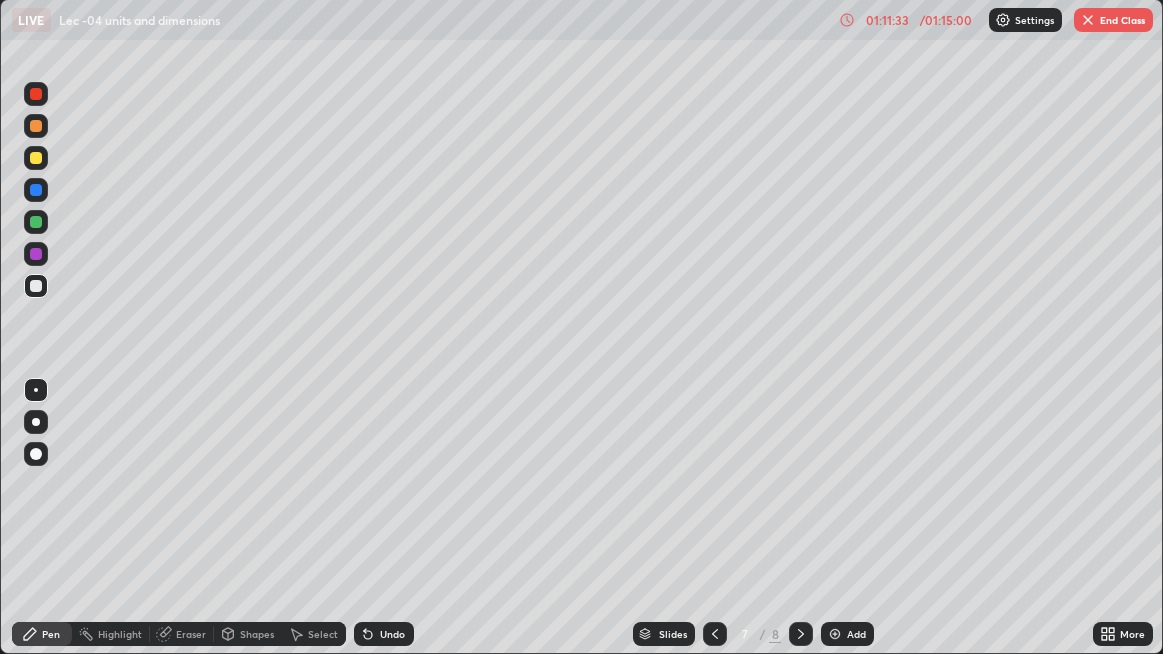click on "LIVE Lec -04 units and dimensions" at bounding box center (422, 20) 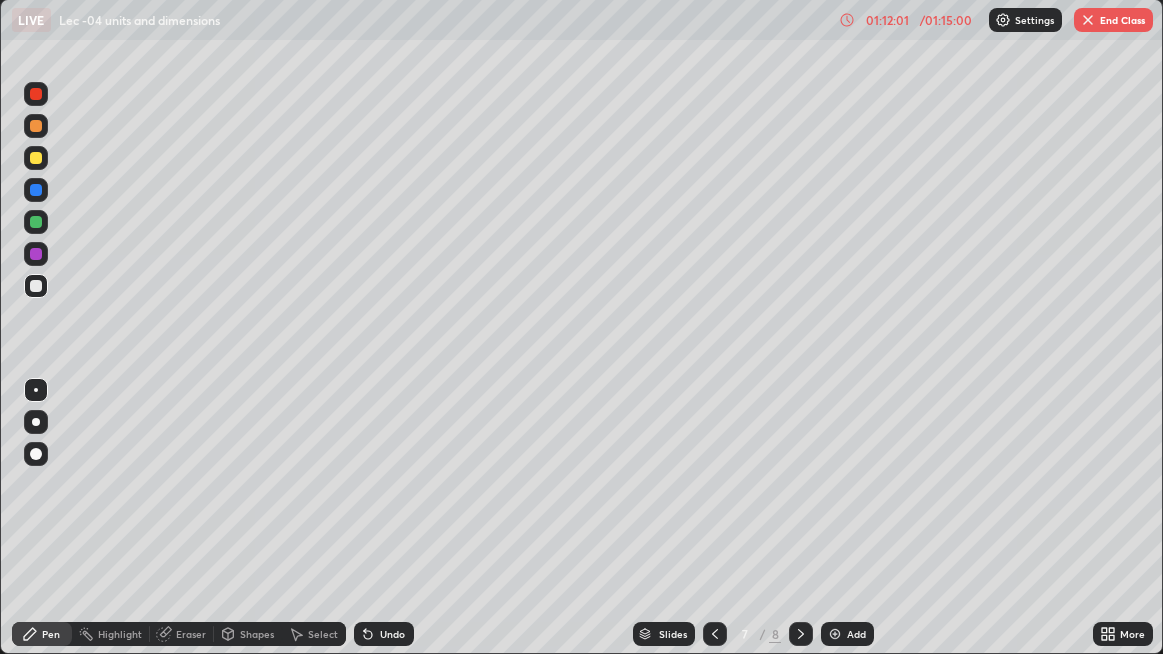 click on "Eraser" at bounding box center [191, 634] 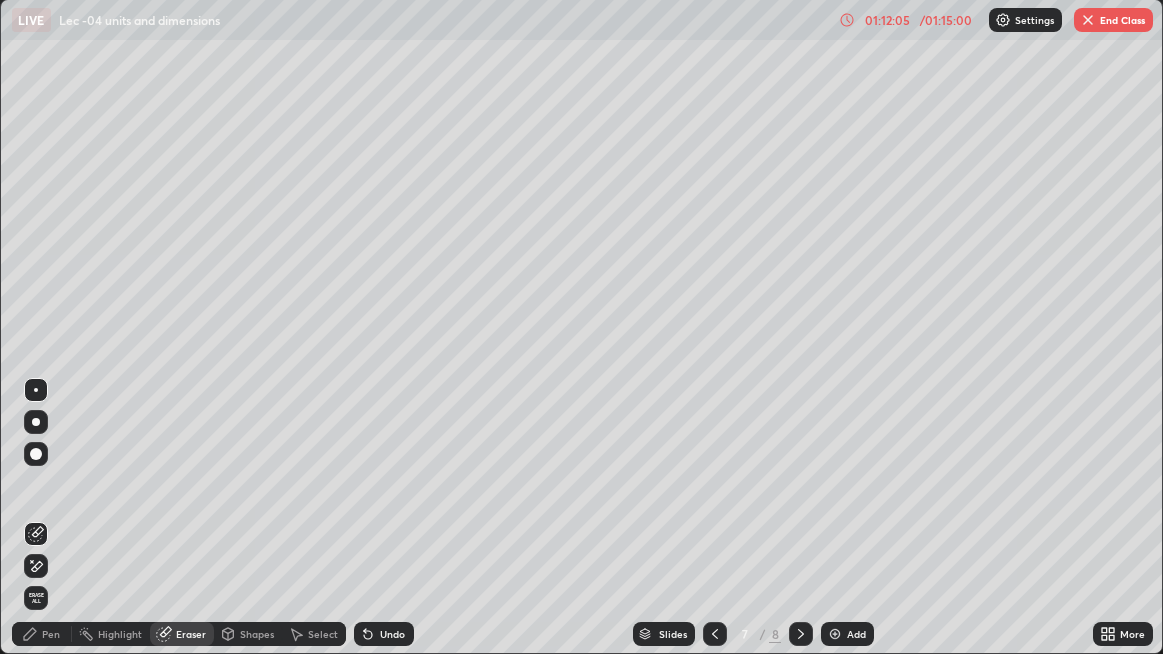 click on "Pen" at bounding box center [42, 634] 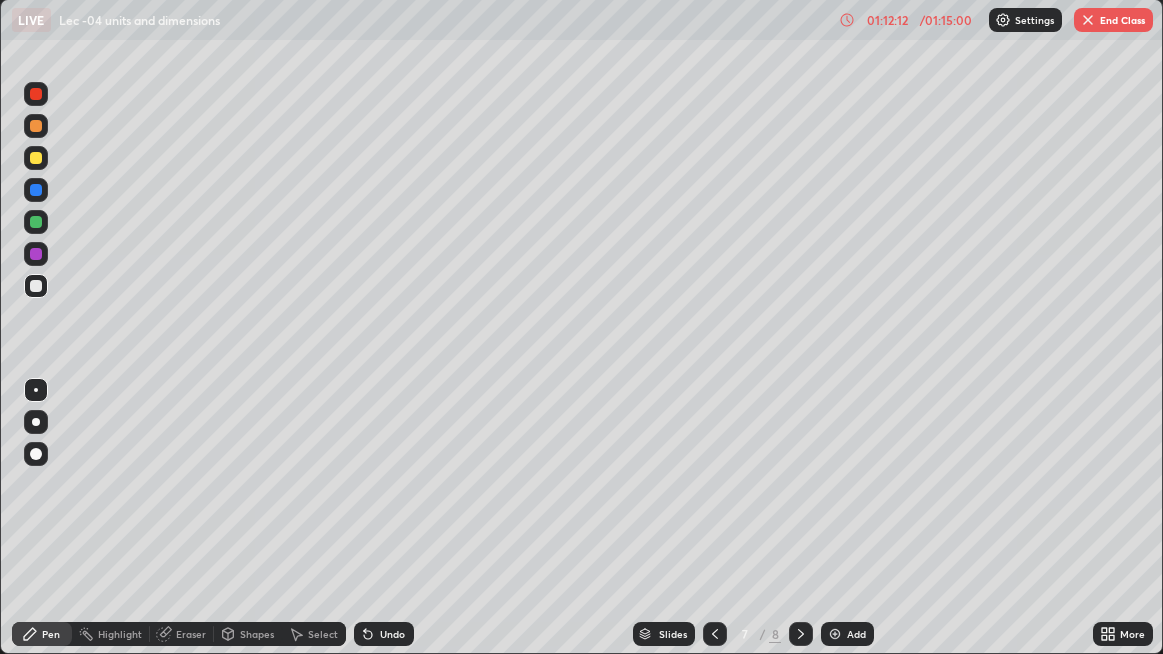 click 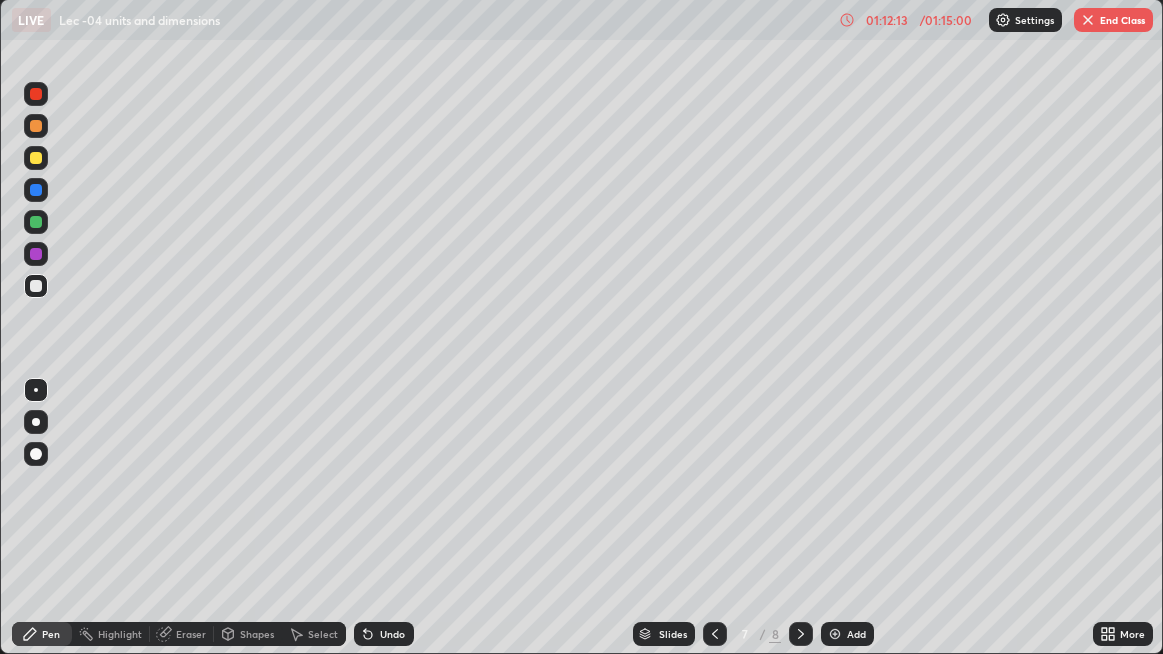 click 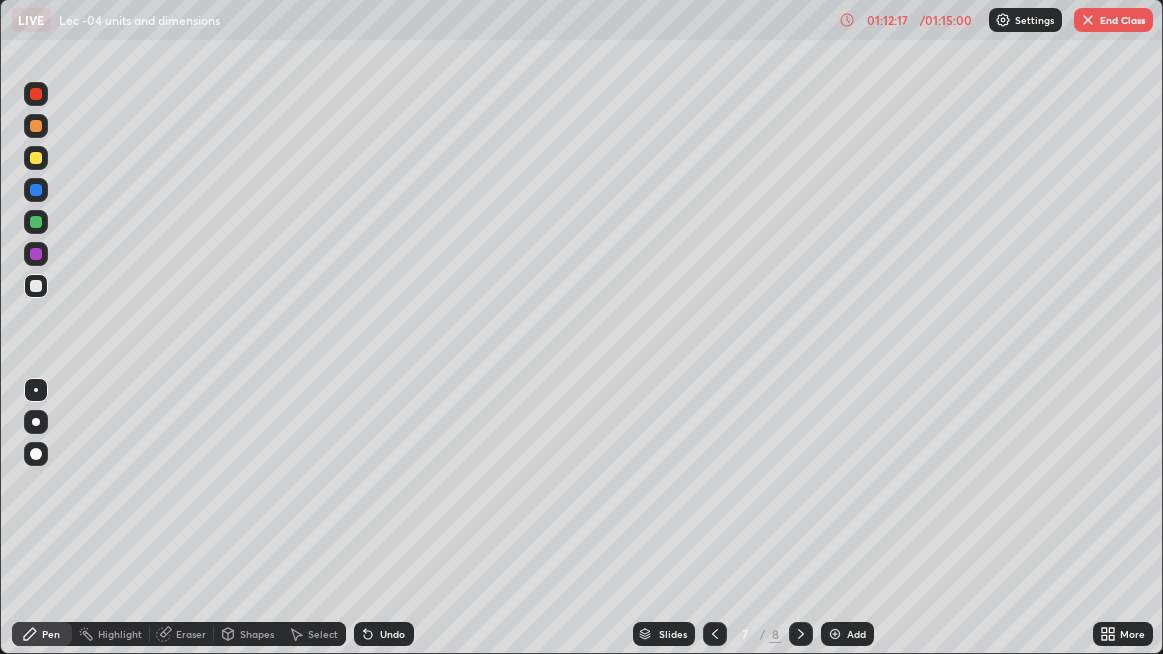 click at bounding box center [36, 94] 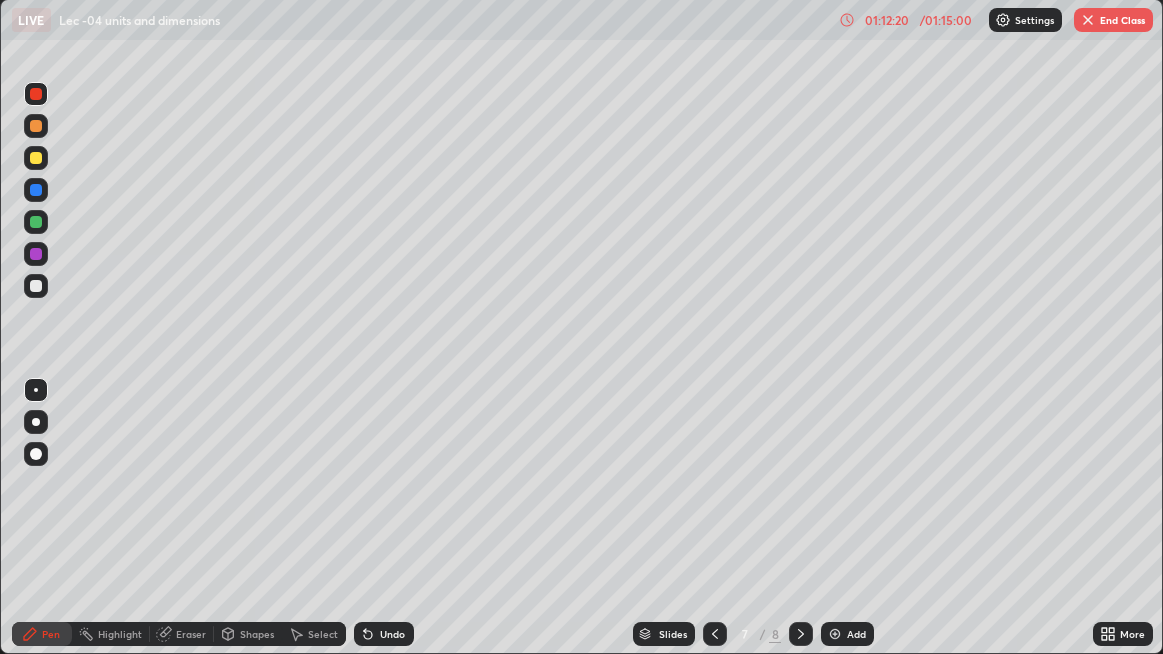 click on "Pen" at bounding box center (42, 634) 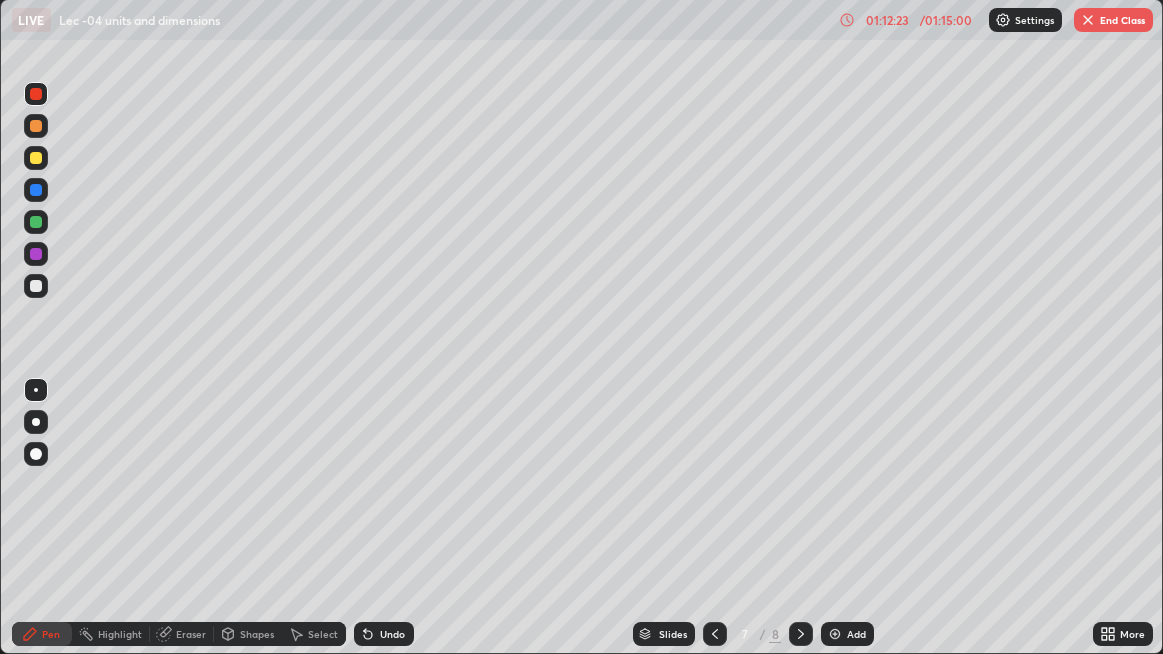 click at bounding box center (36, 286) 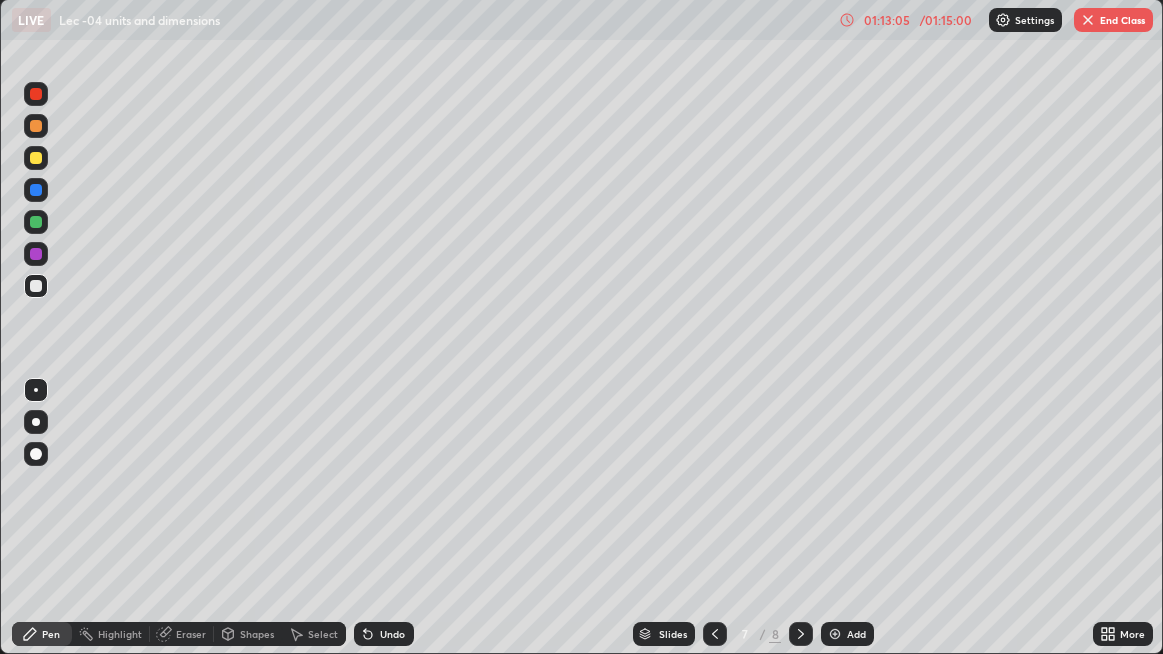click at bounding box center (36, 126) 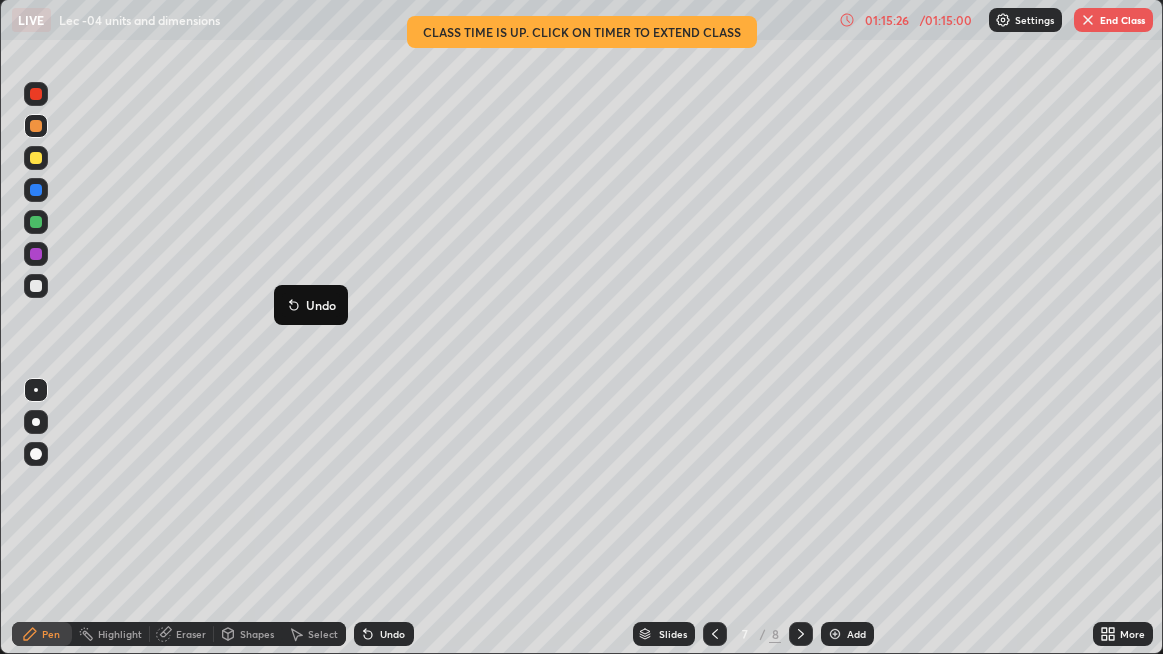 click on "End Class" at bounding box center (1113, 20) 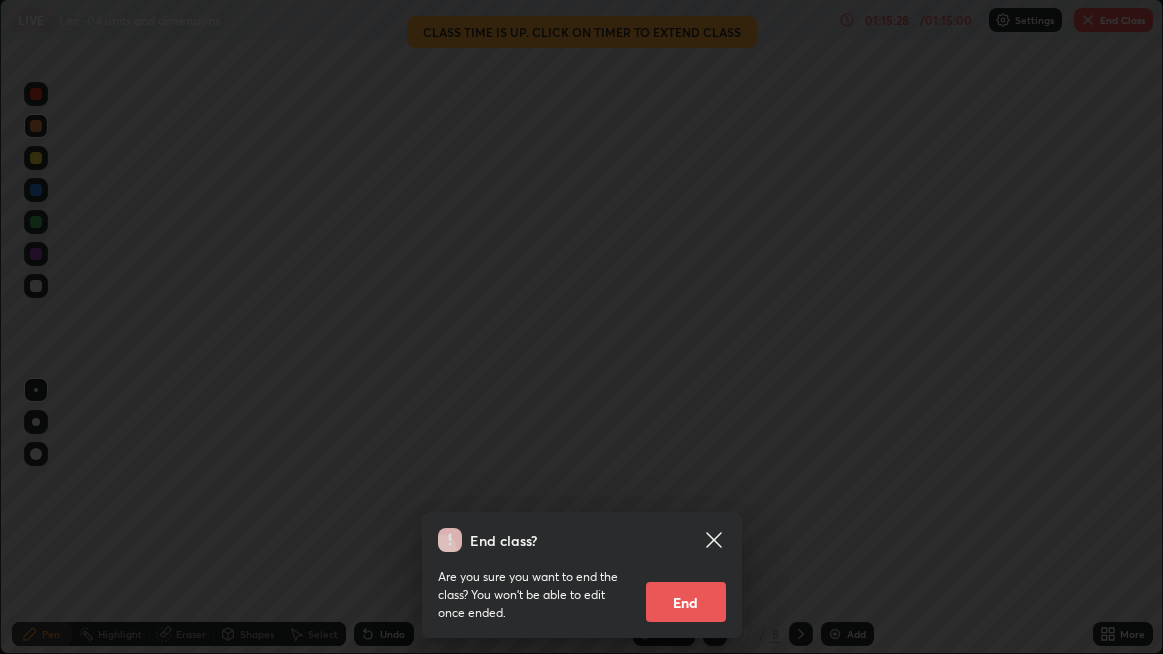 click on "End" at bounding box center [686, 602] 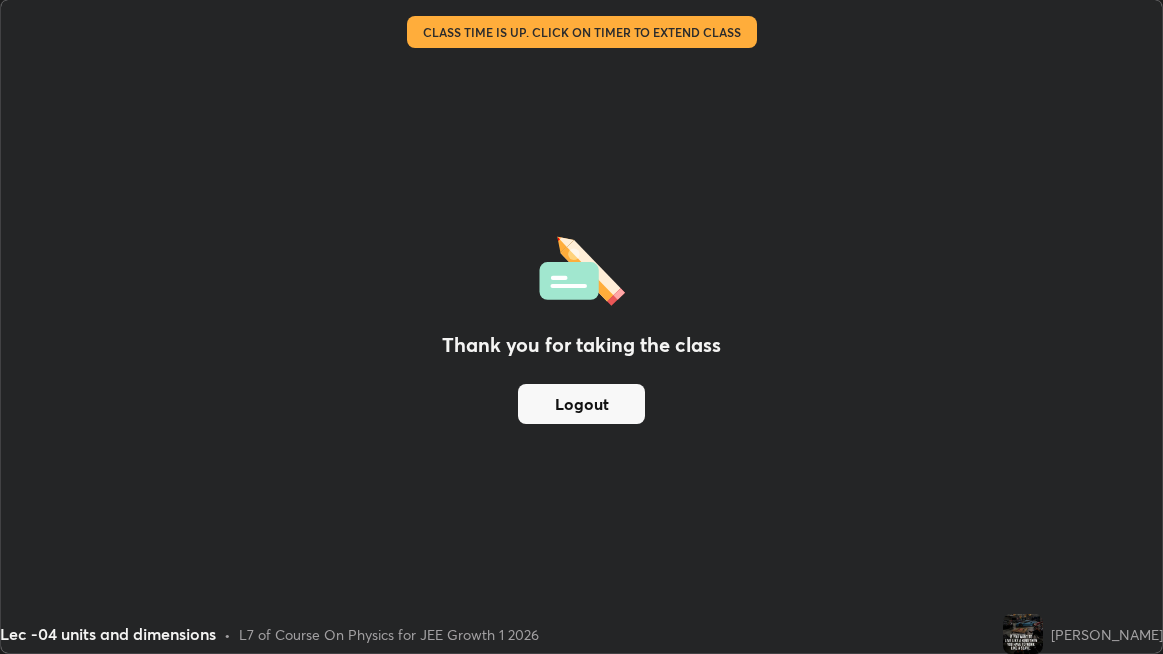 click on "Logout" at bounding box center [581, 404] 